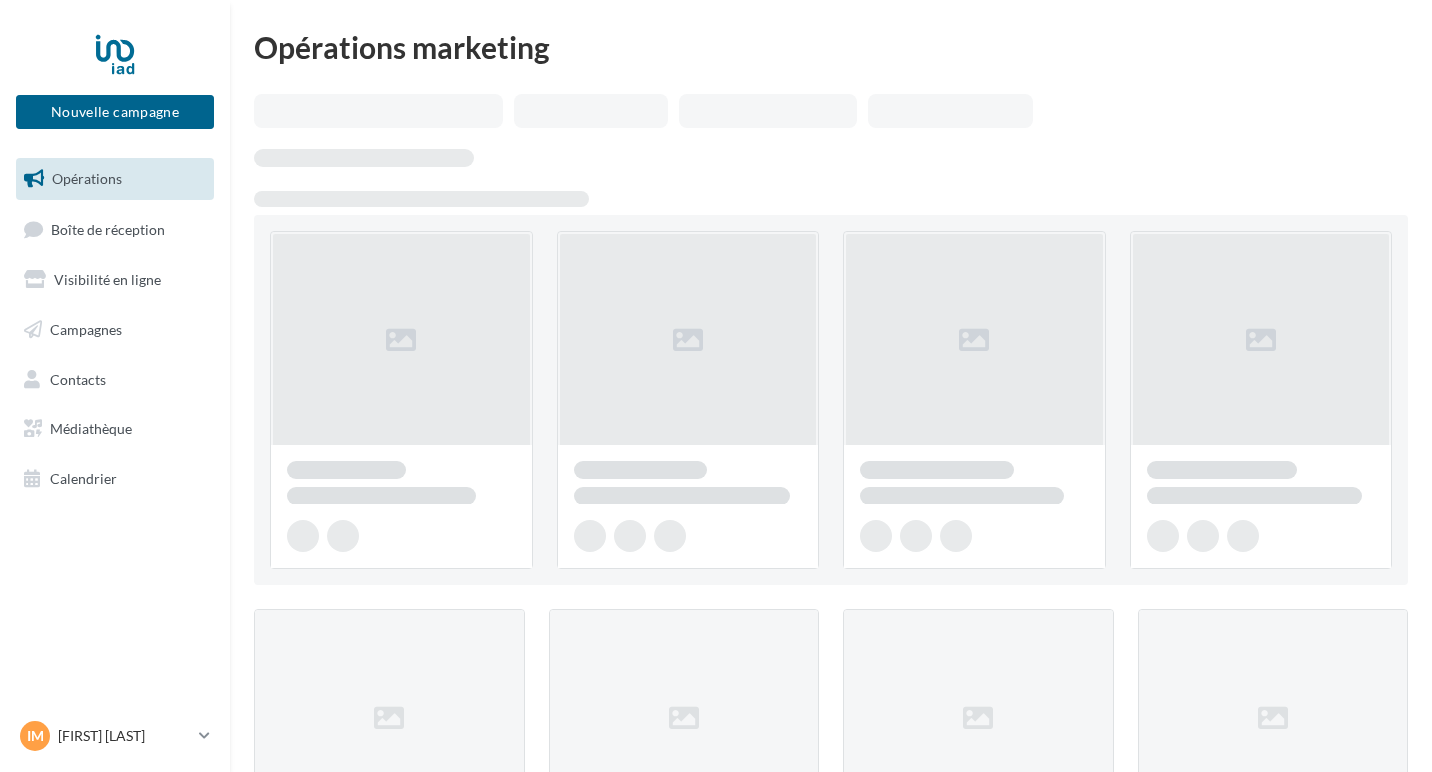 scroll, scrollTop: 0, scrollLeft: 0, axis: both 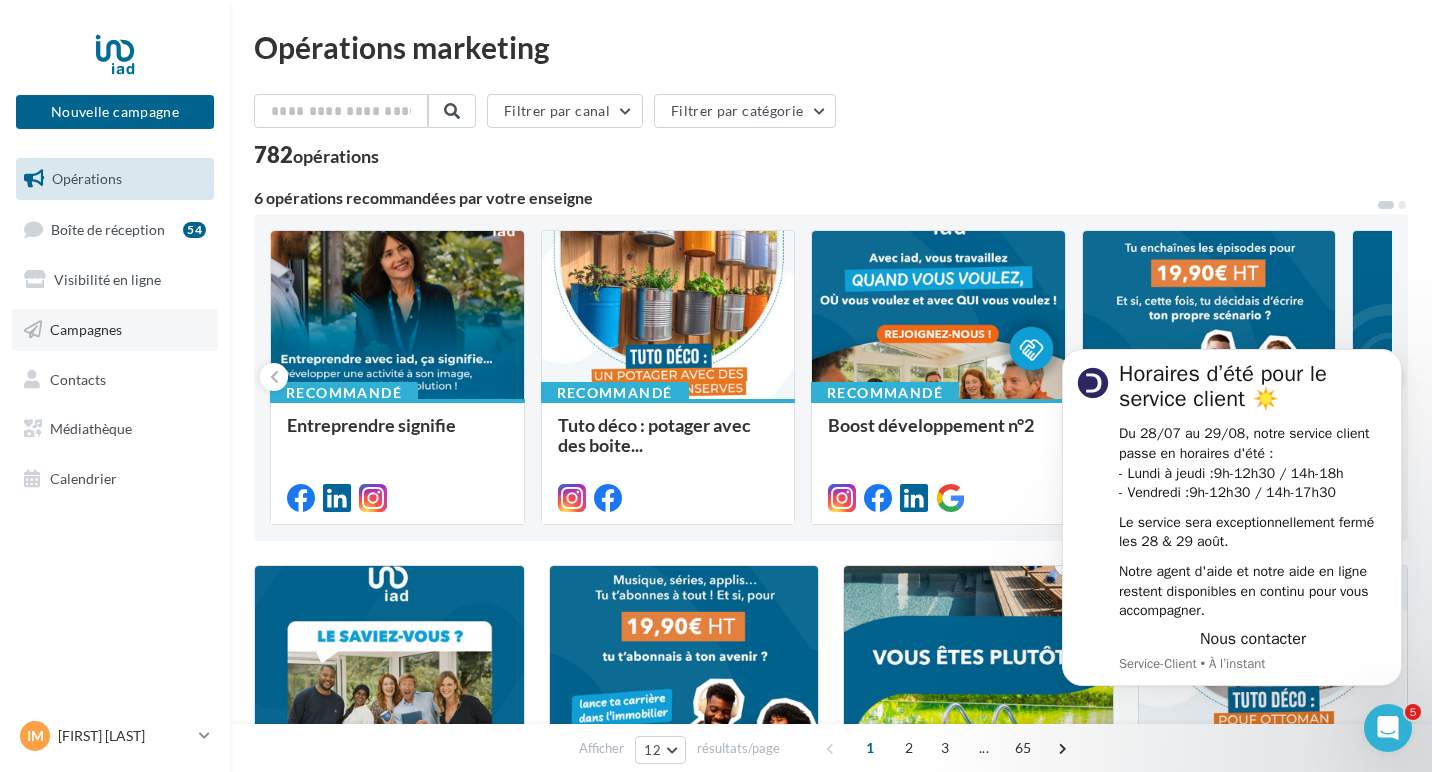 click on "Campagnes" at bounding box center [115, 330] 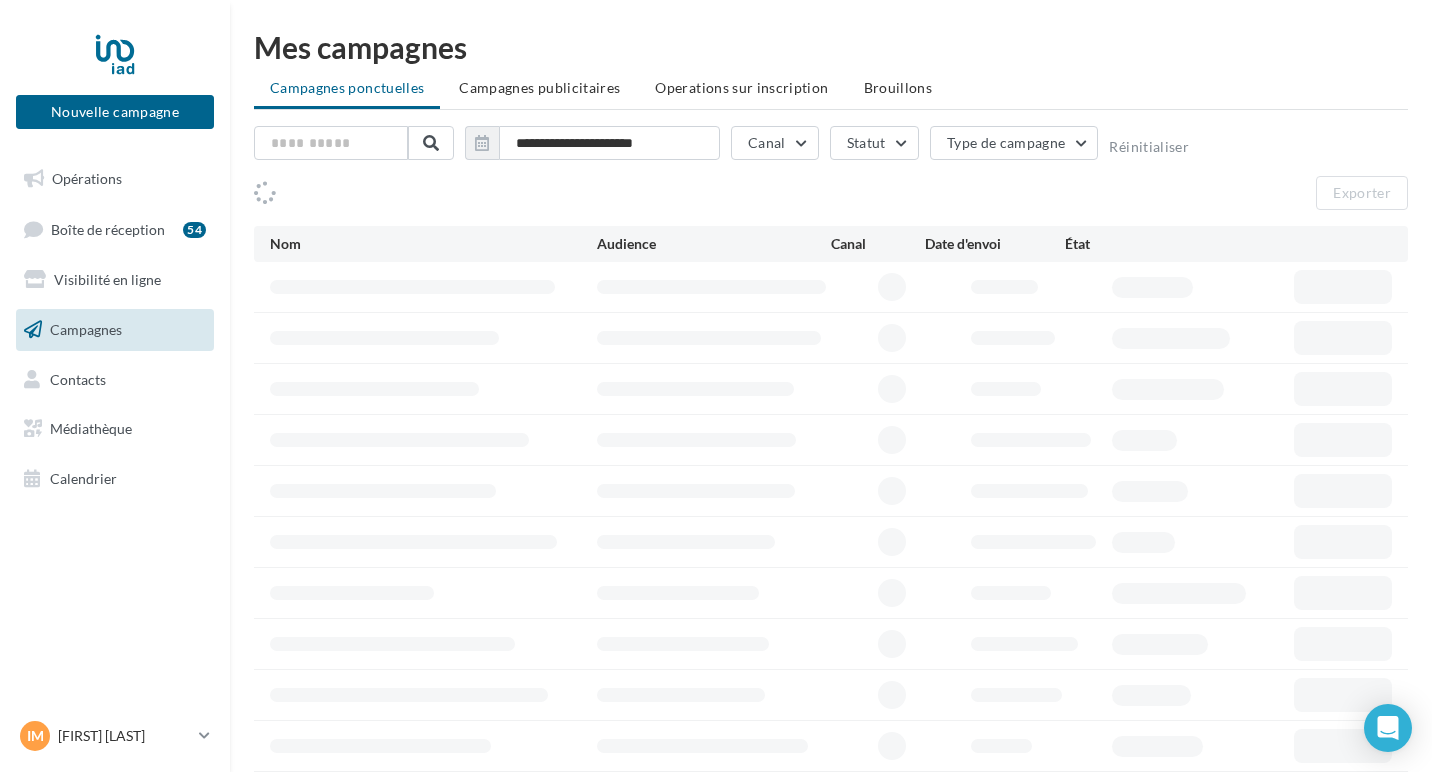 scroll, scrollTop: 0, scrollLeft: 0, axis: both 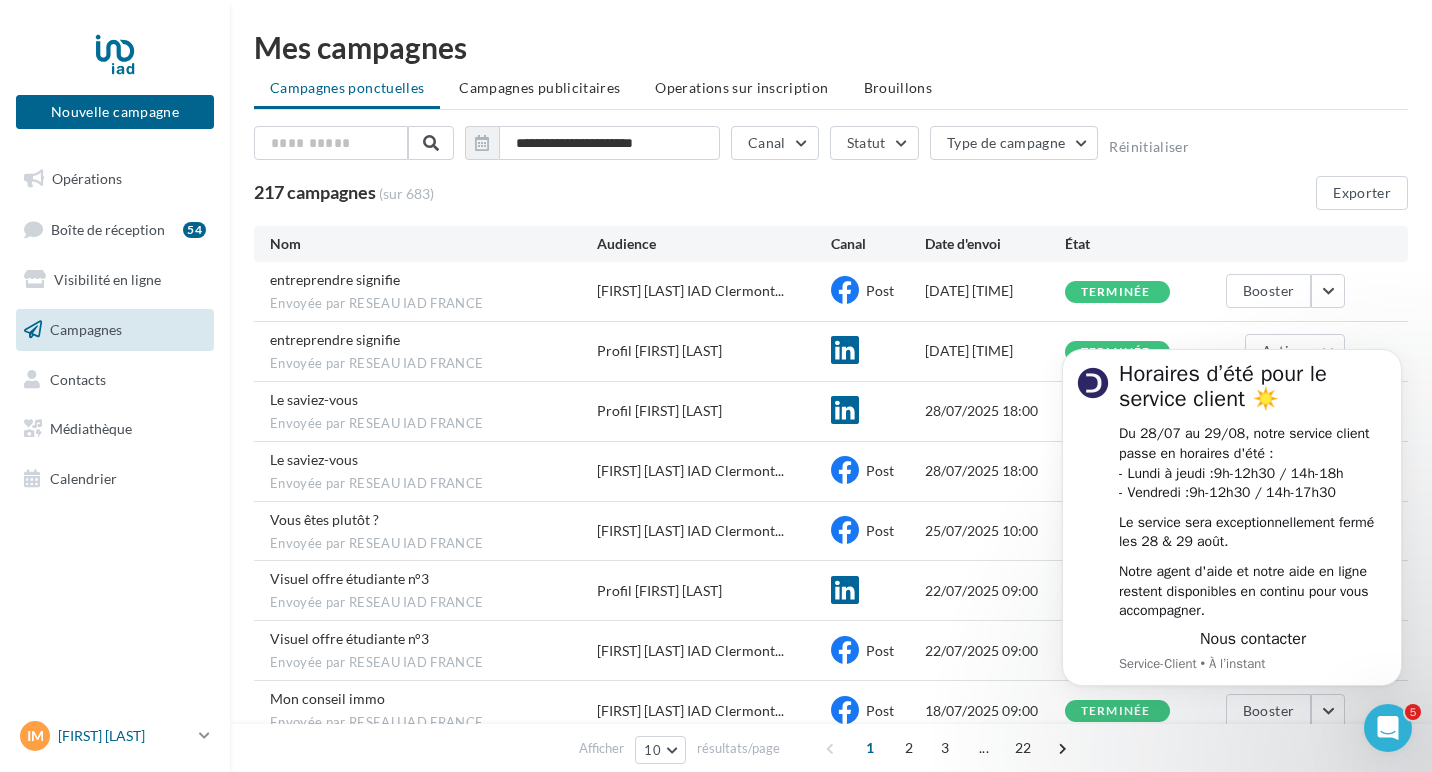 click on "IM     [FIRST] [LAST]   [EMAIL]" at bounding box center [105, 736] 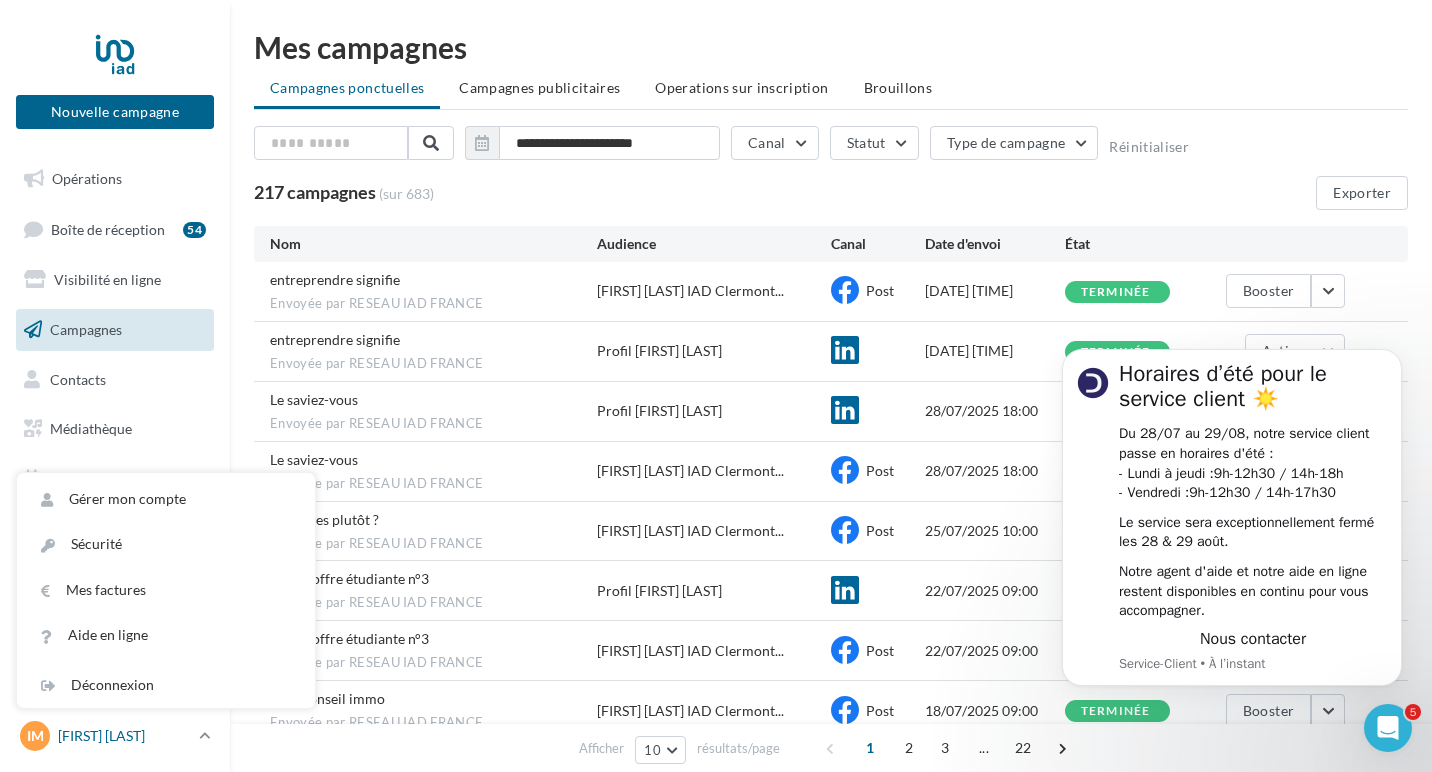 click on "IM     [FIRST] [LAST]   [EMAIL]" at bounding box center [105, 736] 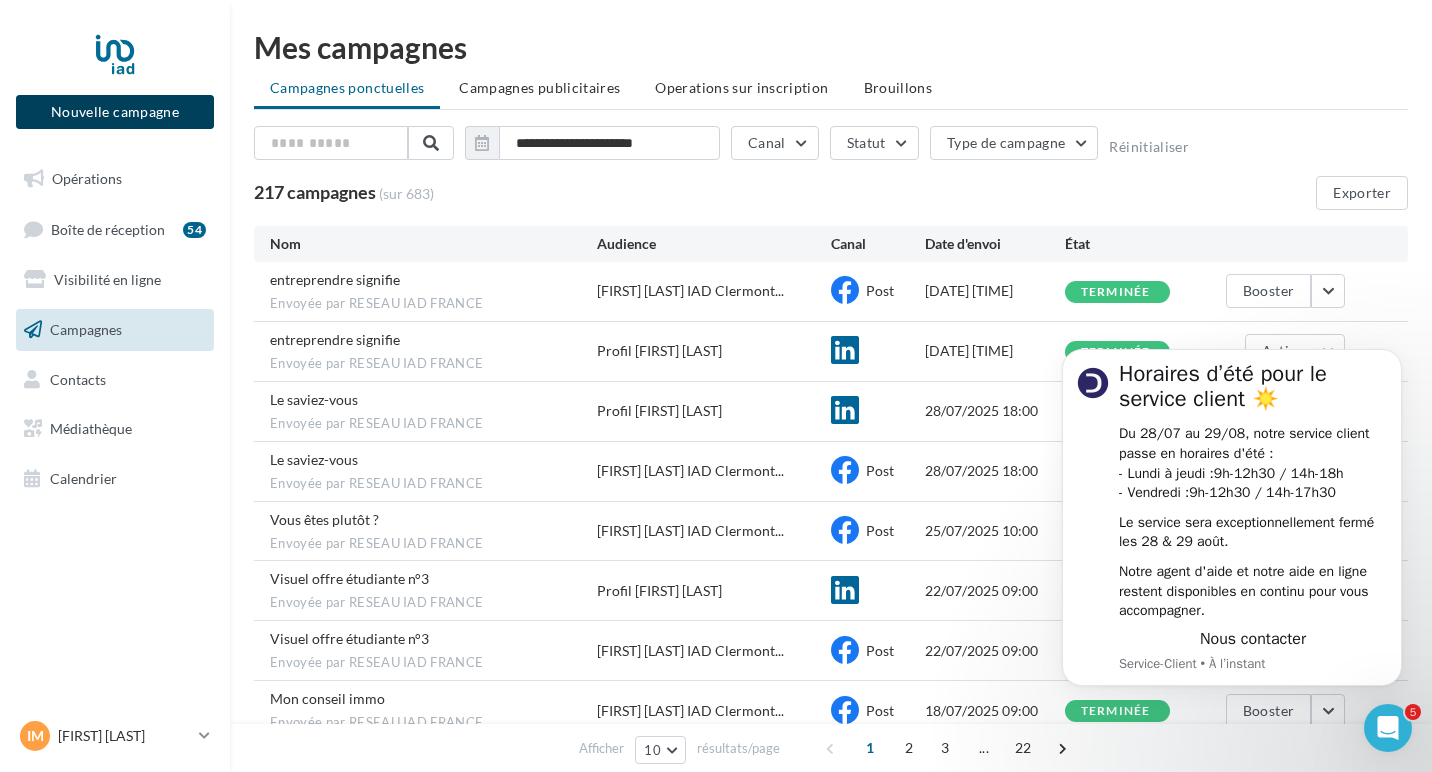 click on "Nouvelle campagne" at bounding box center (115, 112) 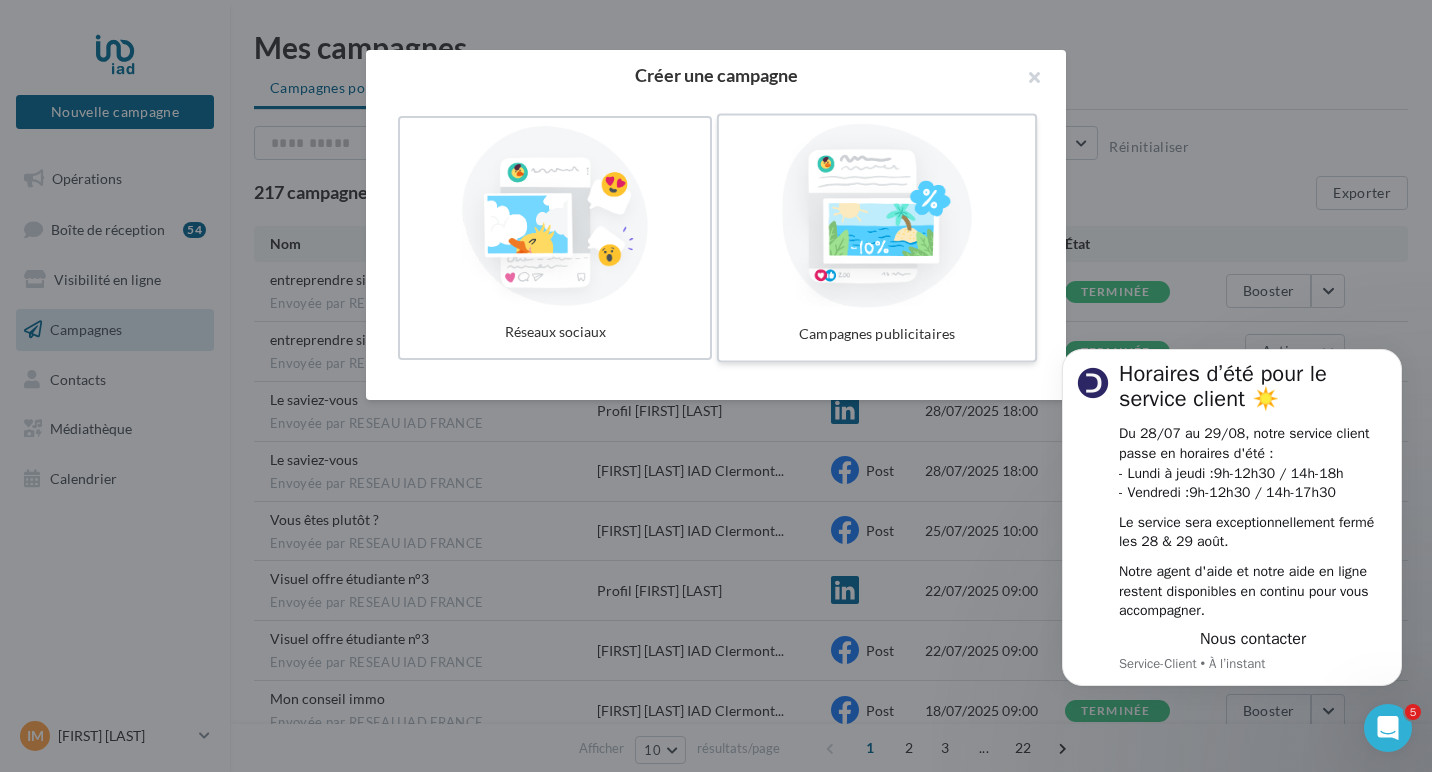 click at bounding box center [877, 216] 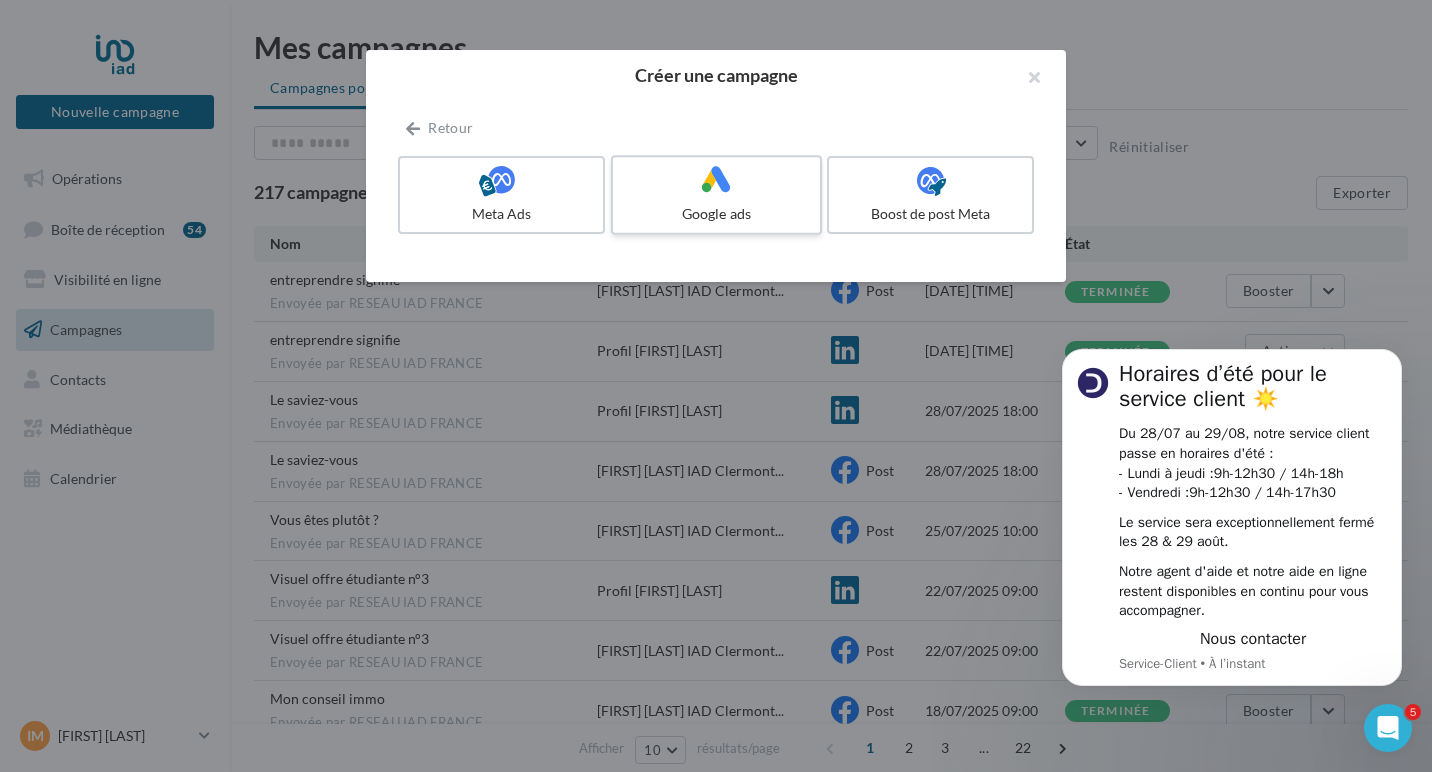 click on "Google ads" at bounding box center (716, 195) 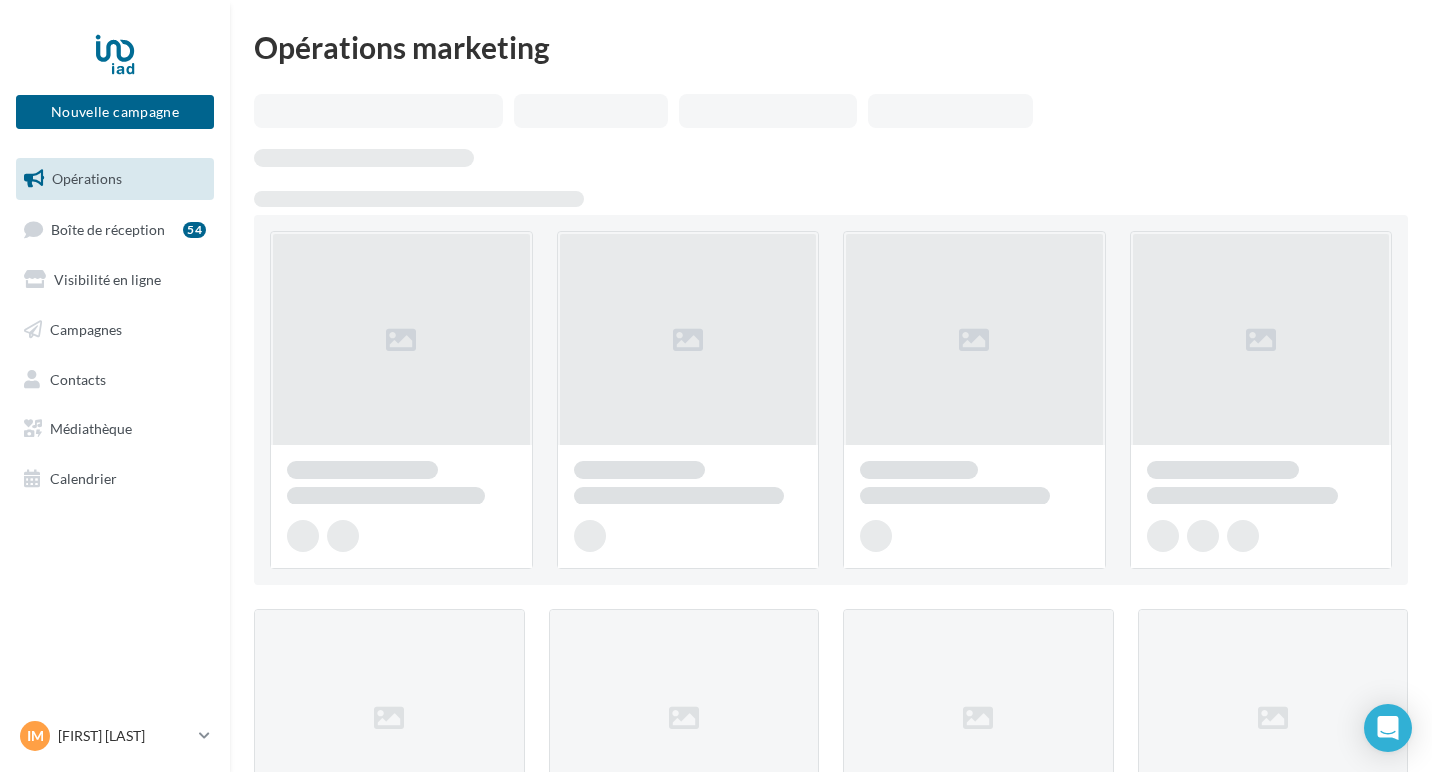 scroll, scrollTop: 0, scrollLeft: 0, axis: both 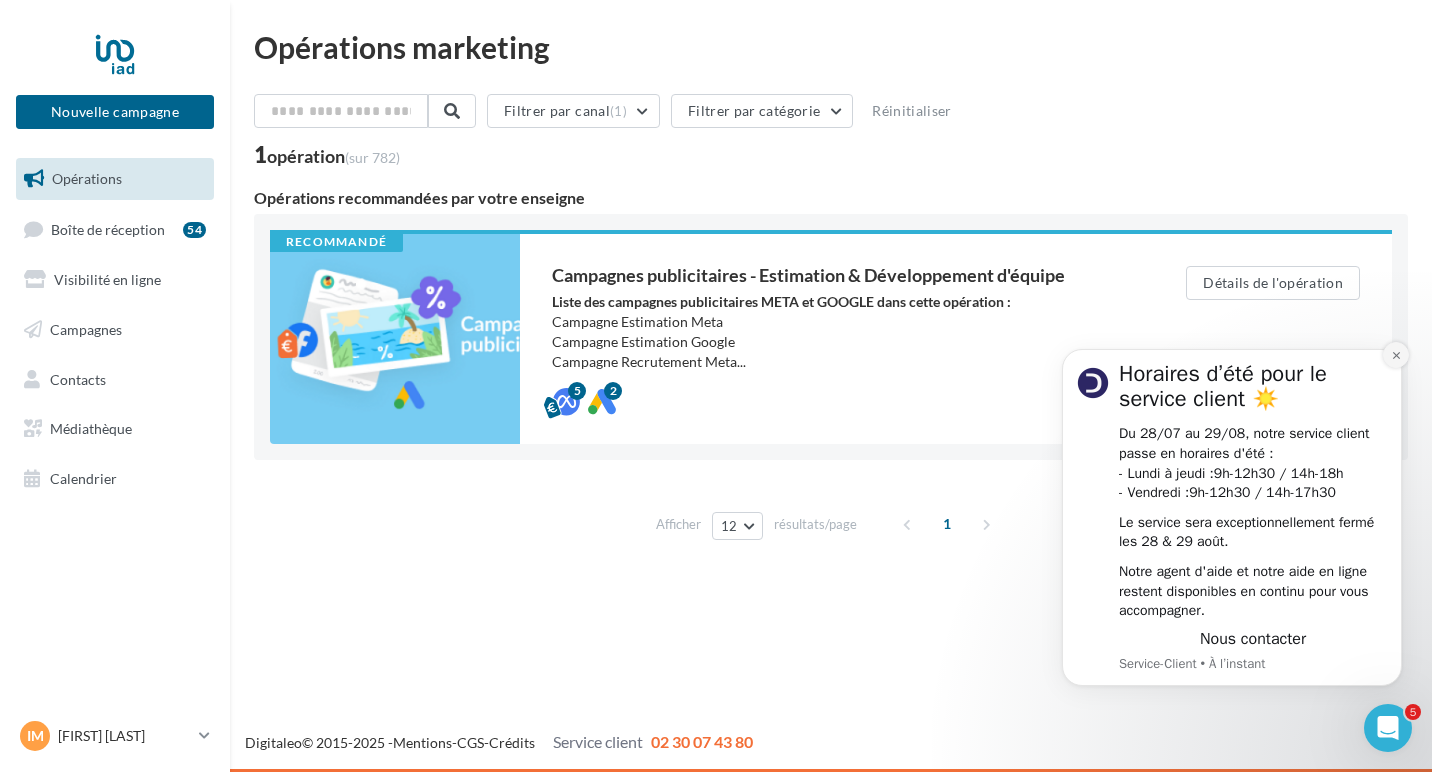 click at bounding box center [1396, 355] 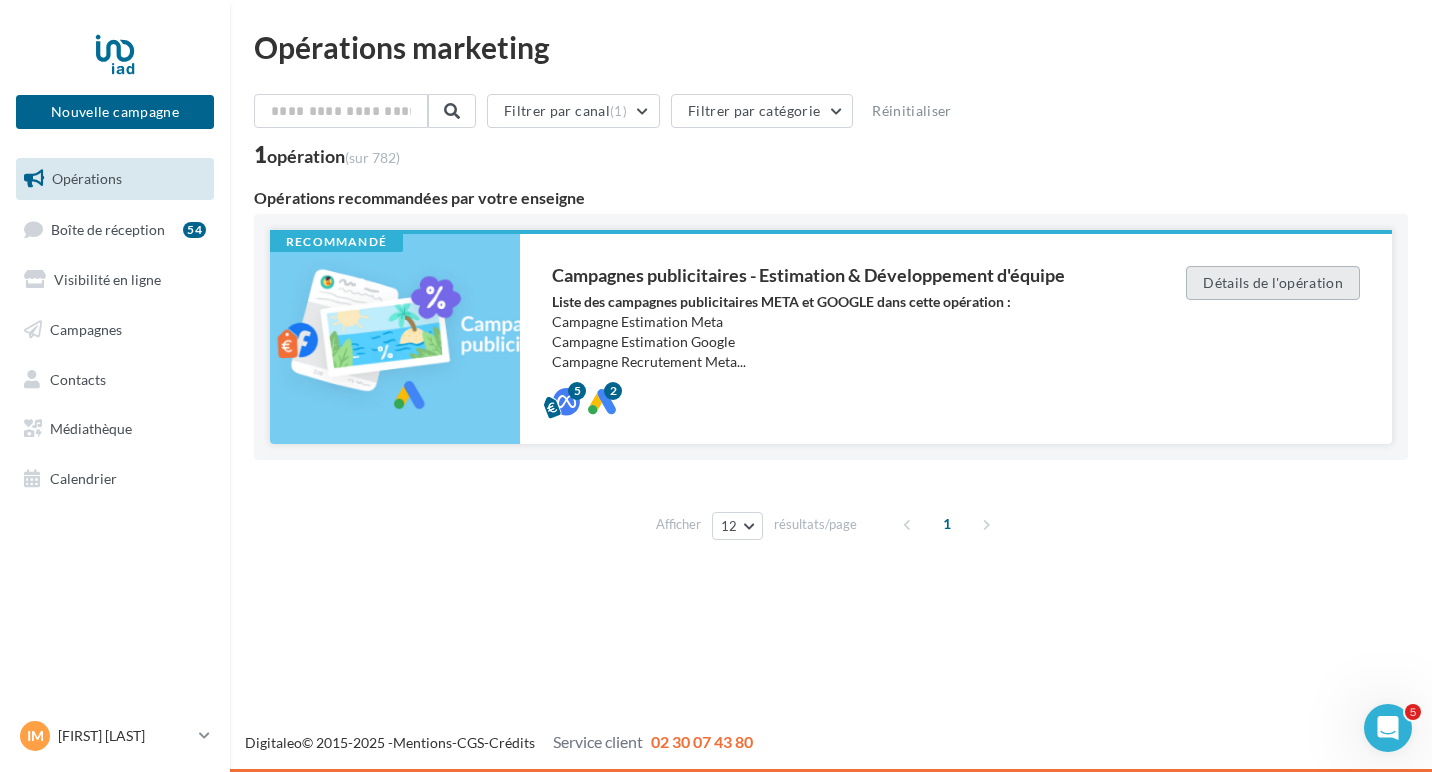 click on "Détails de l'opération" at bounding box center [1273, 283] 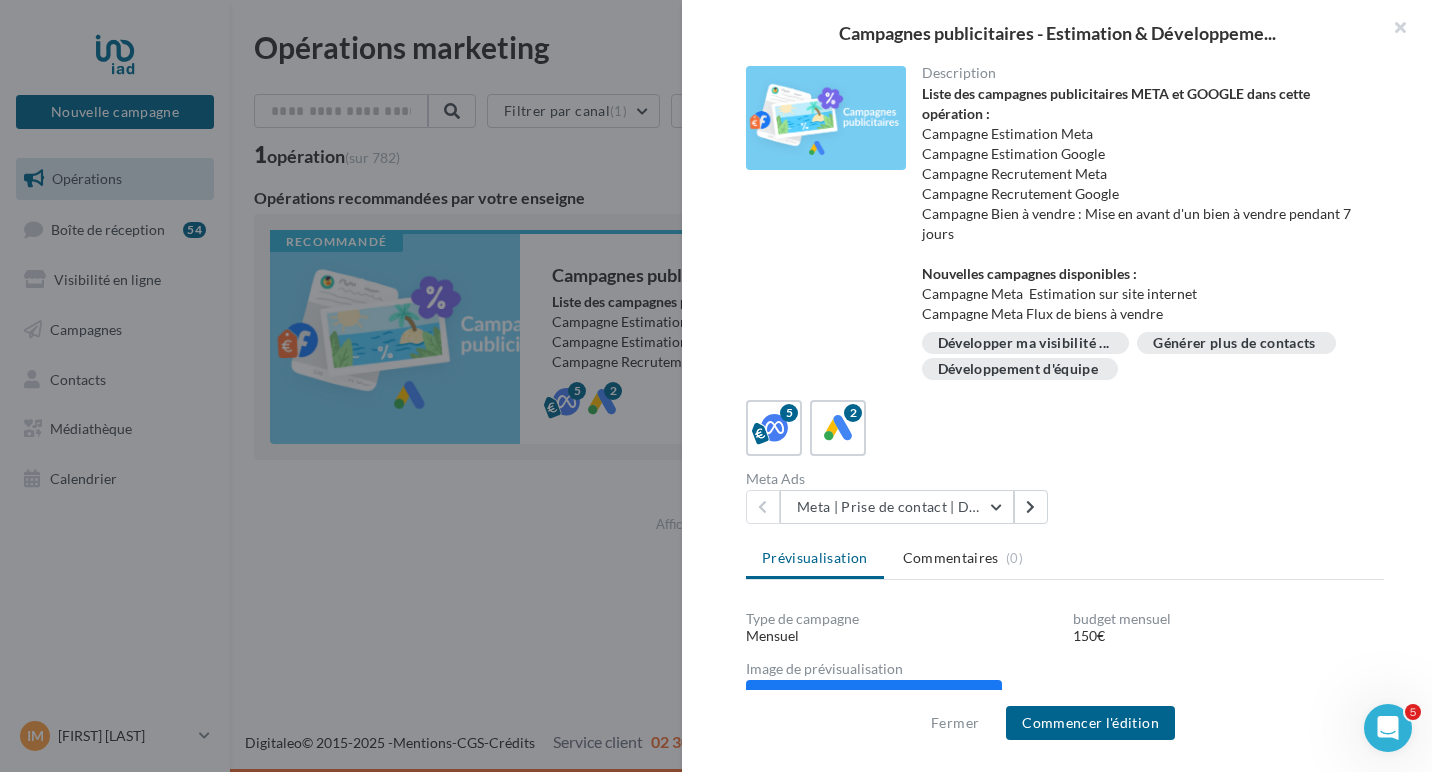 type 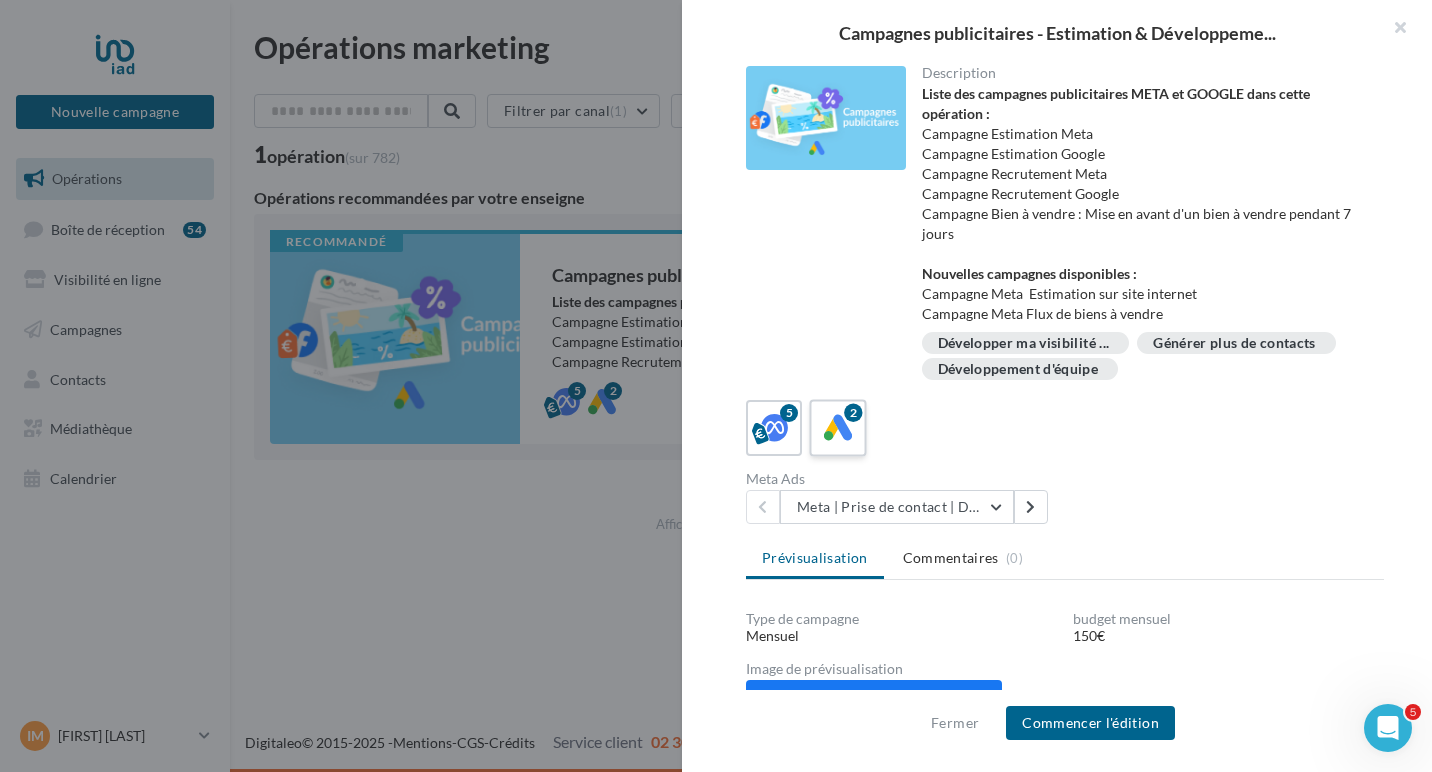 click on "2" at bounding box center (853, 413) 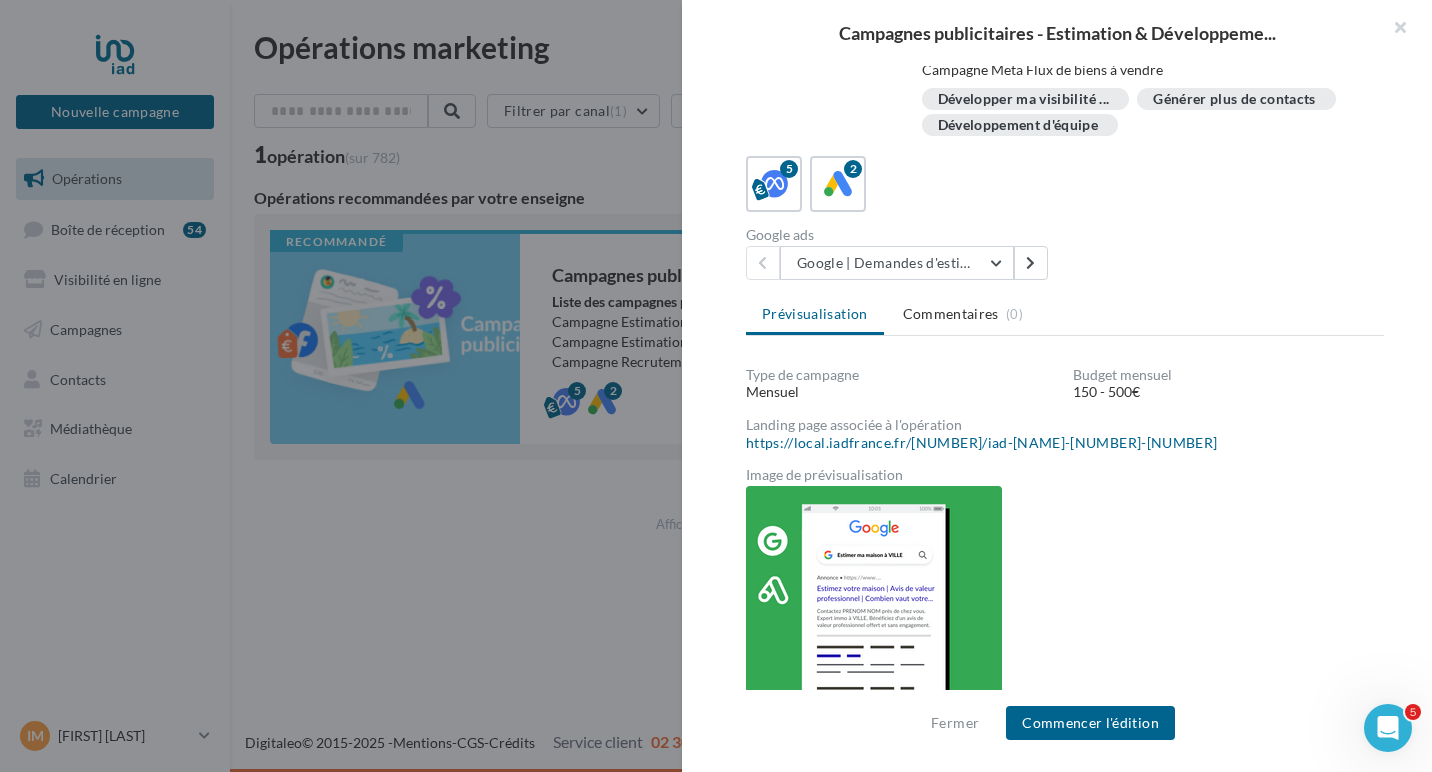 scroll, scrollTop: 246, scrollLeft: 0, axis: vertical 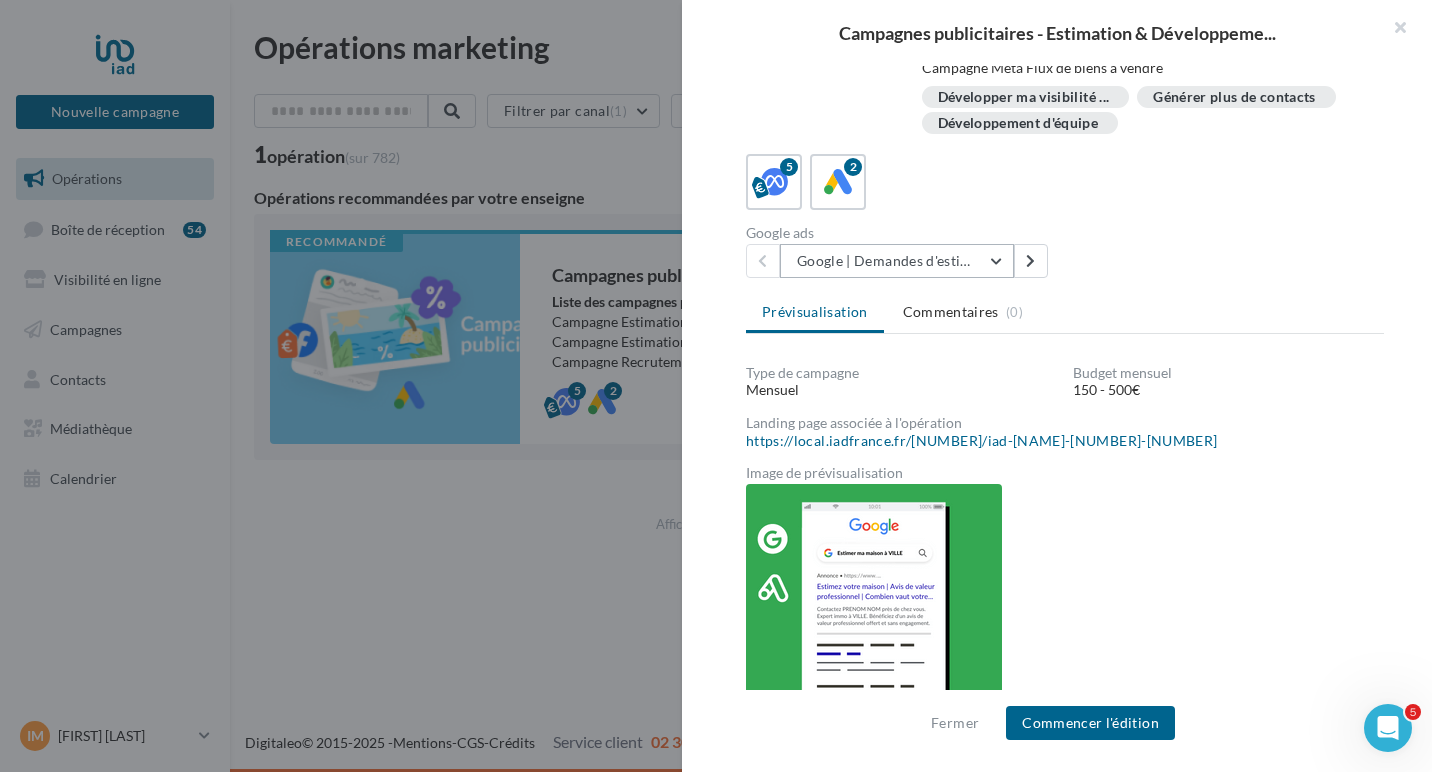click on "Google | Demandes d'estimation" at bounding box center [897, 261] 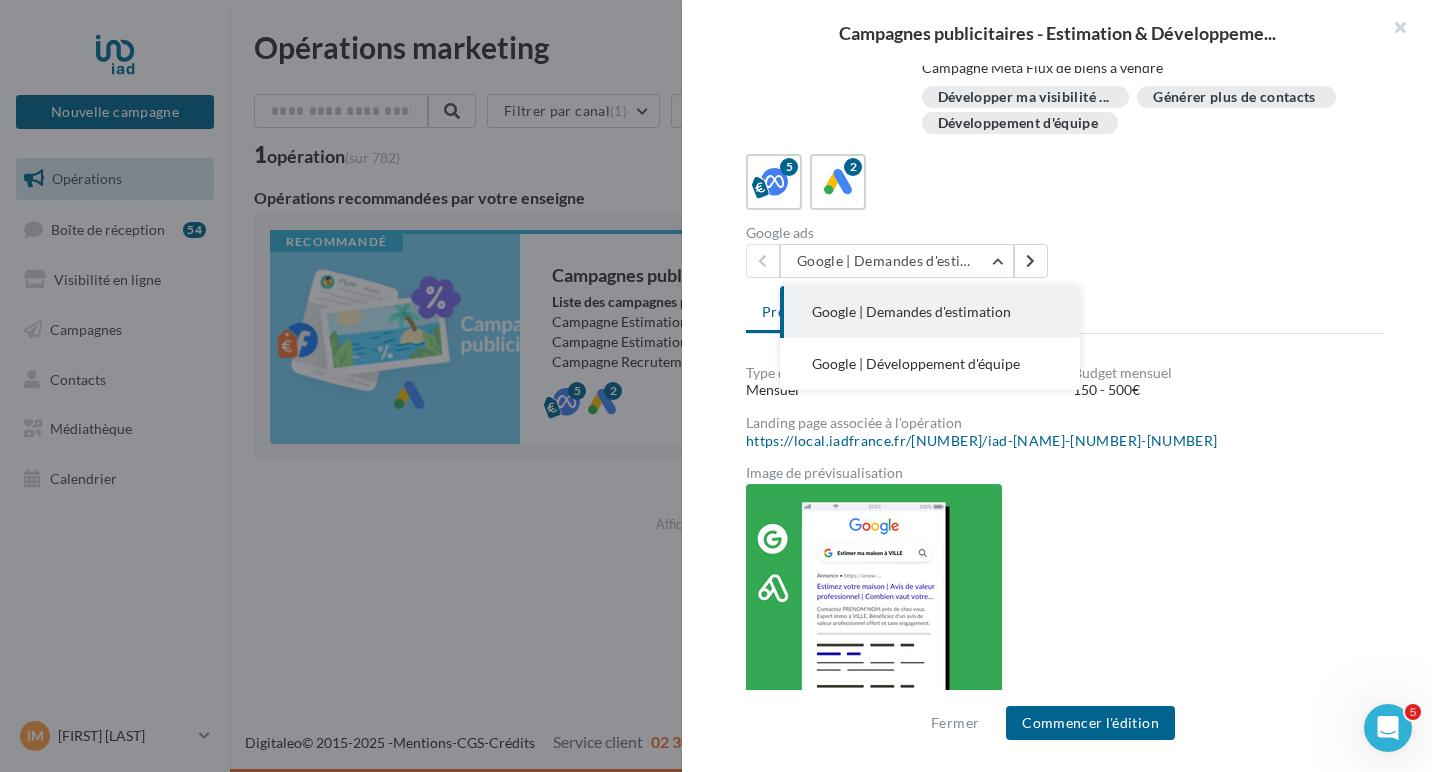 click on "Google | Demandes d'estimation" at bounding box center [911, 311] 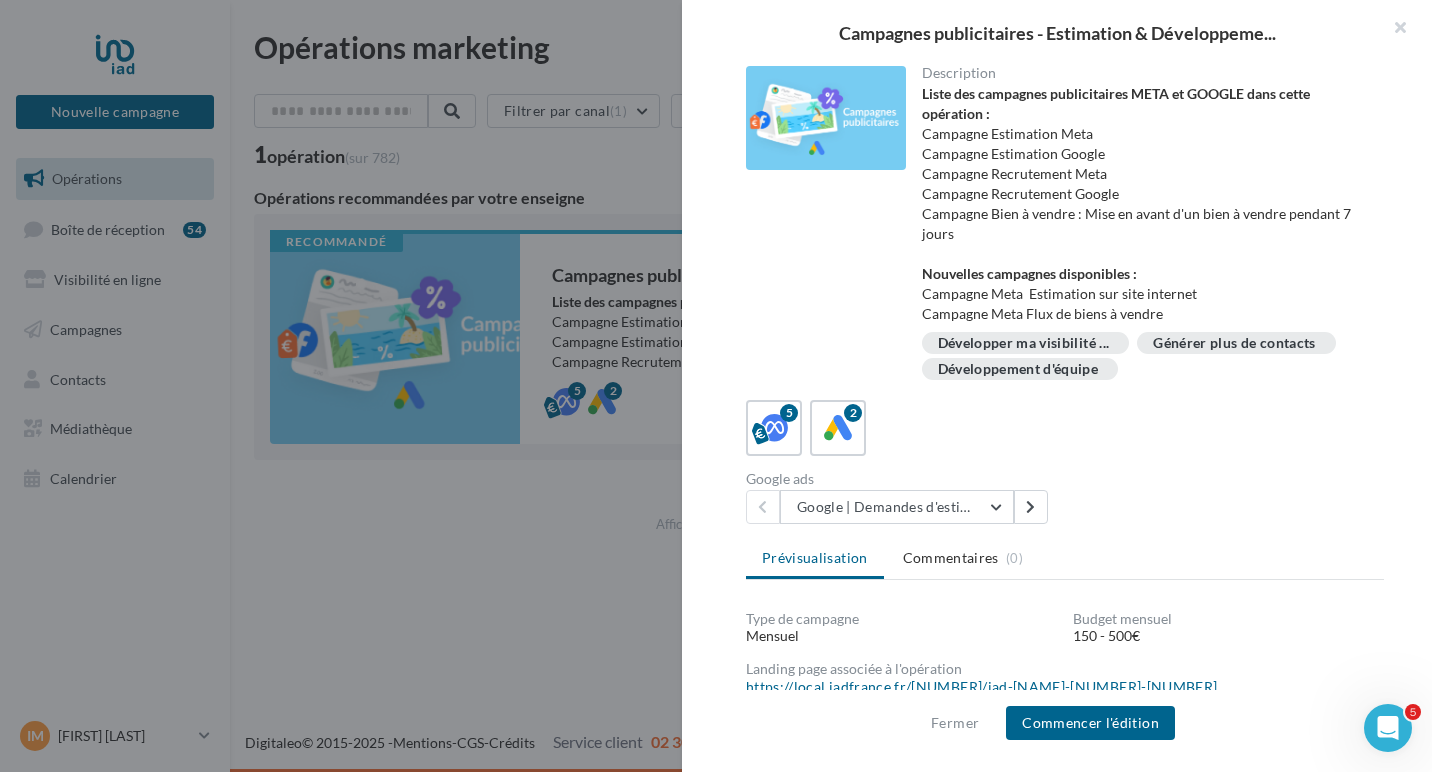 scroll, scrollTop: 246, scrollLeft: 0, axis: vertical 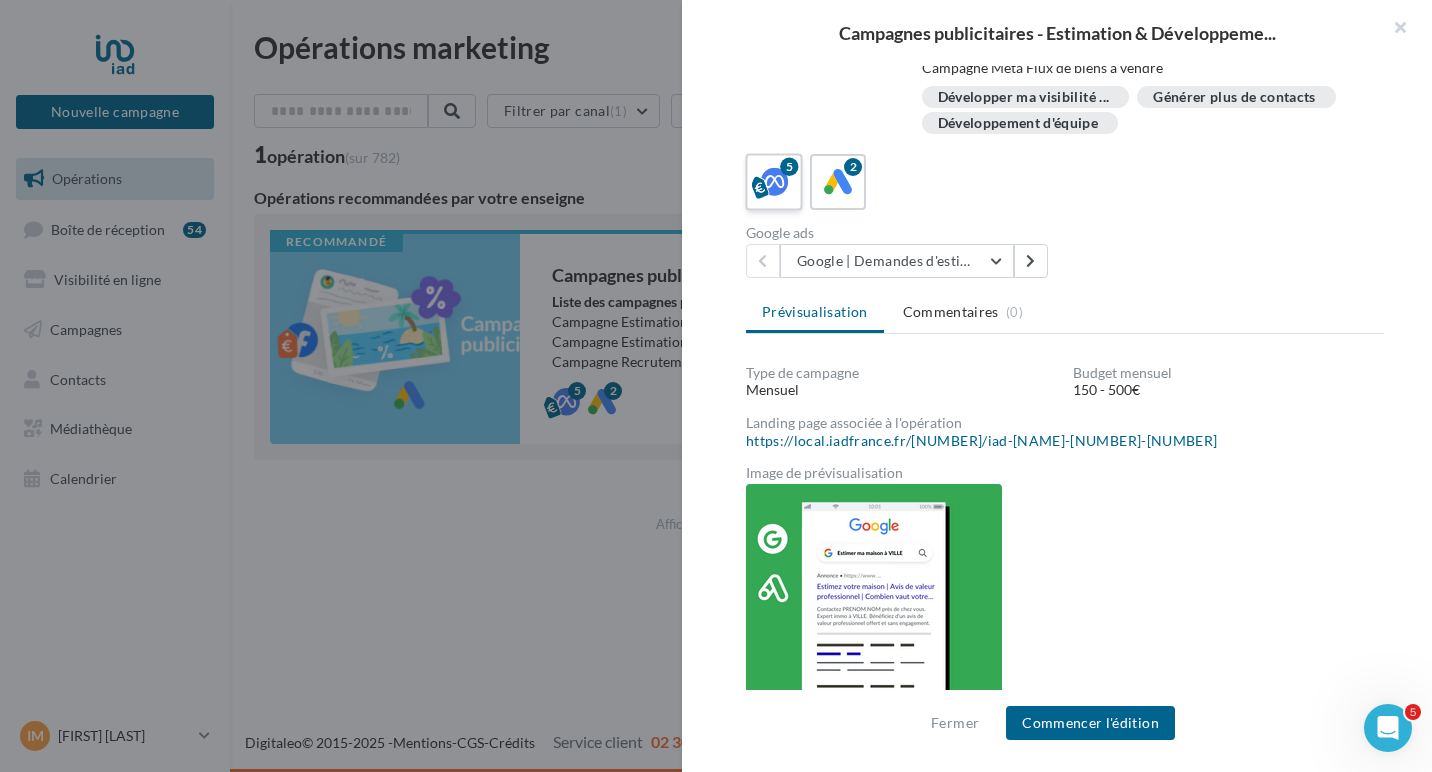 click at bounding box center (774, 182) 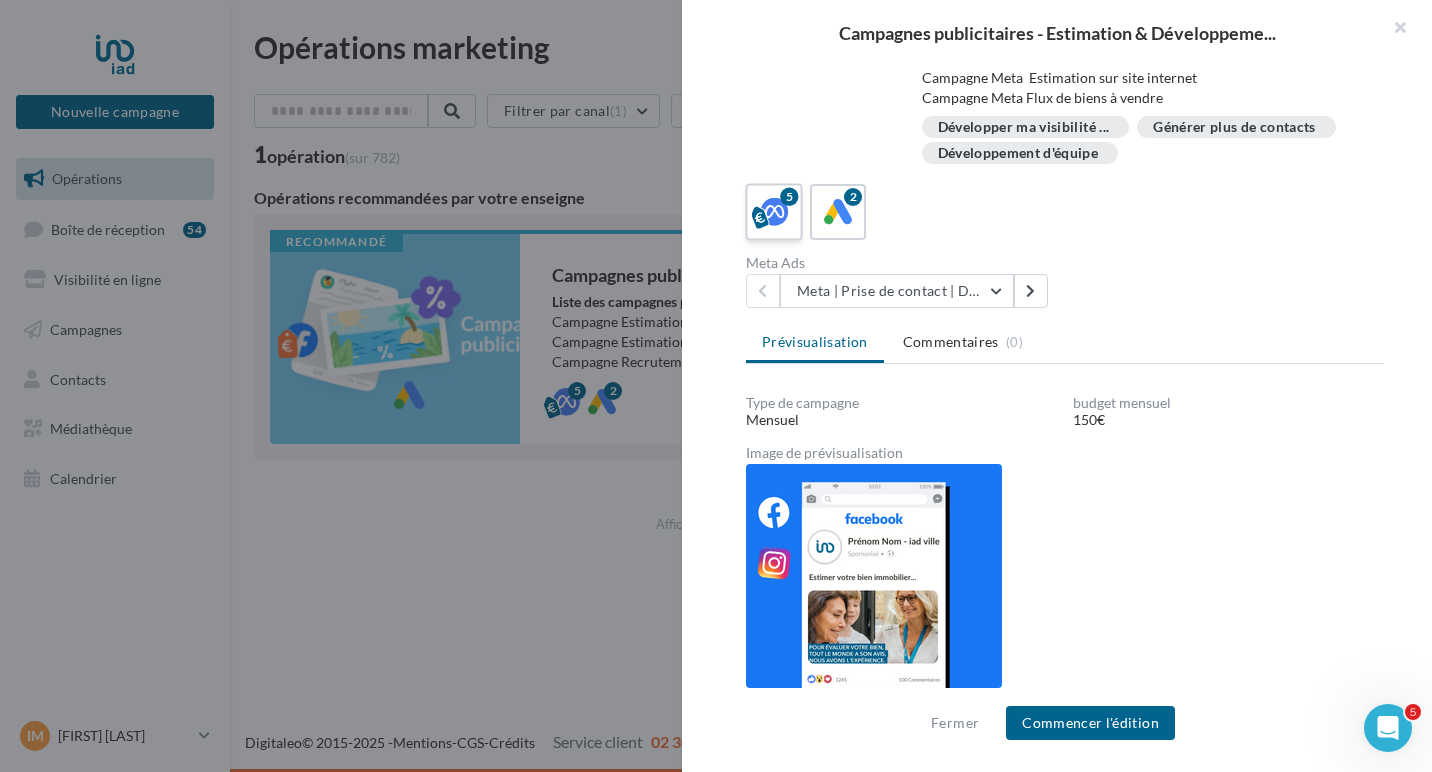 scroll, scrollTop: 216, scrollLeft: 0, axis: vertical 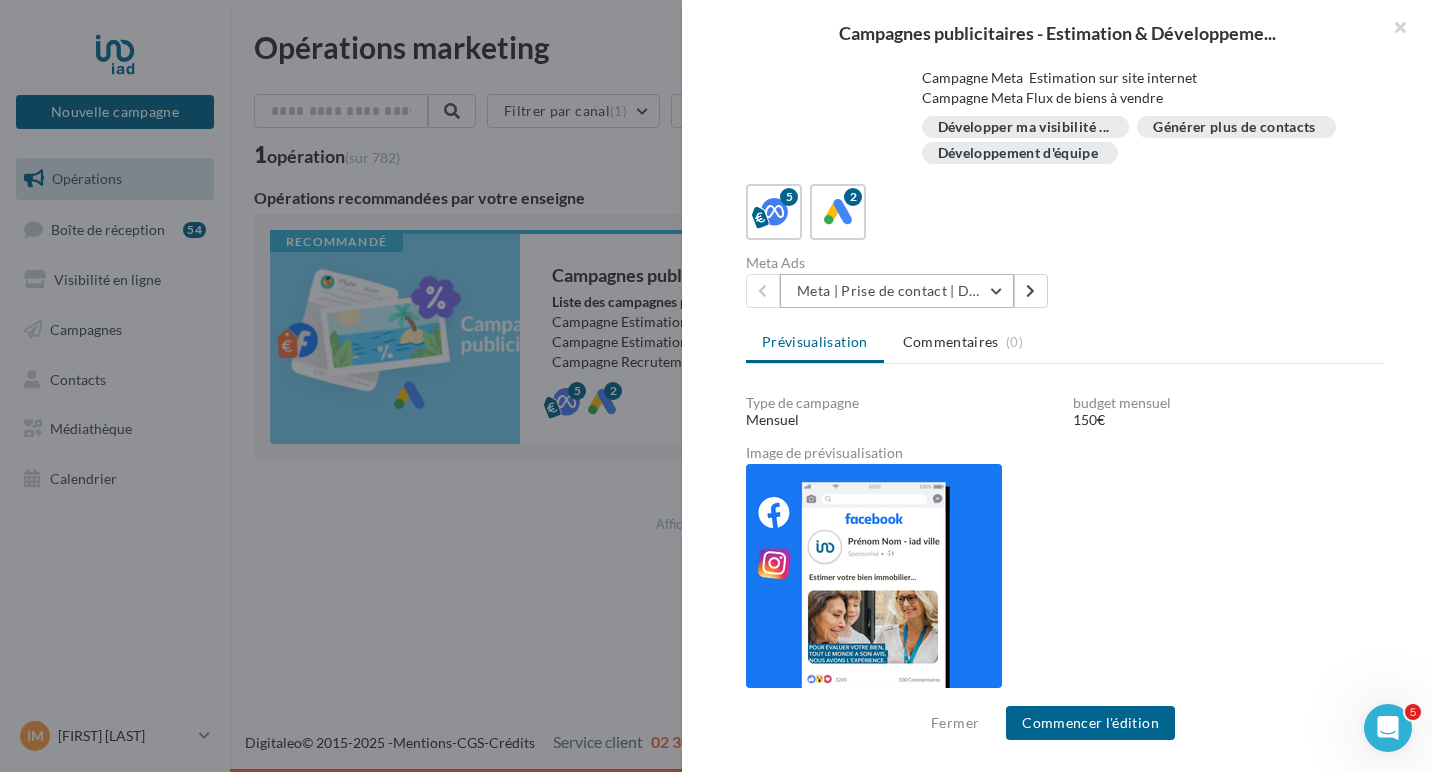 click on "Meta | Prise de contact | Demandes d'estimation" at bounding box center [897, 291] 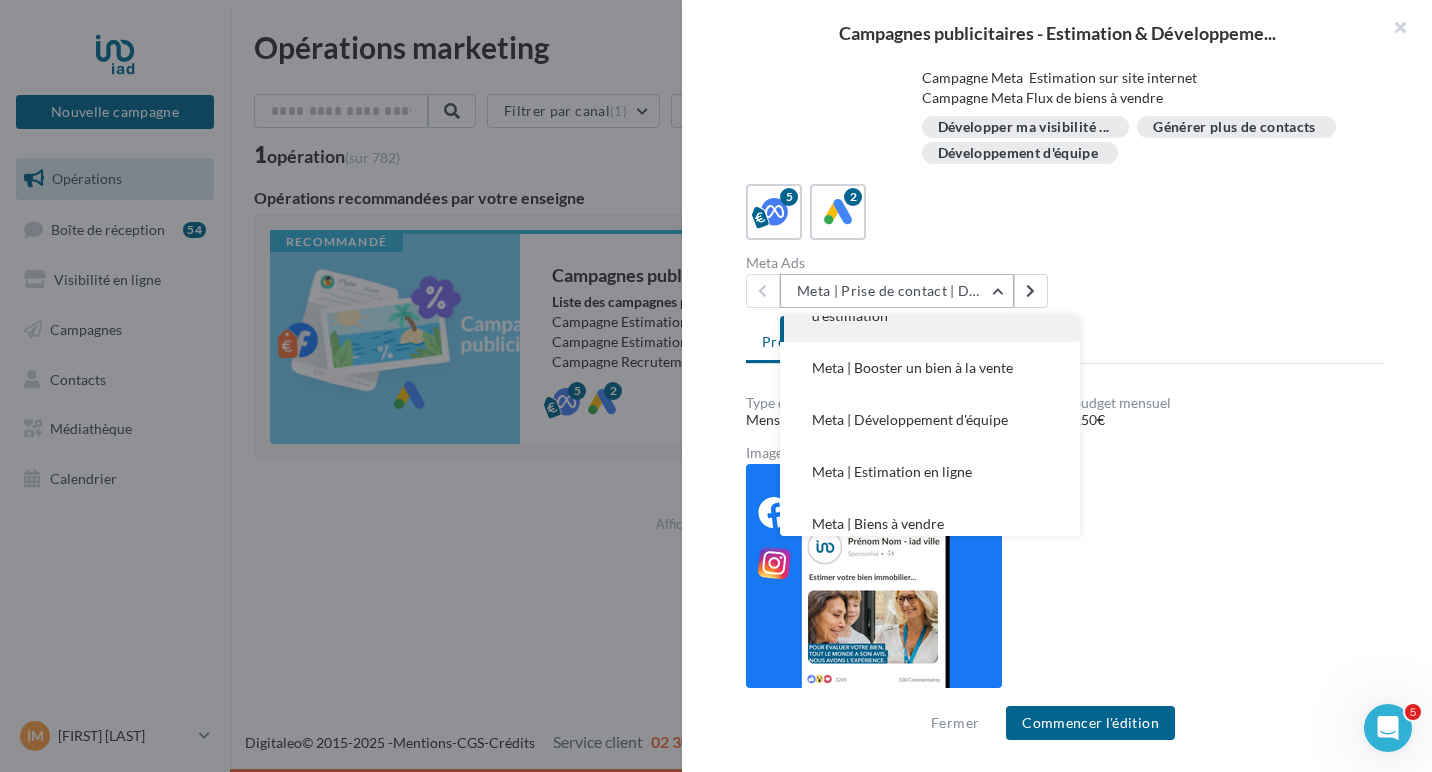scroll, scrollTop: 60, scrollLeft: 0, axis: vertical 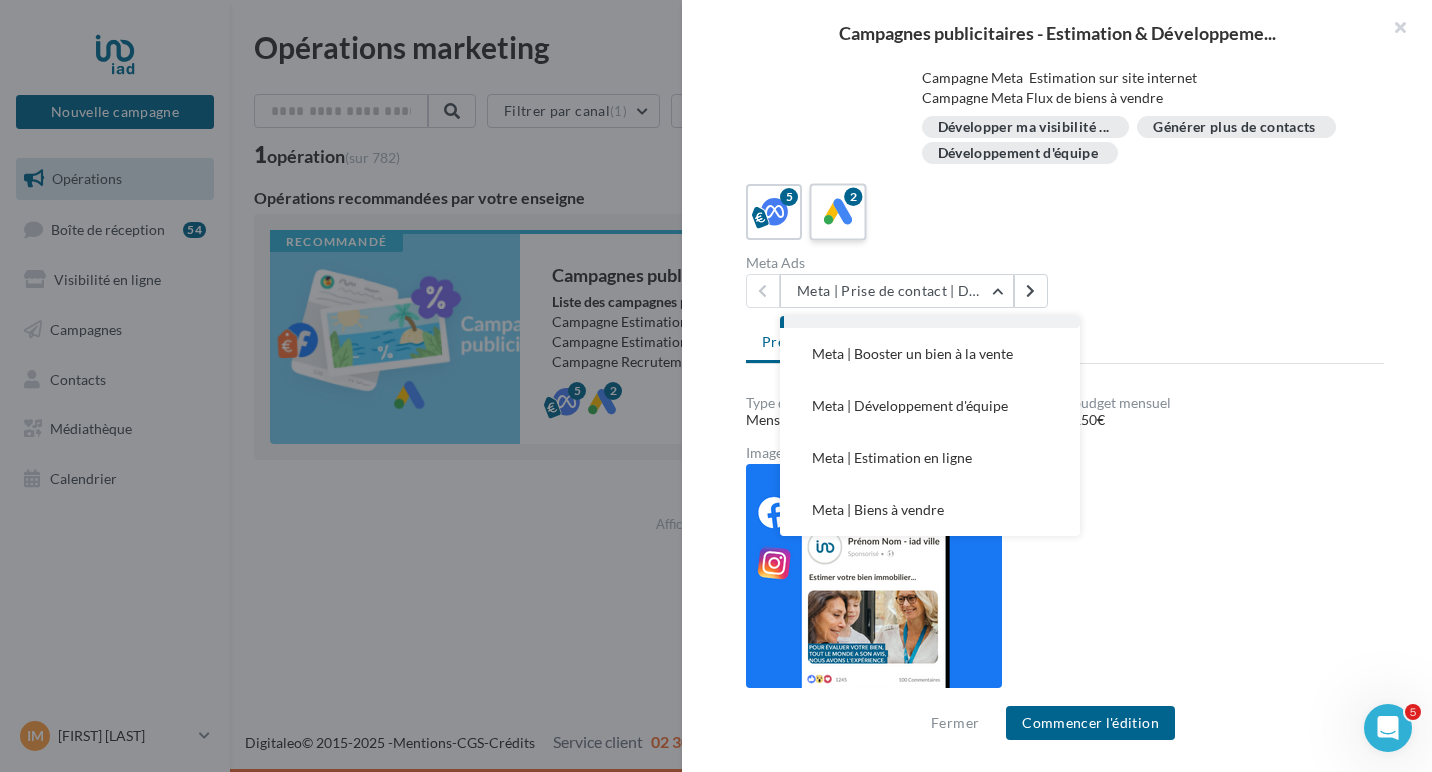click at bounding box center (838, 212) 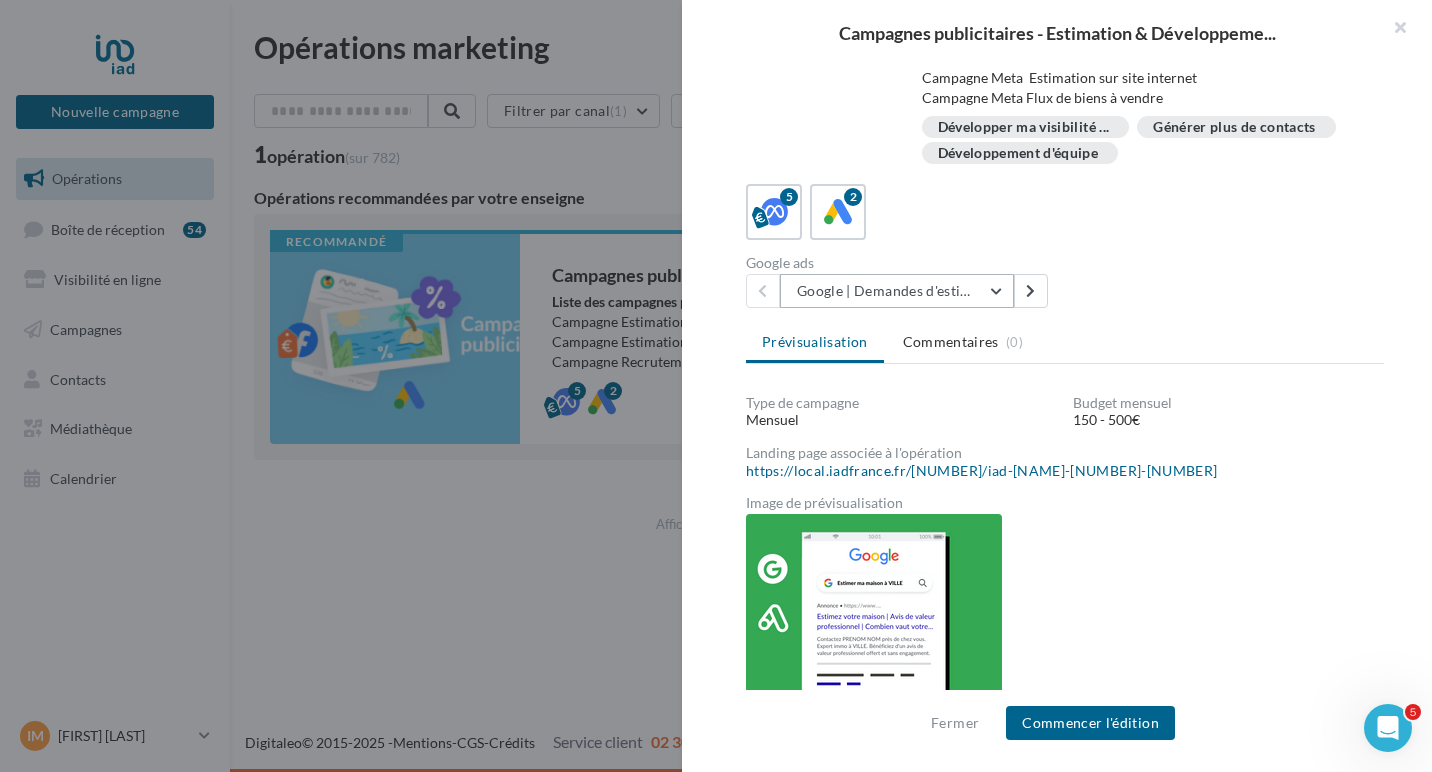click on "Google | Demandes d'estimation" at bounding box center (897, 291) 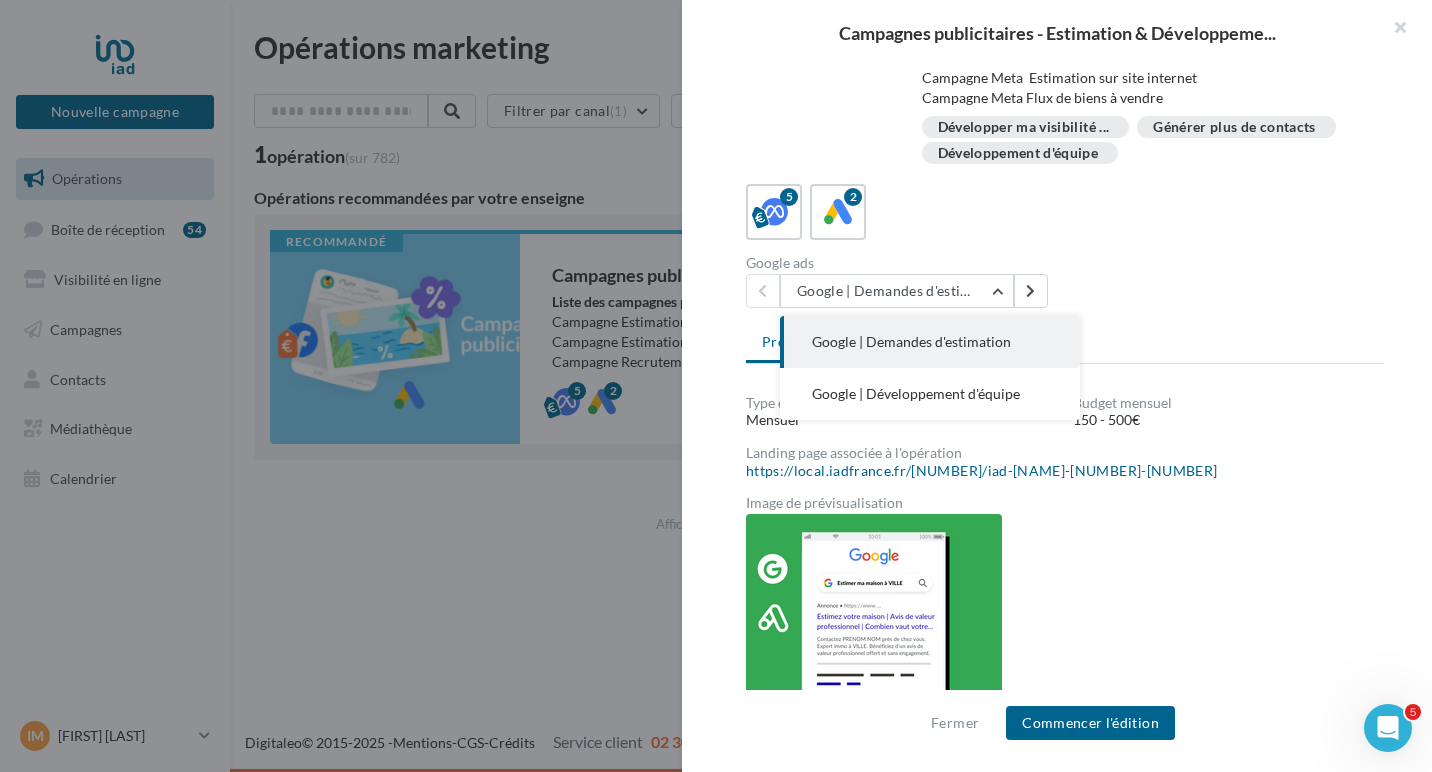 click on "Google | Demandes d'estimation" at bounding box center (911, 341) 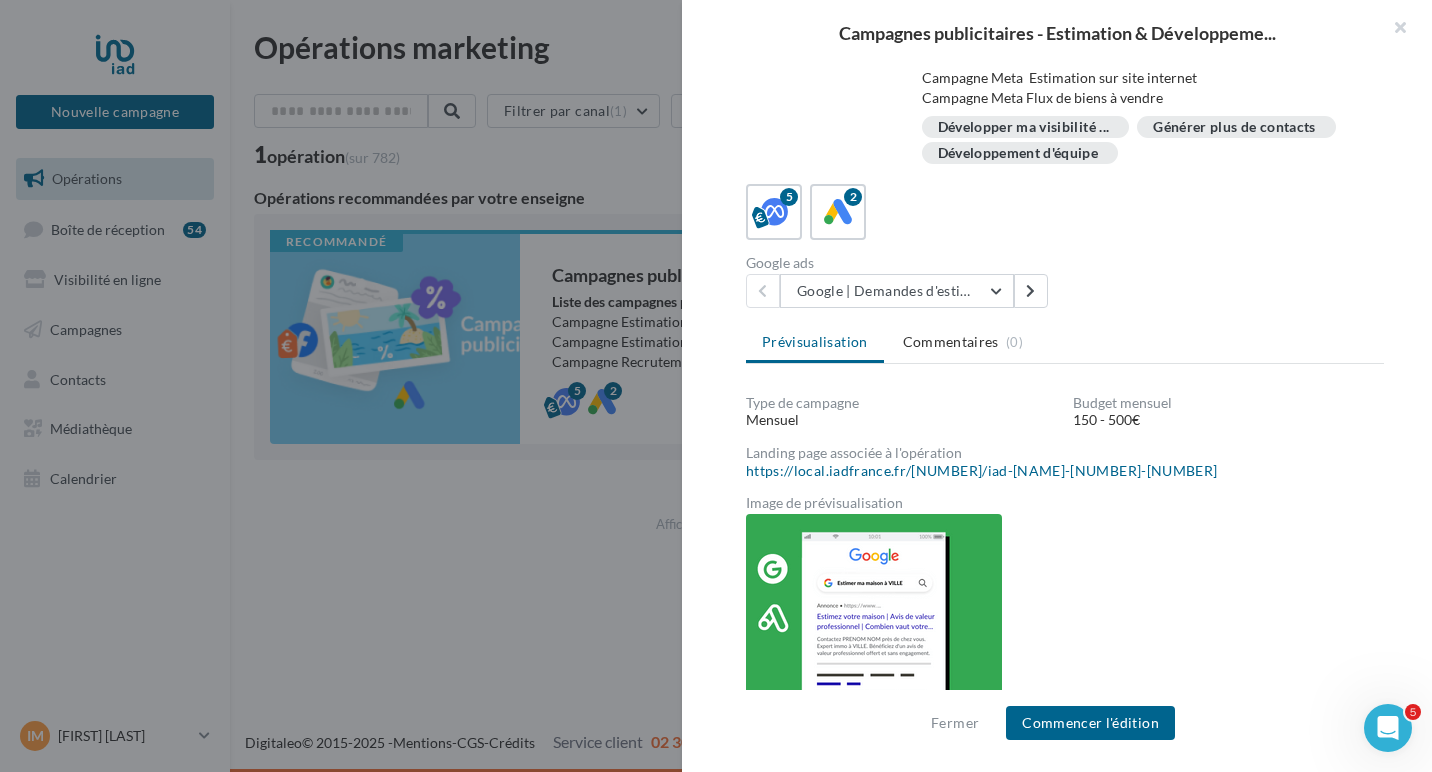 scroll, scrollTop: 246, scrollLeft: 0, axis: vertical 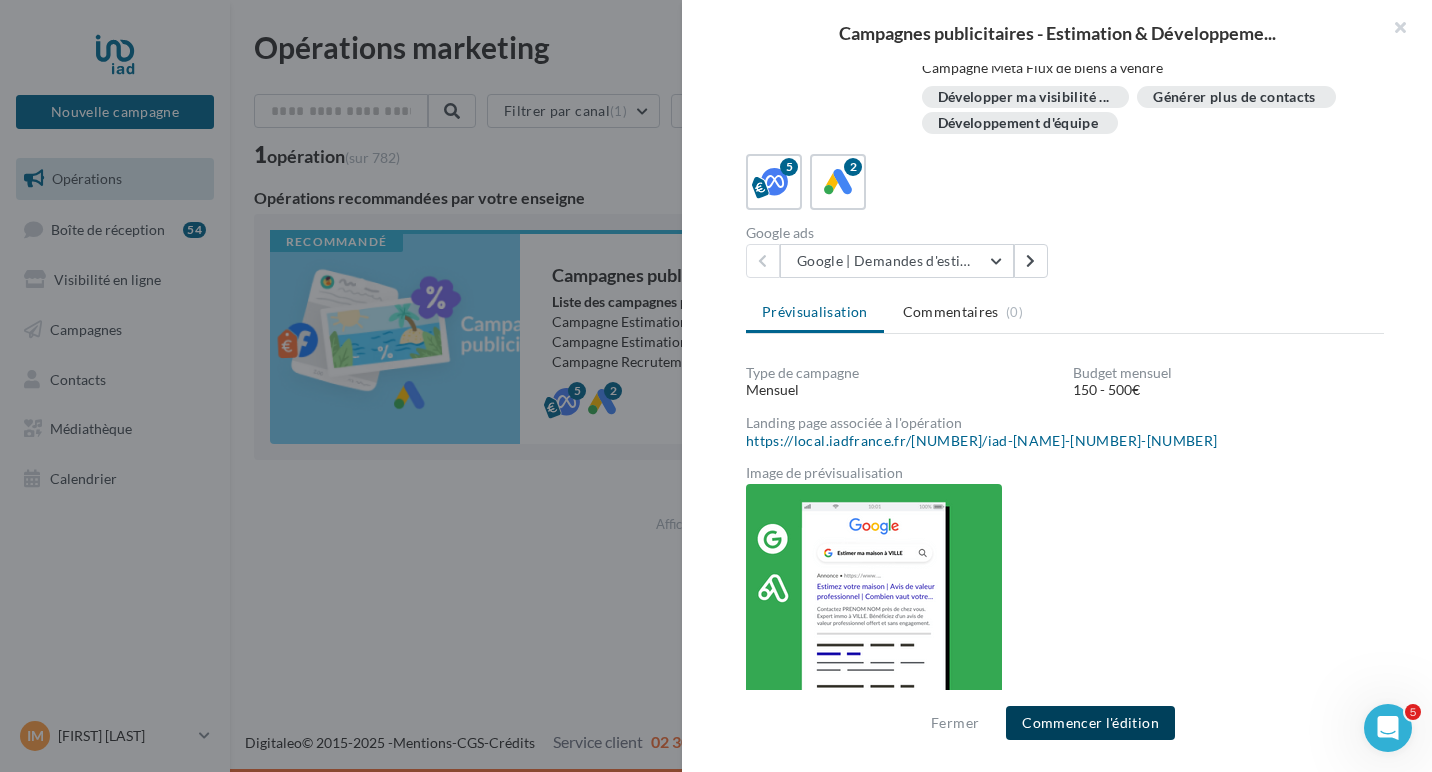 click on "Commencer l'édition" at bounding box center [1090, 723] 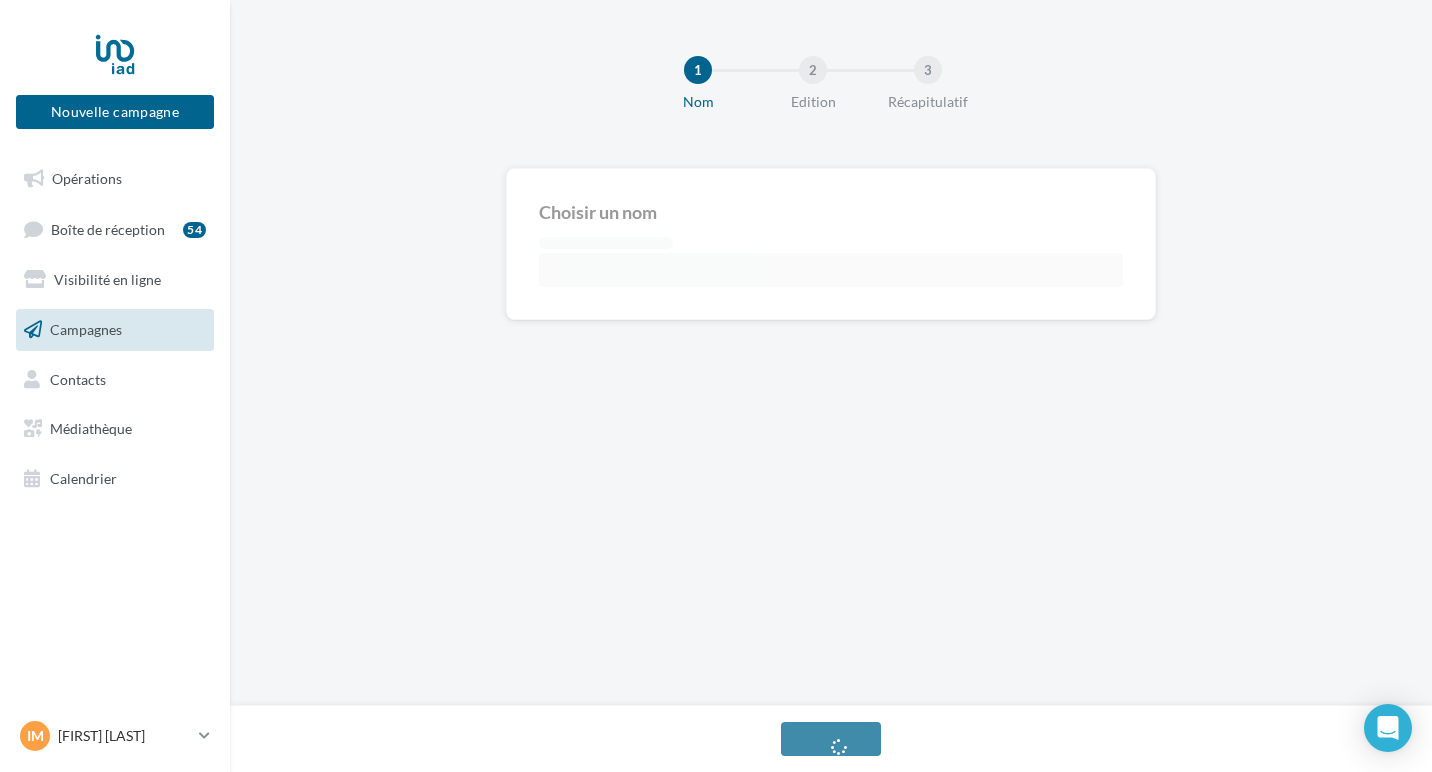scroll, scrollTop: 0, scrollLeft: 0, axis: both 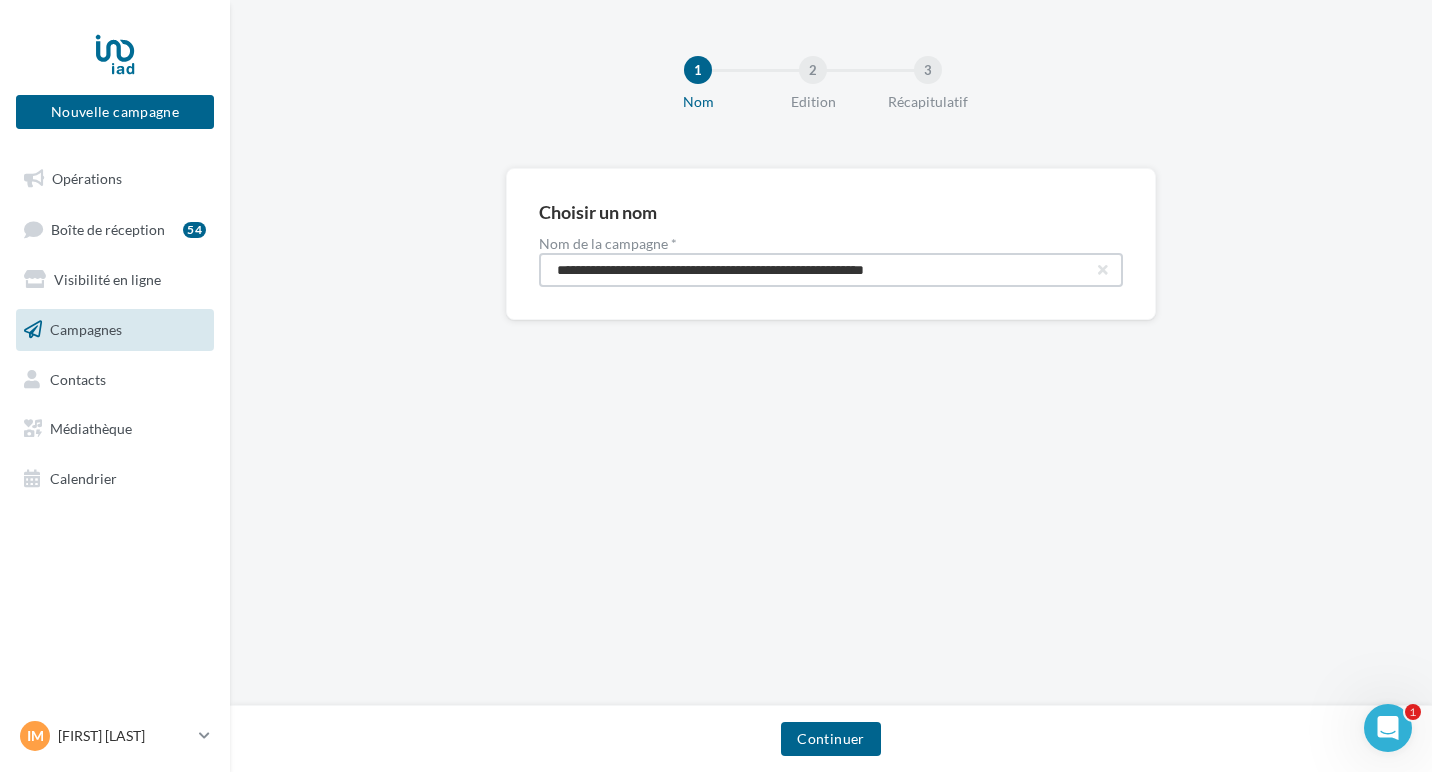 click on "**********" at bounding box center (831, 270) 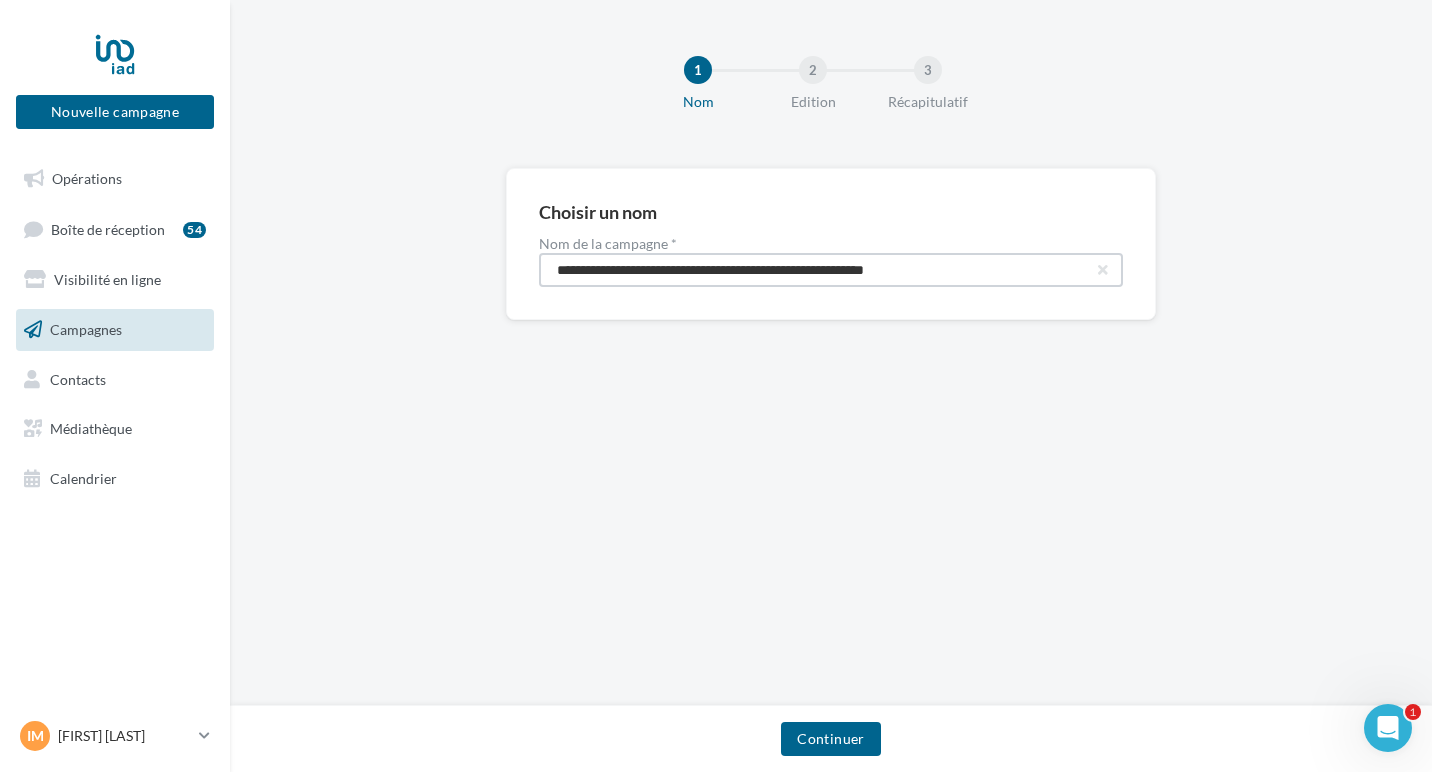 drag, startPoint x: 982, startPoint y: 272, endPoint x: 785, endPoint y: 272, distance: 197 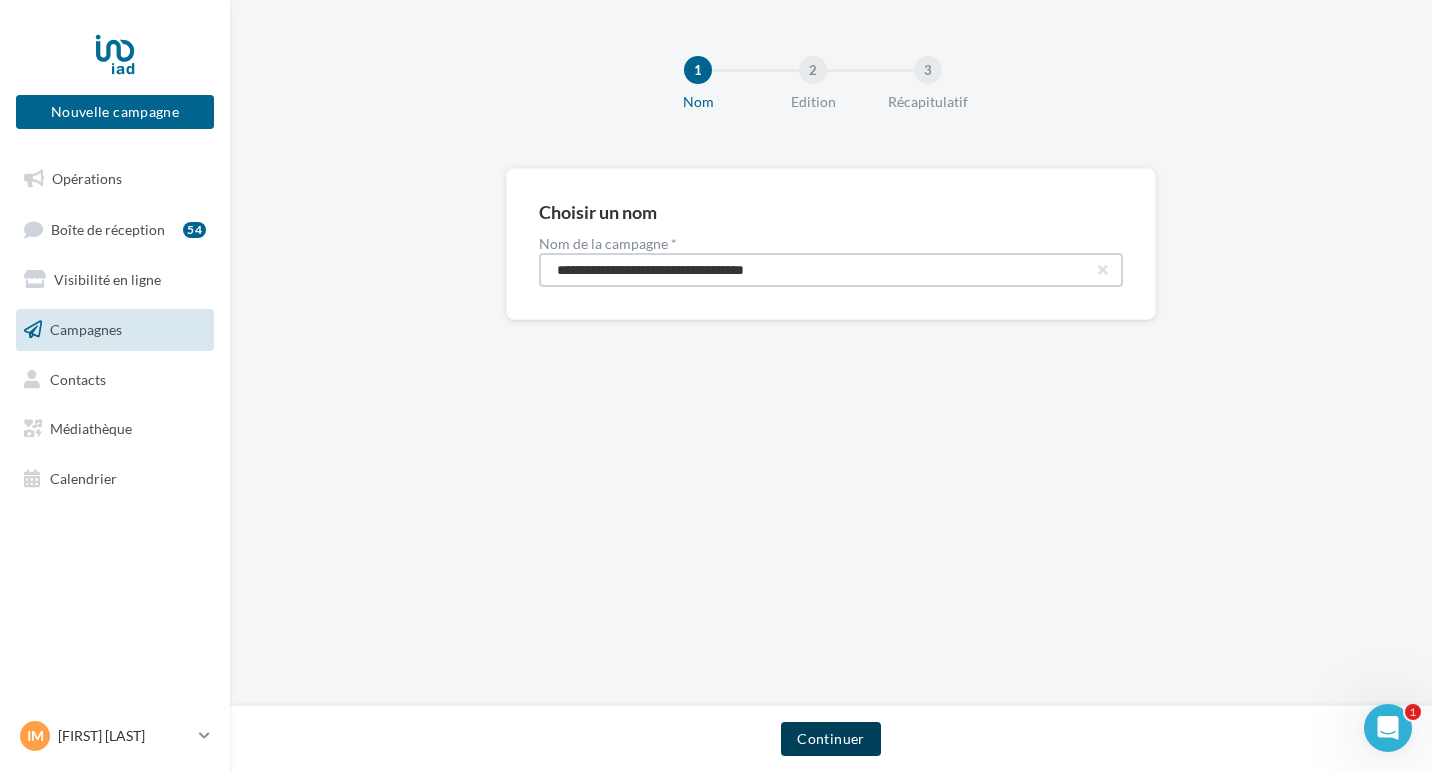 type on "**********" 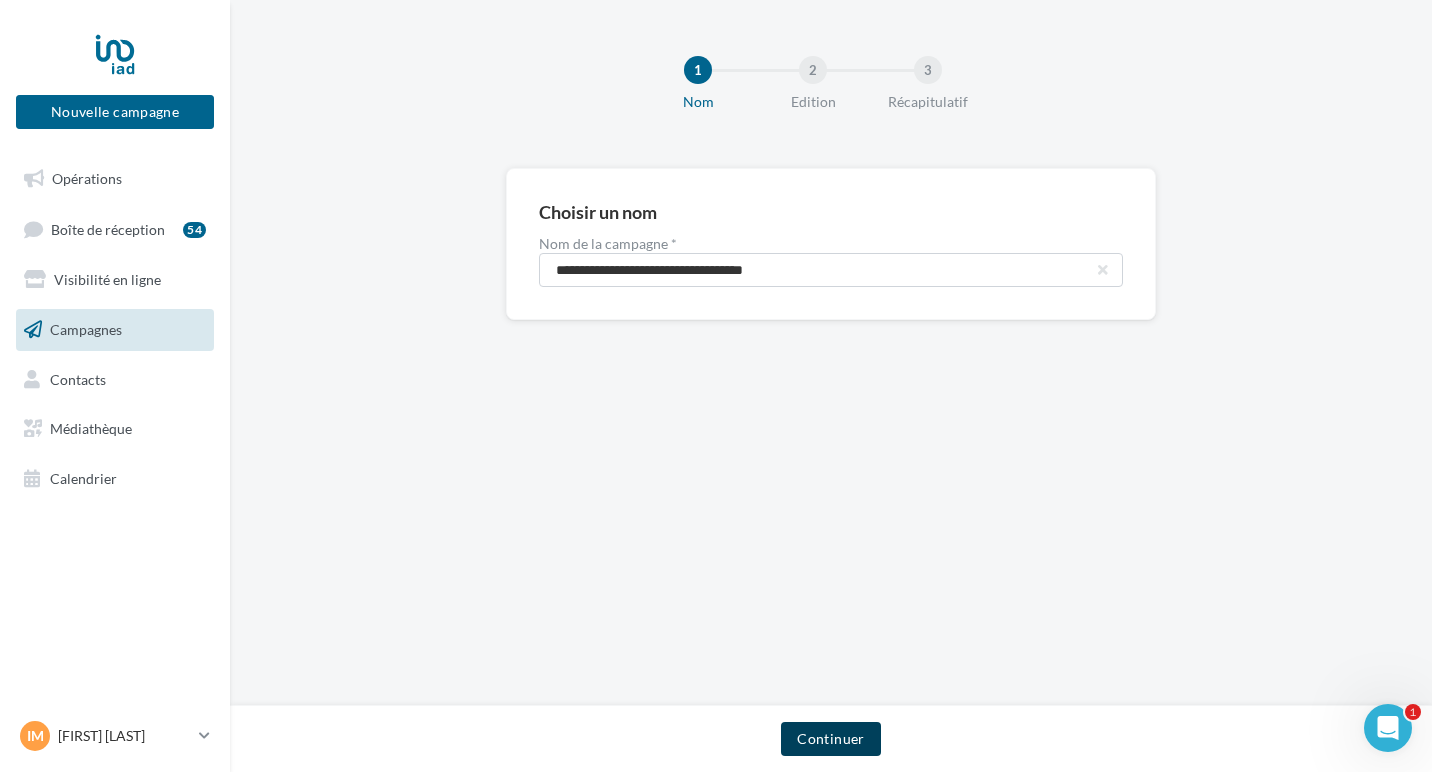 click on "Continuer" at bounding box center (830, 739) 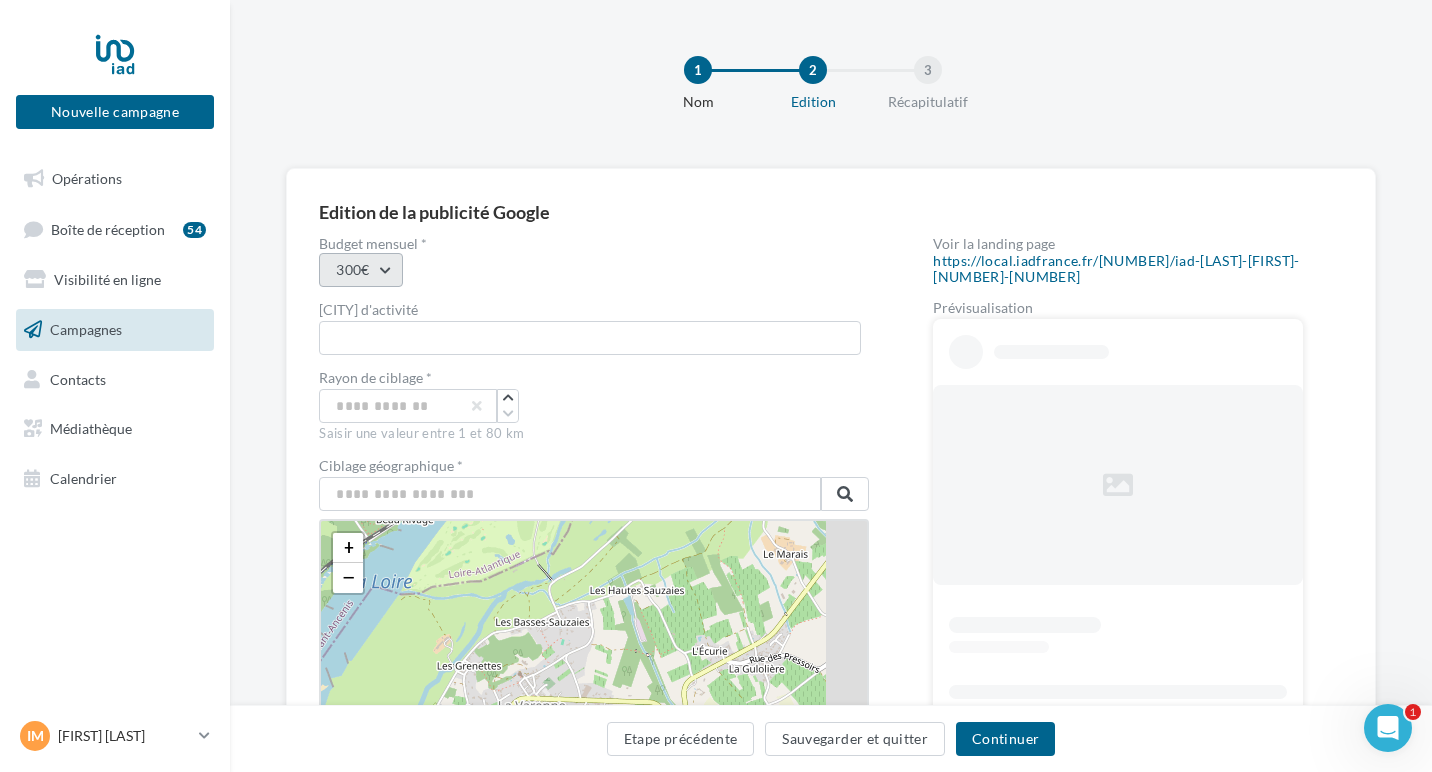 click on "300€" at bounding box center [360, 270] 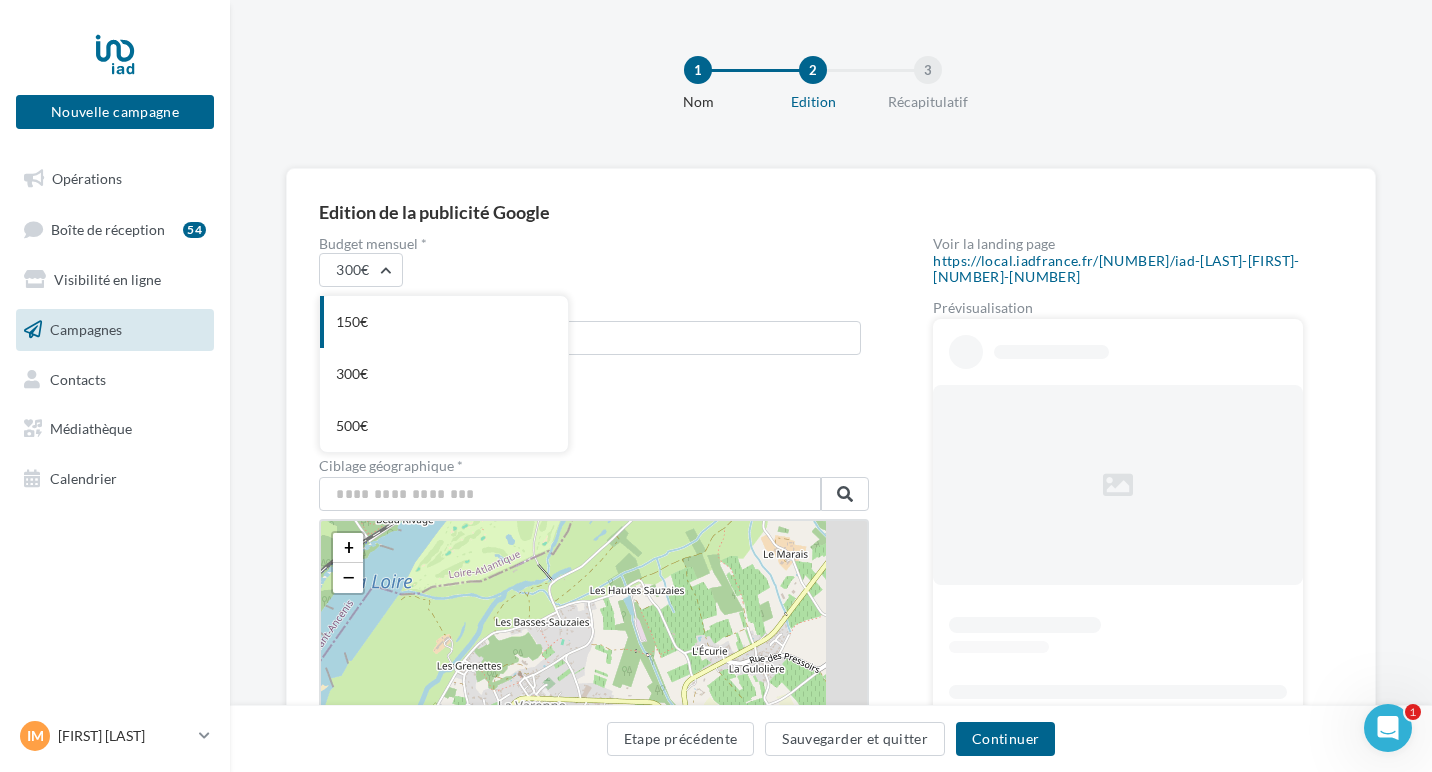 click on "300€
150€
300€
500€" at bounding box center (594, 270) 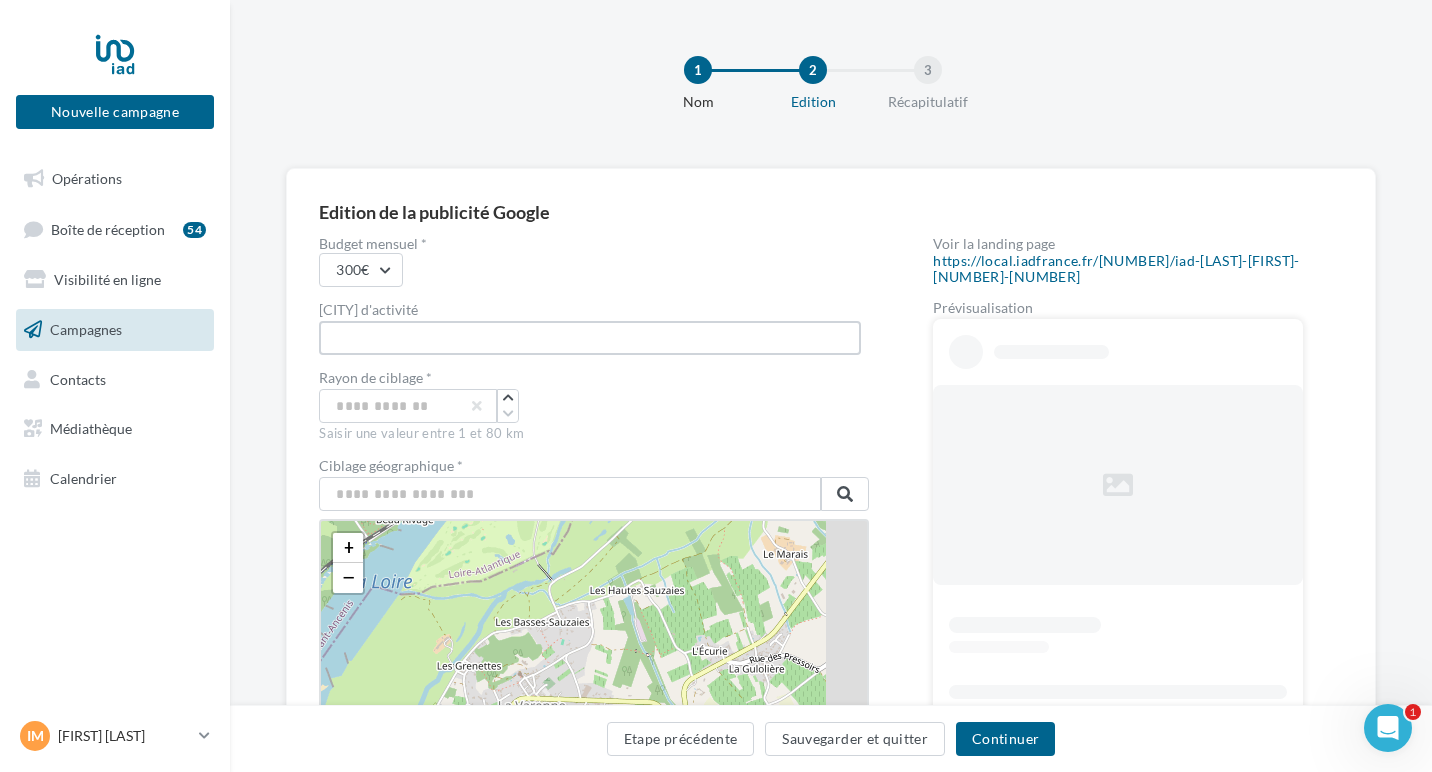 click at bounding box center [590, 338] 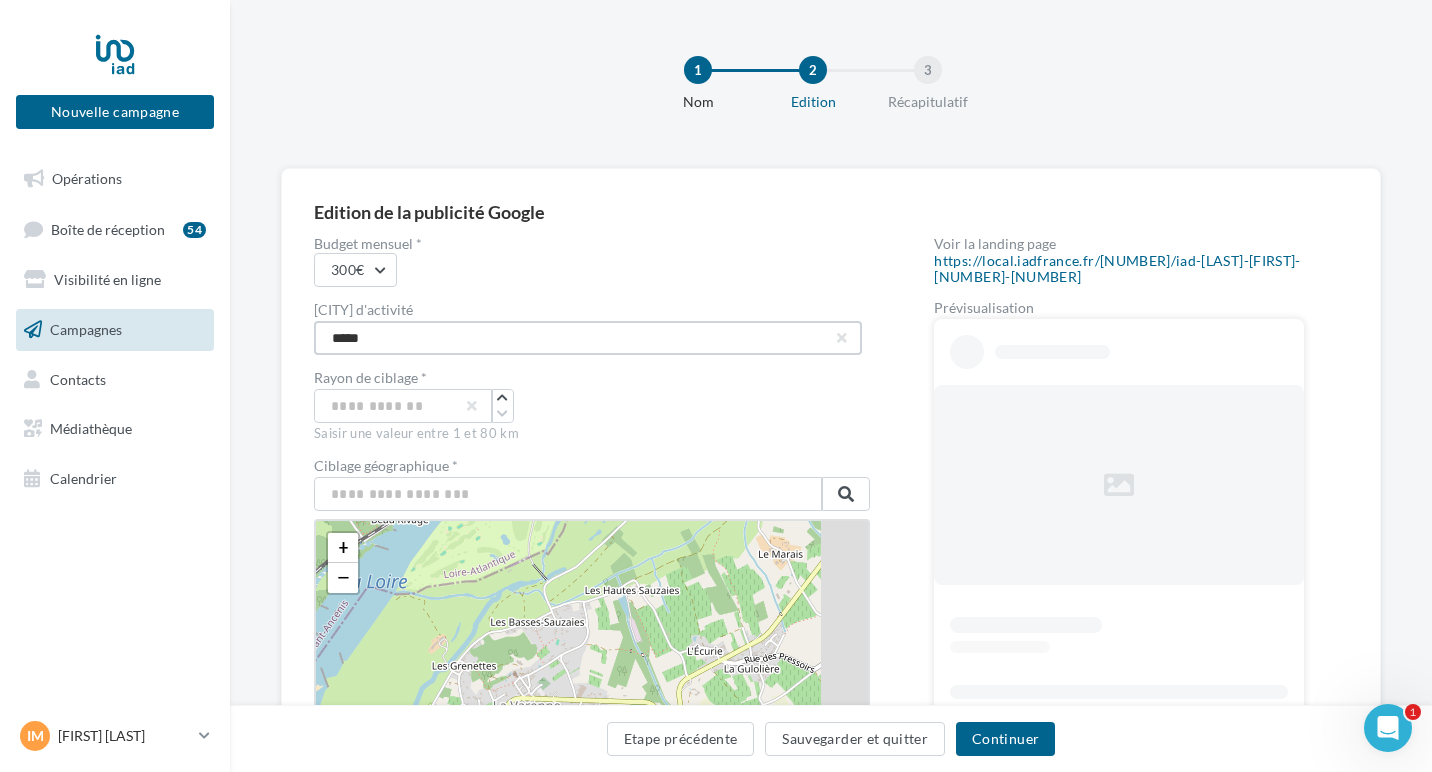 type on "*****" 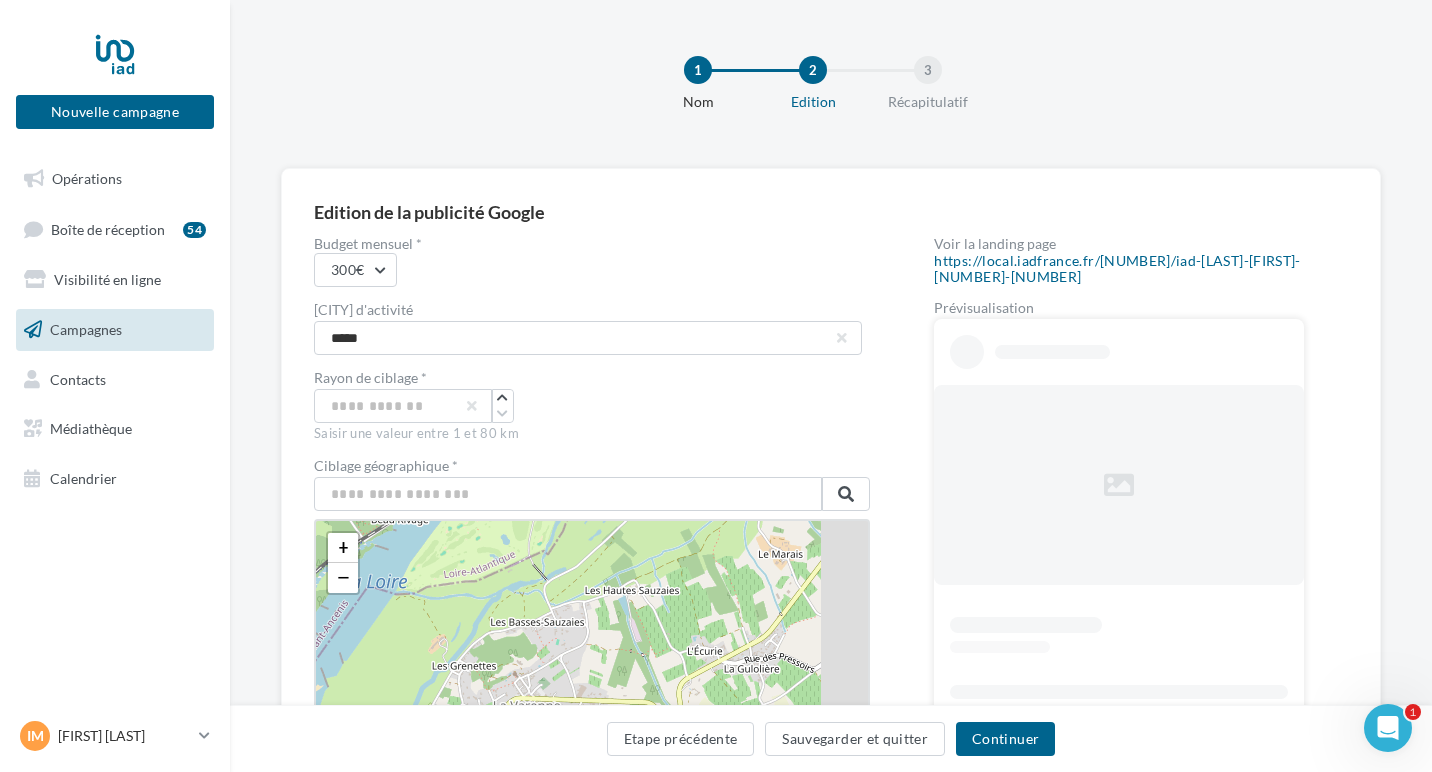 click on "*" at bounding box center (592, 406) 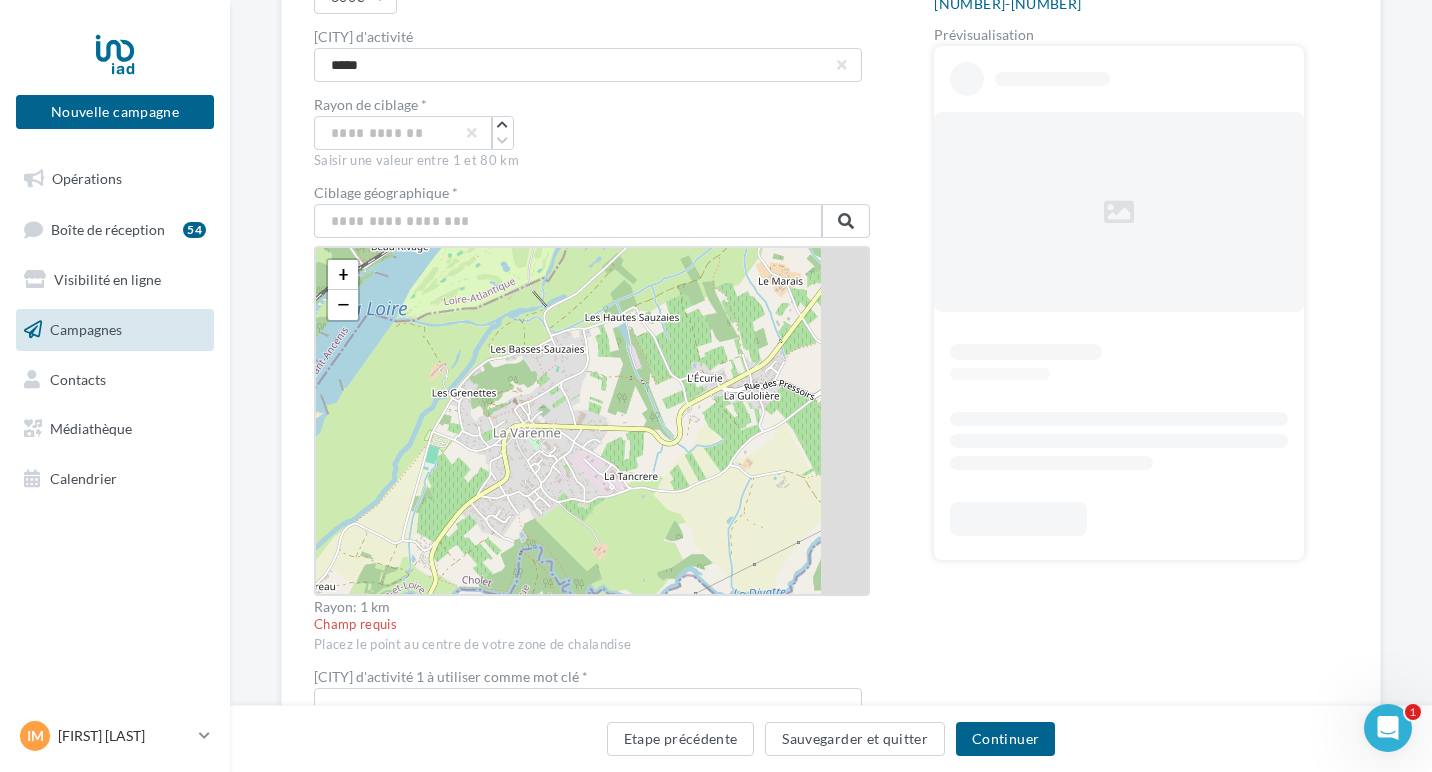 scroll, scrollTop: 276, scrollLeft: 0, axis: vertical 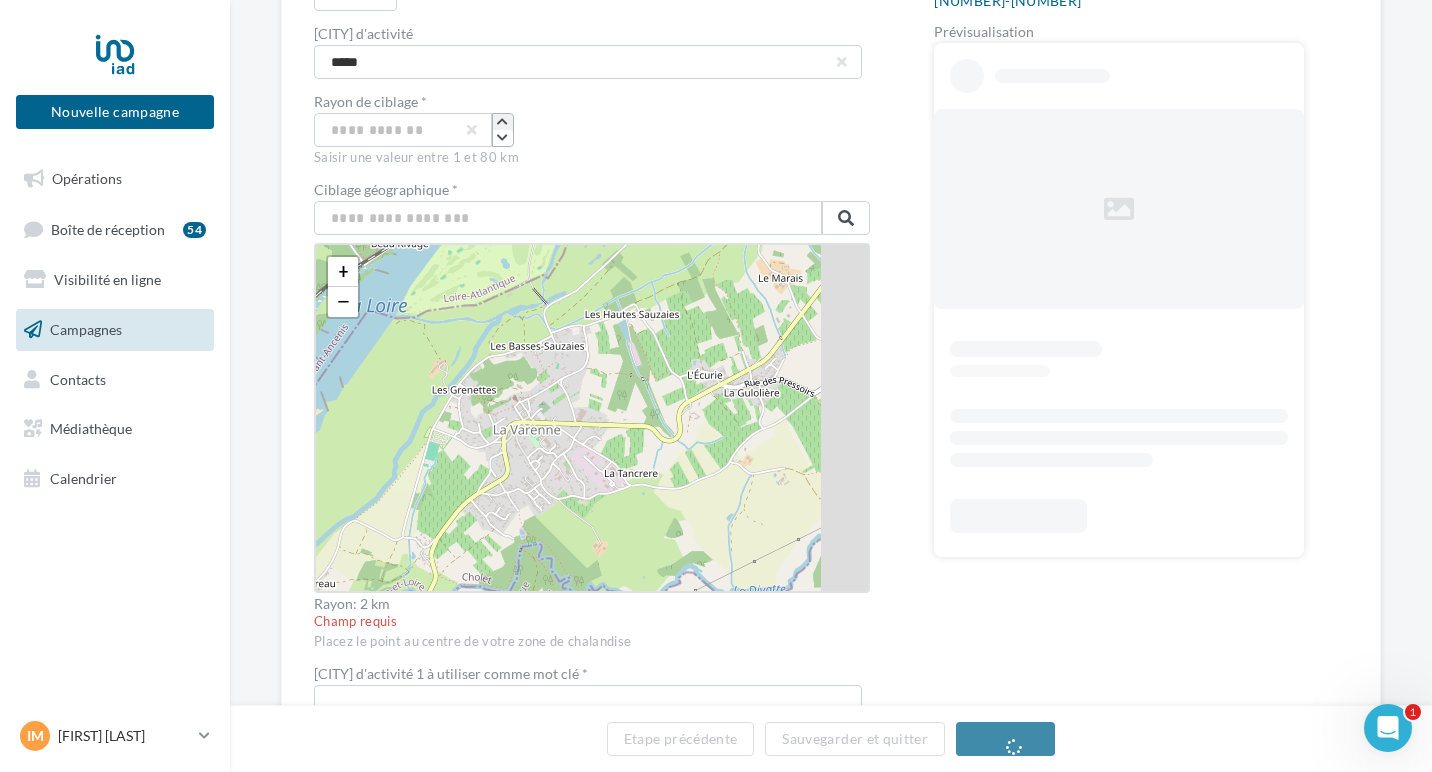 click at bounding box center [502, 122] 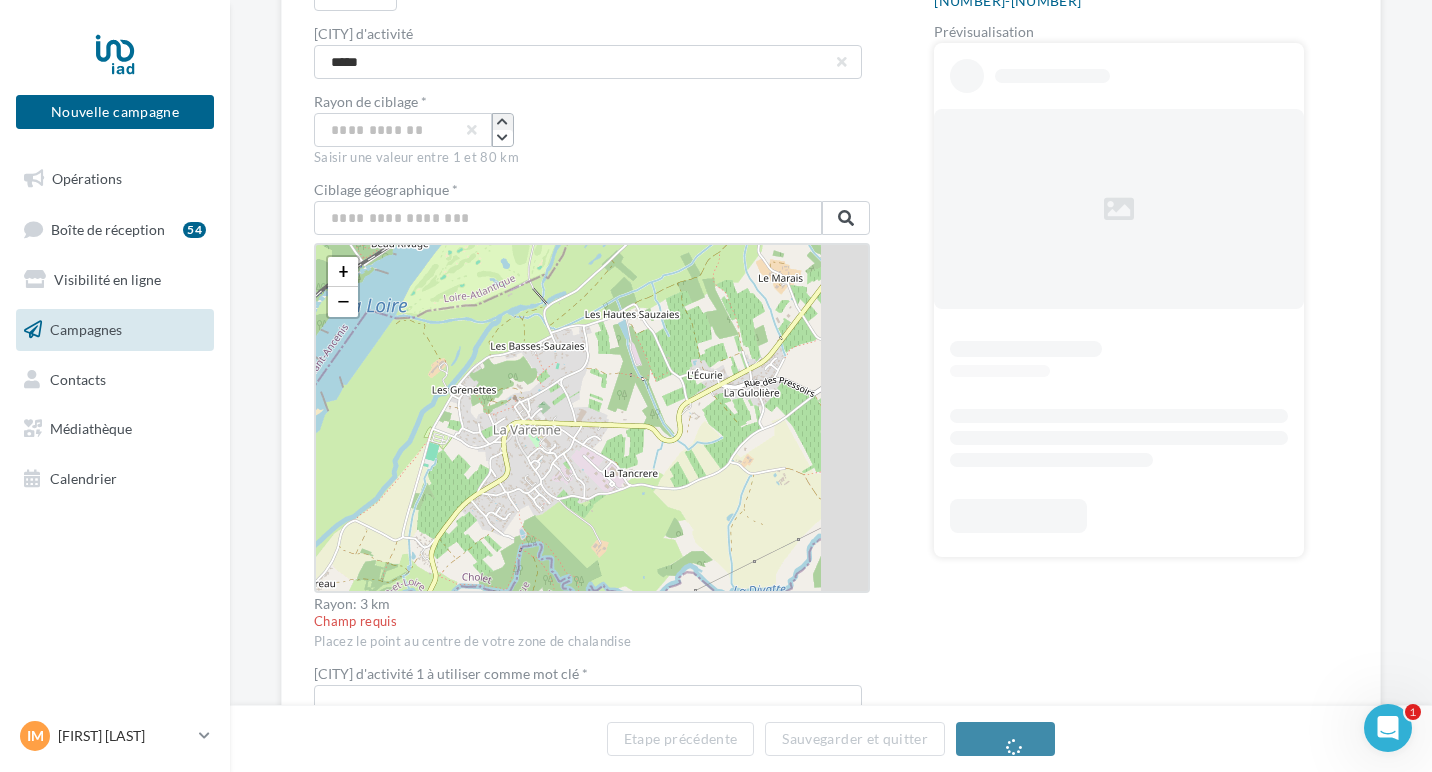 click at bounding box center [502, 122] 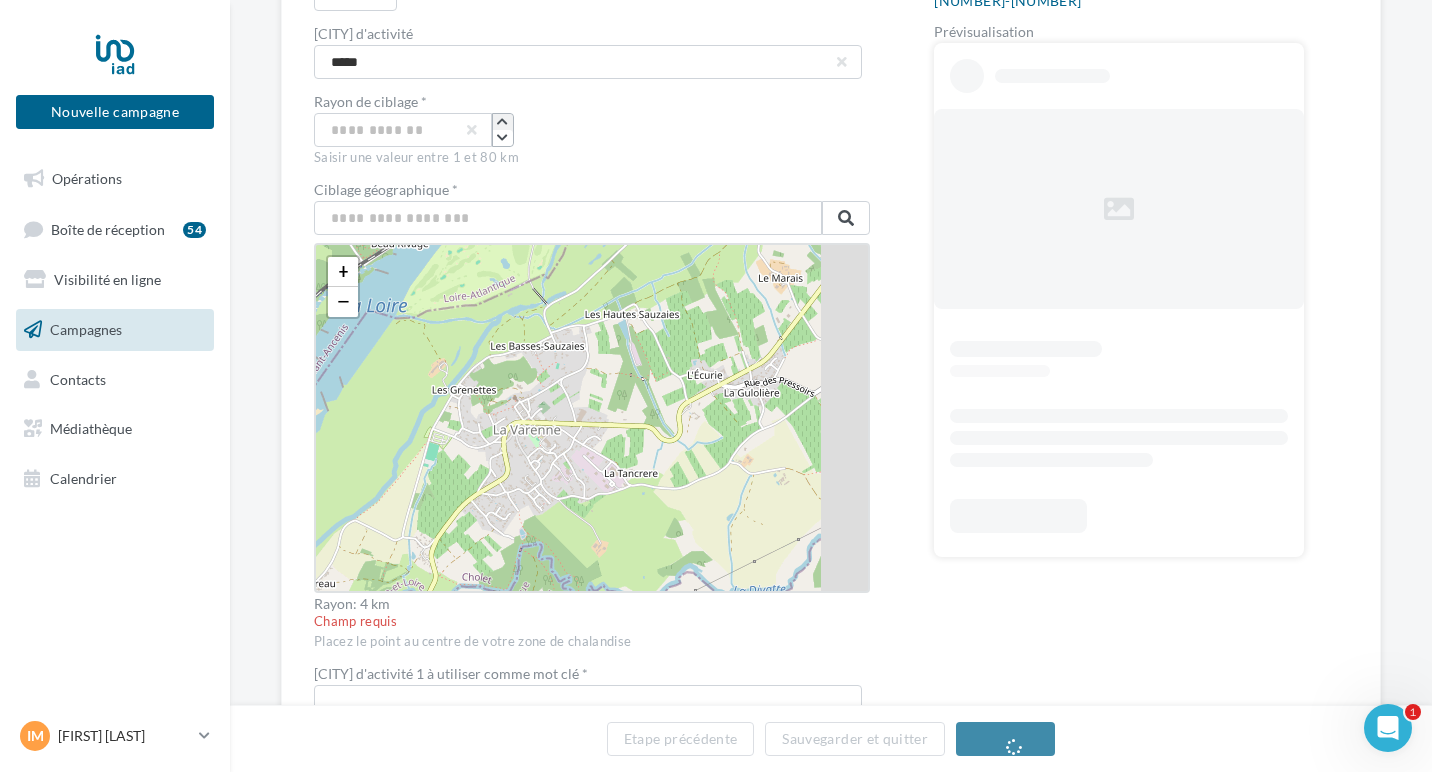 click at bounding box center (502, 122) 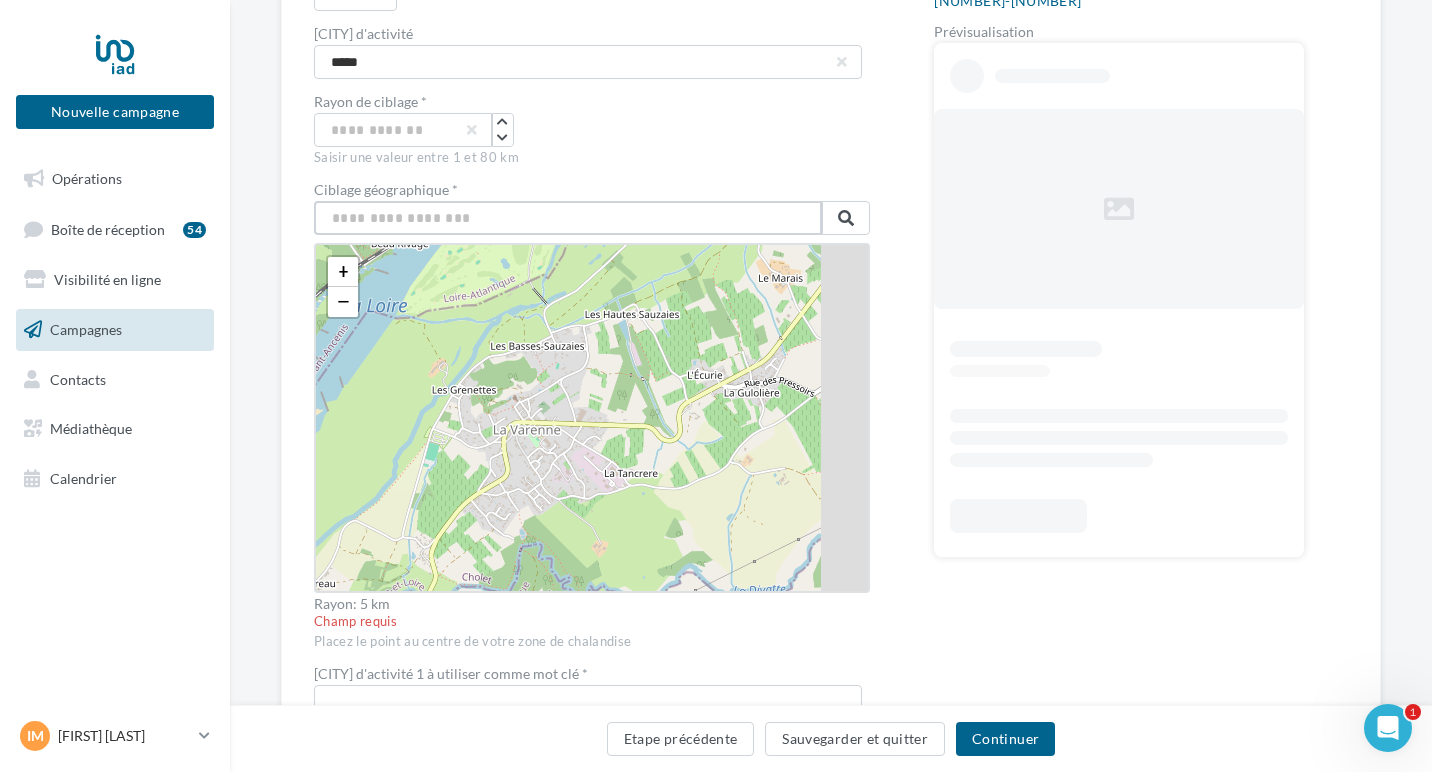click at bounding box center (568, 218) 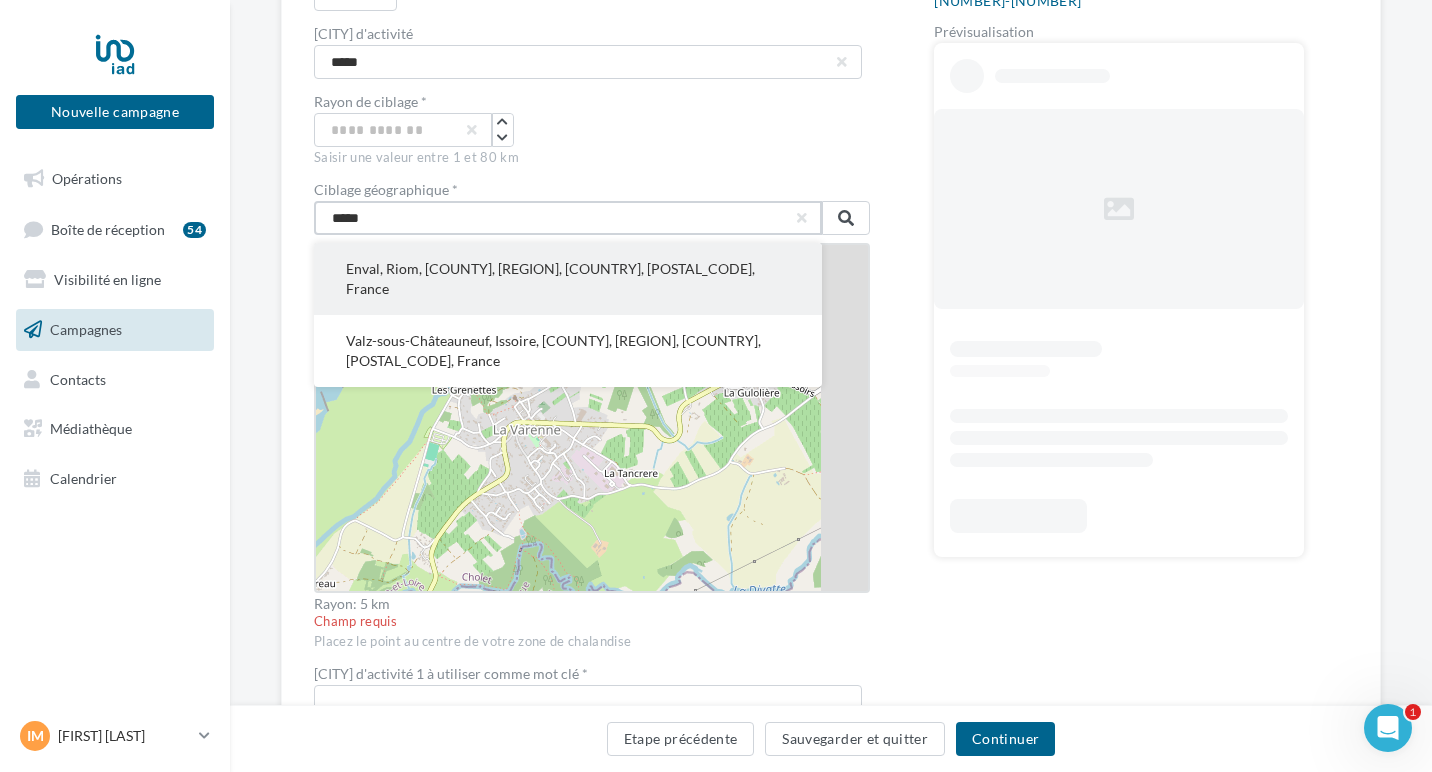 type on "*****" 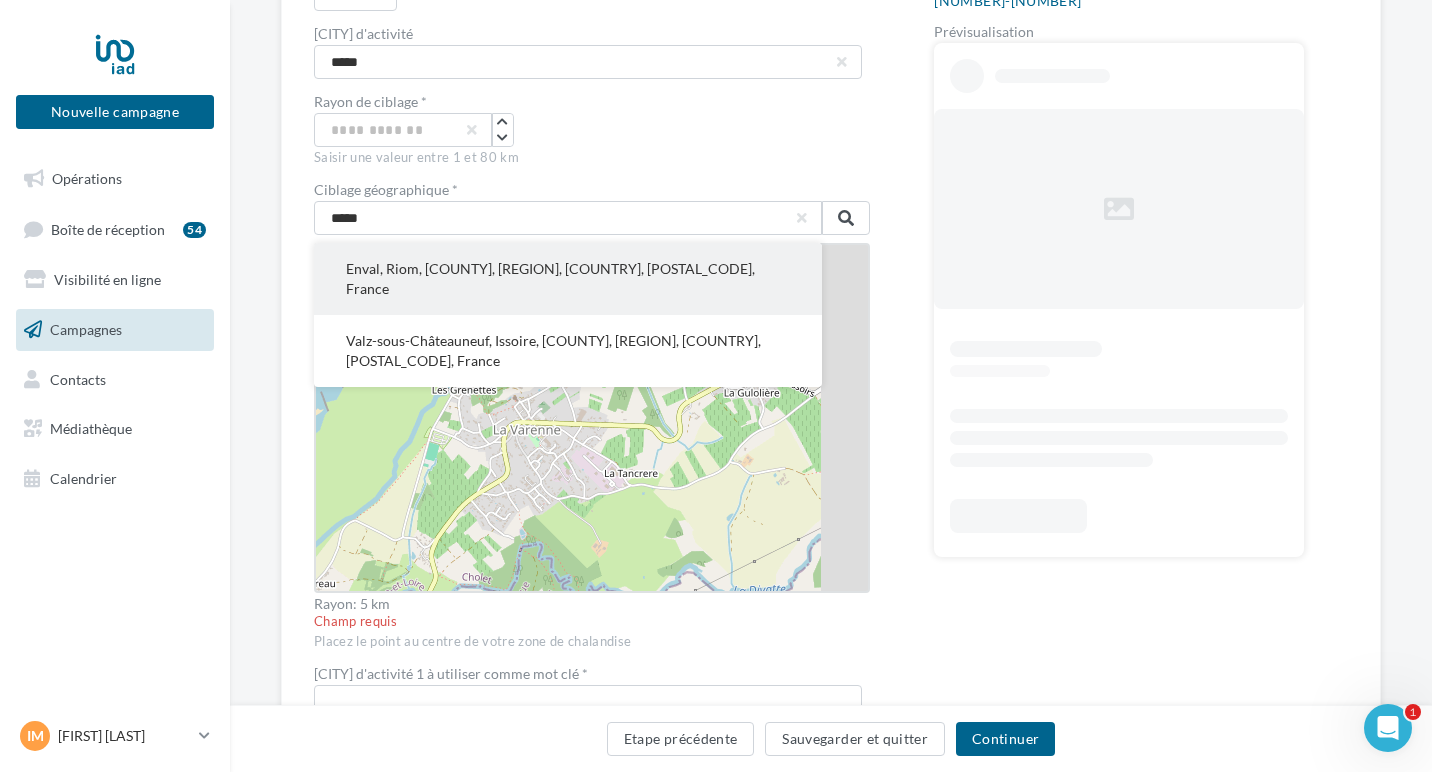 click on "Enval, Riom, Puy-de-Dôme, Auvergne-Rhône-Alpes, France métropolitaine, 63530, France" at bounding box center [568, 279] 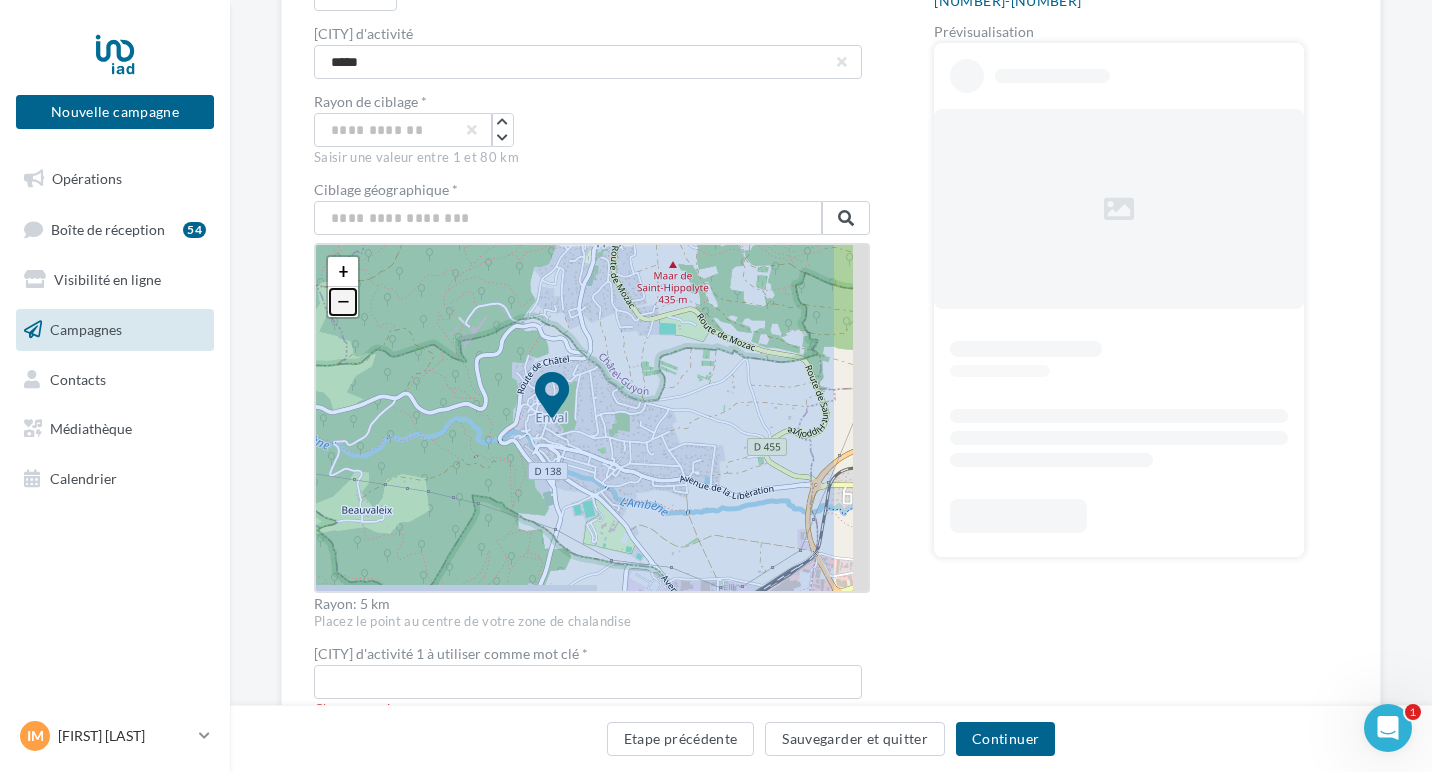 click on "−" at bounding box center [343, 302] 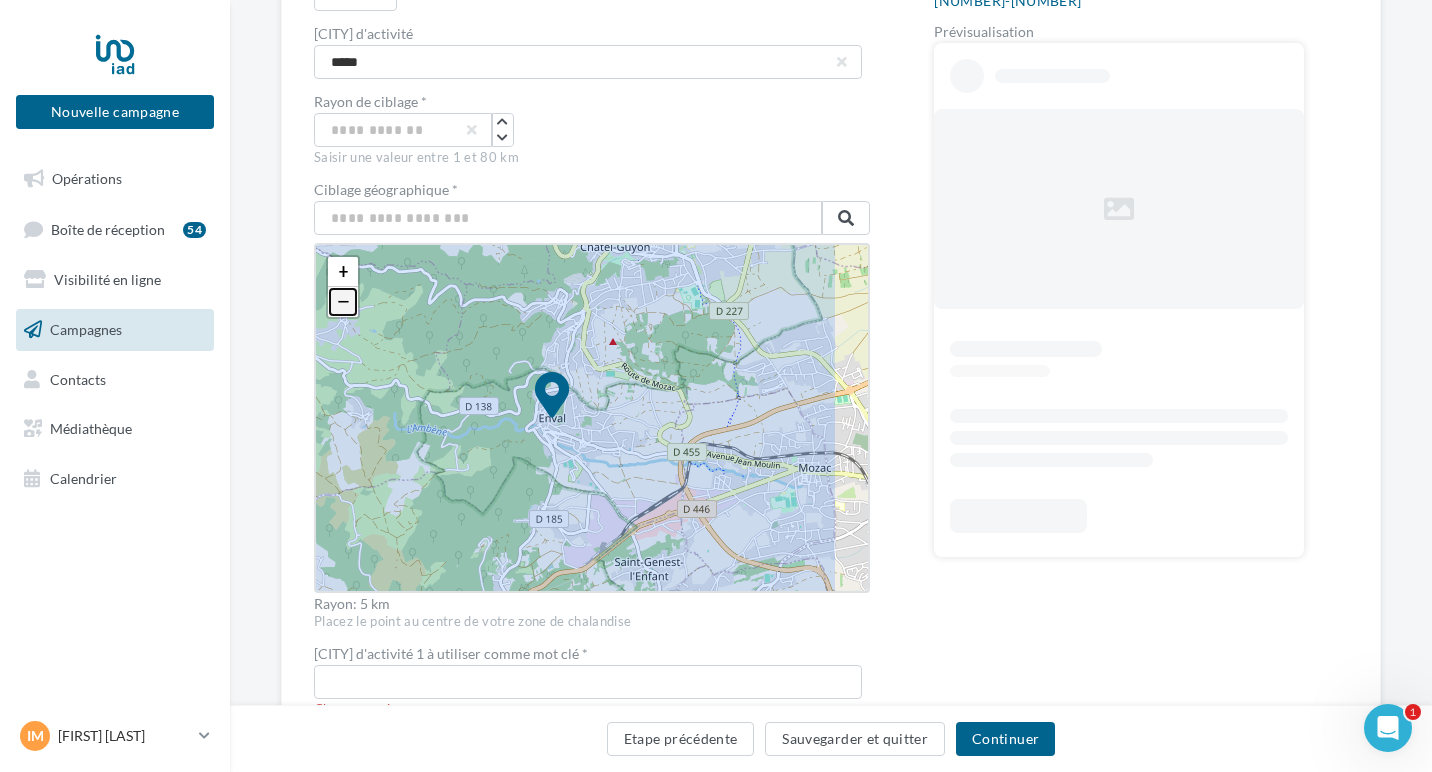 click on "−" at bounding box center (343, 302) 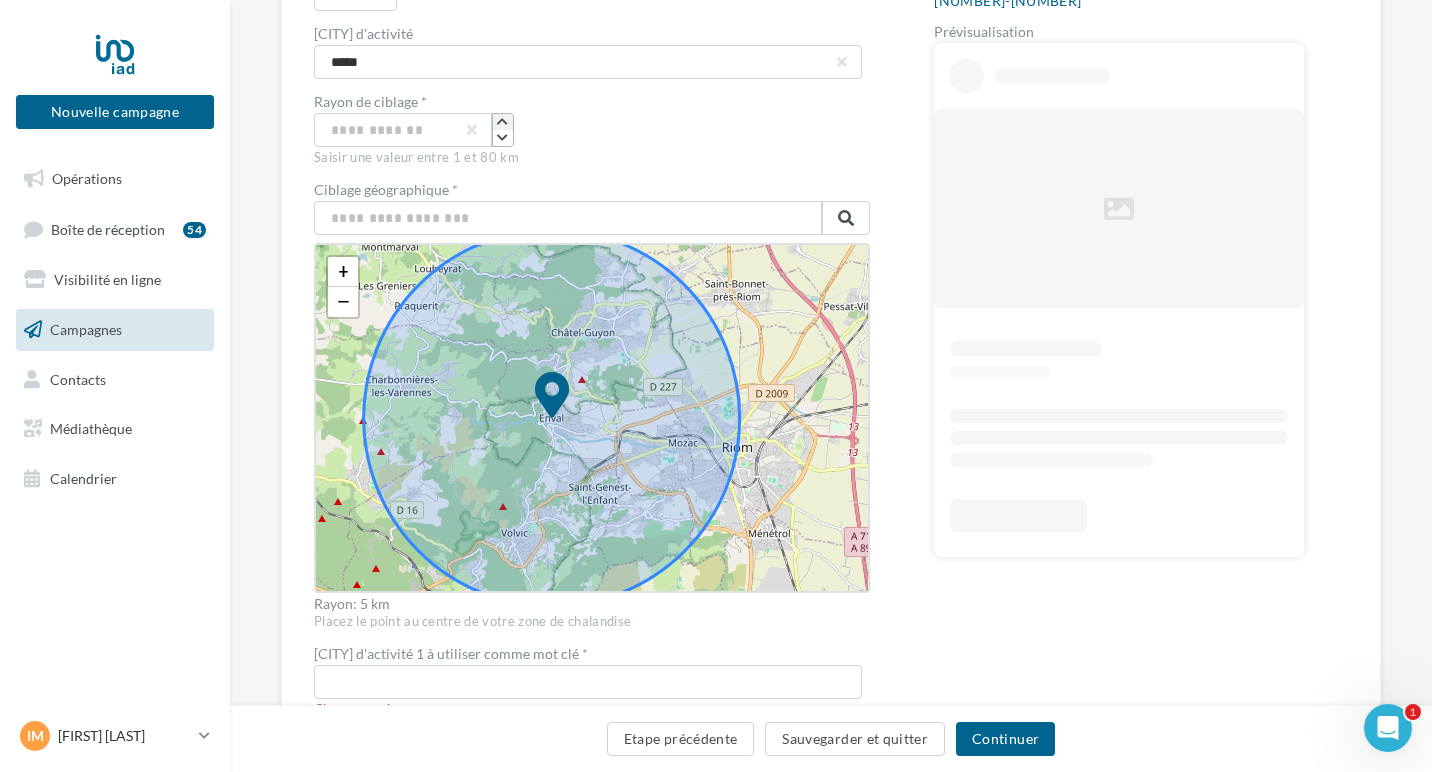click at bounding box center (502, 122) 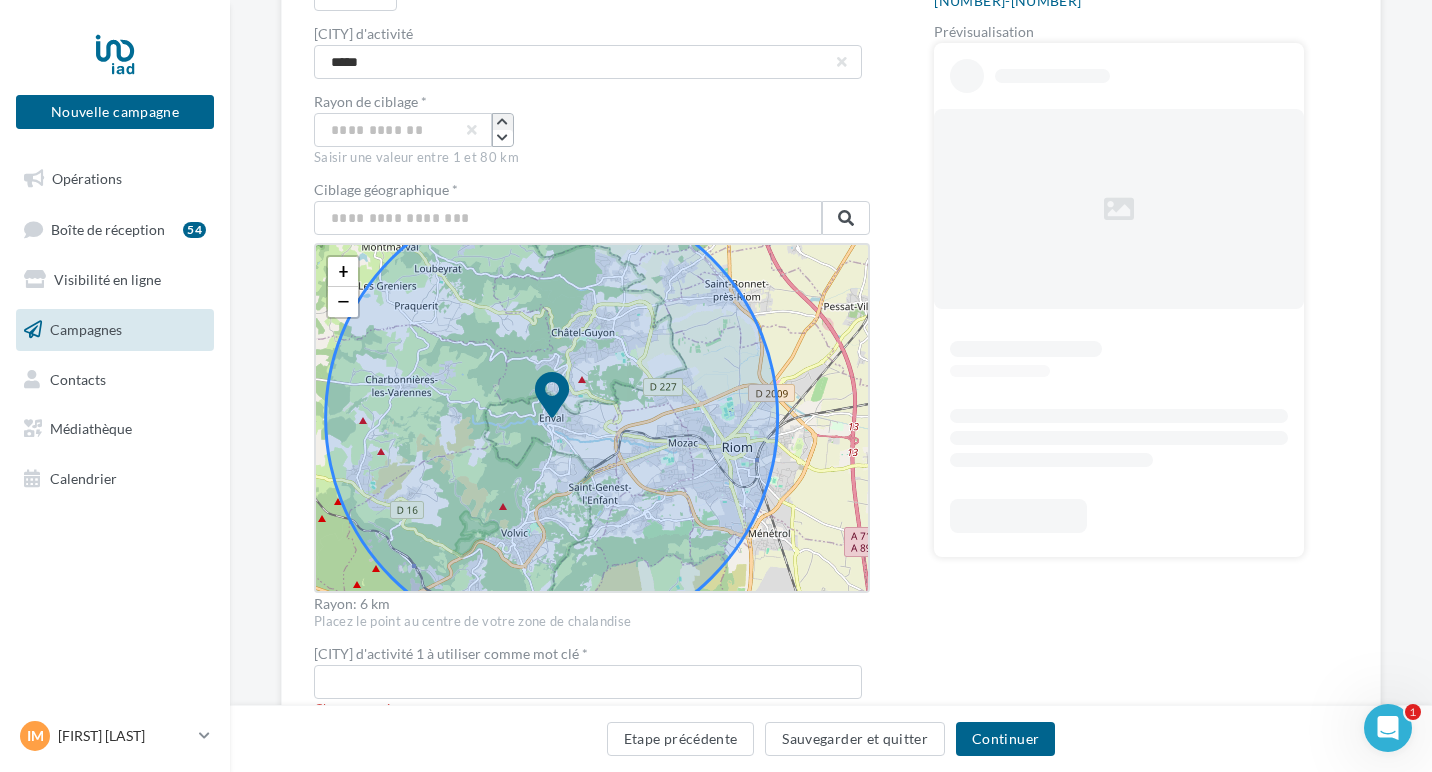 click at bounding box center [502, 122] 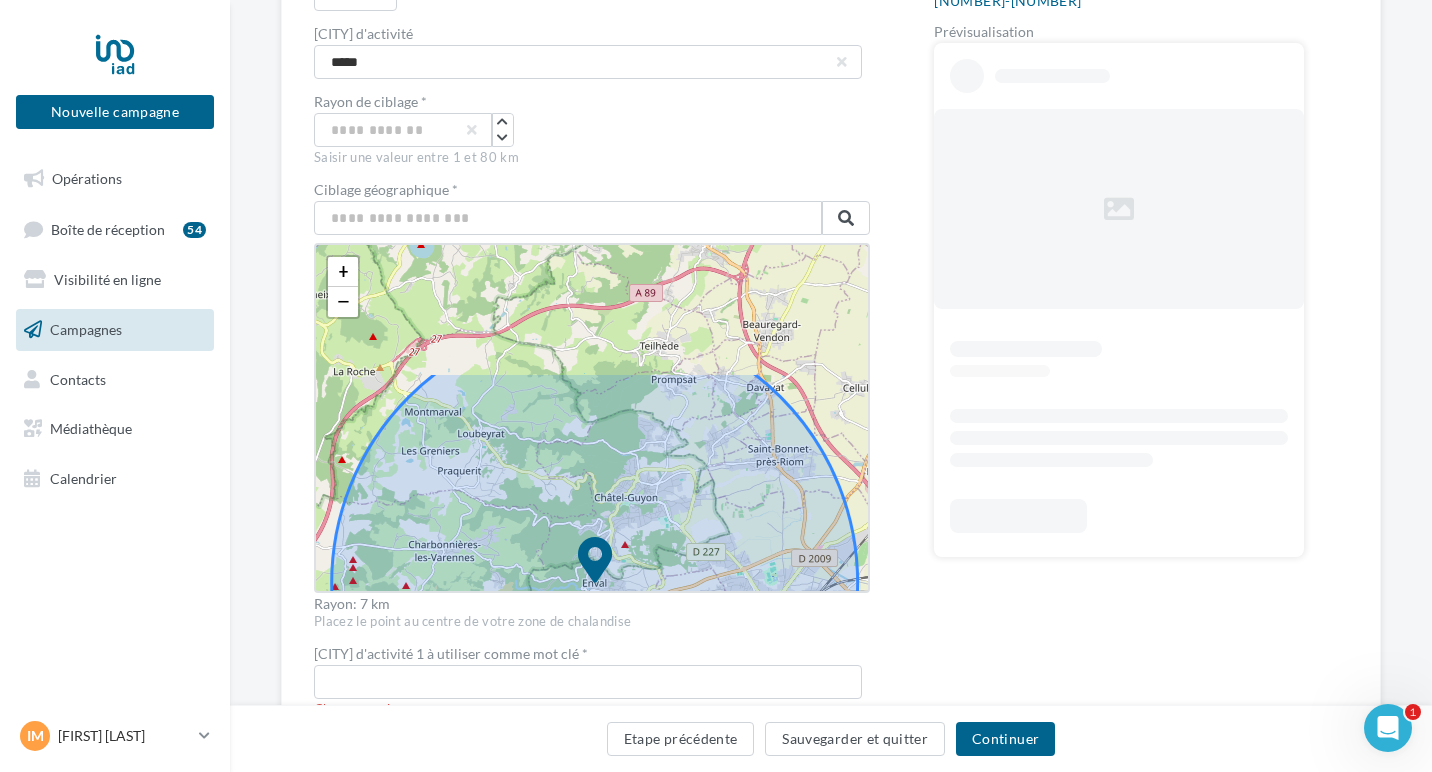 drag, startPoint x: 604, startPoint y: 346, endPoint x: 647, endPoint y: 510, distance: 169.5435 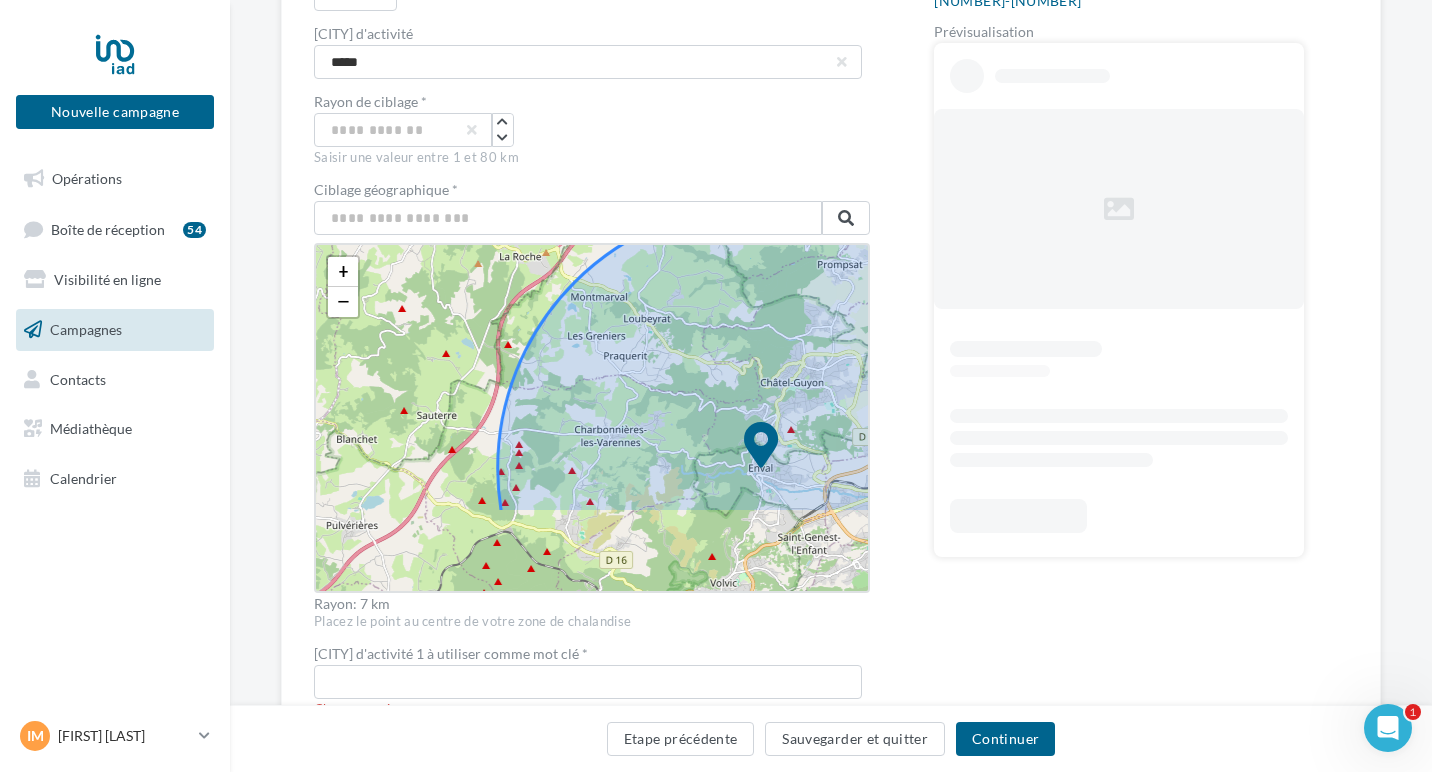 drag, startPoint x: 514, startPoint y: 479, endPoint x: 680, endPoint y: 365, distance: 201.37527 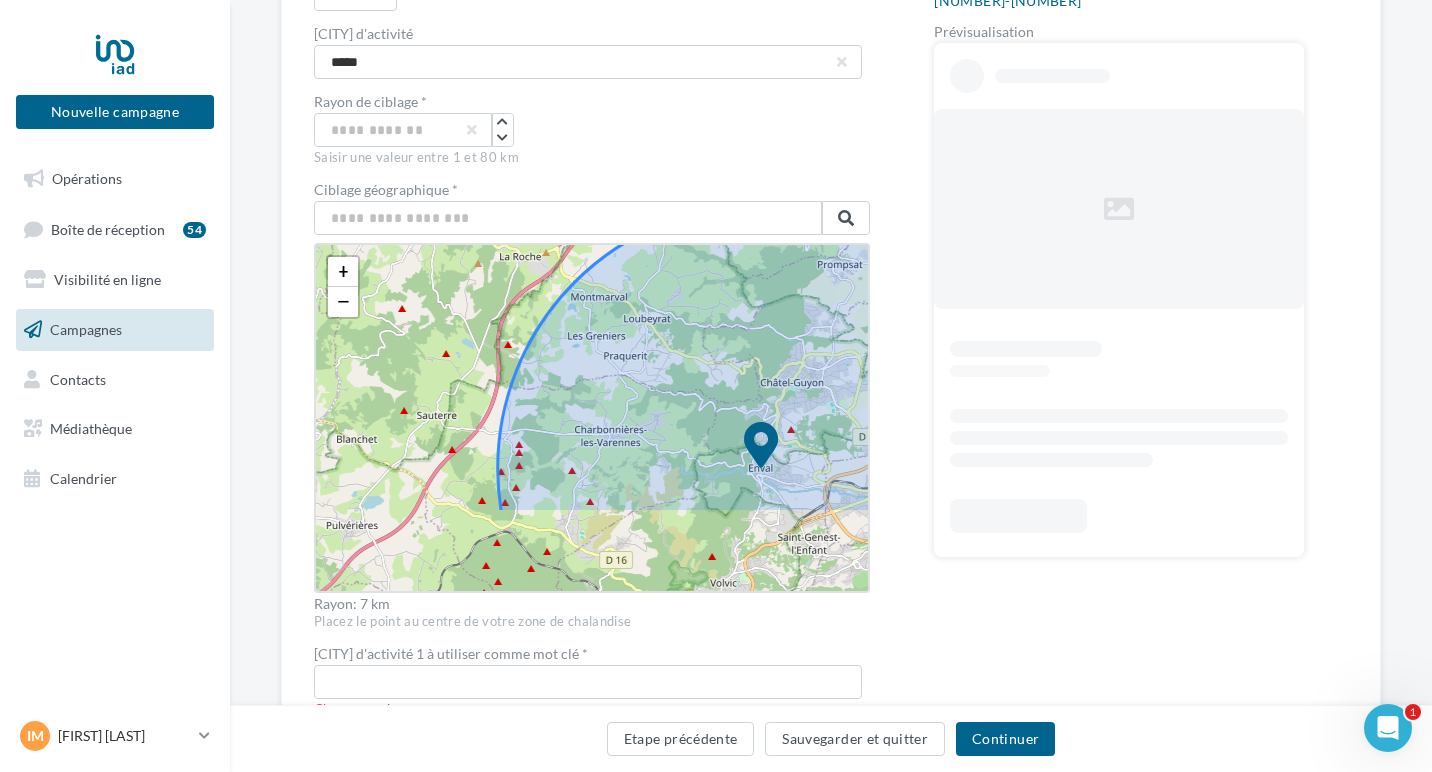 click 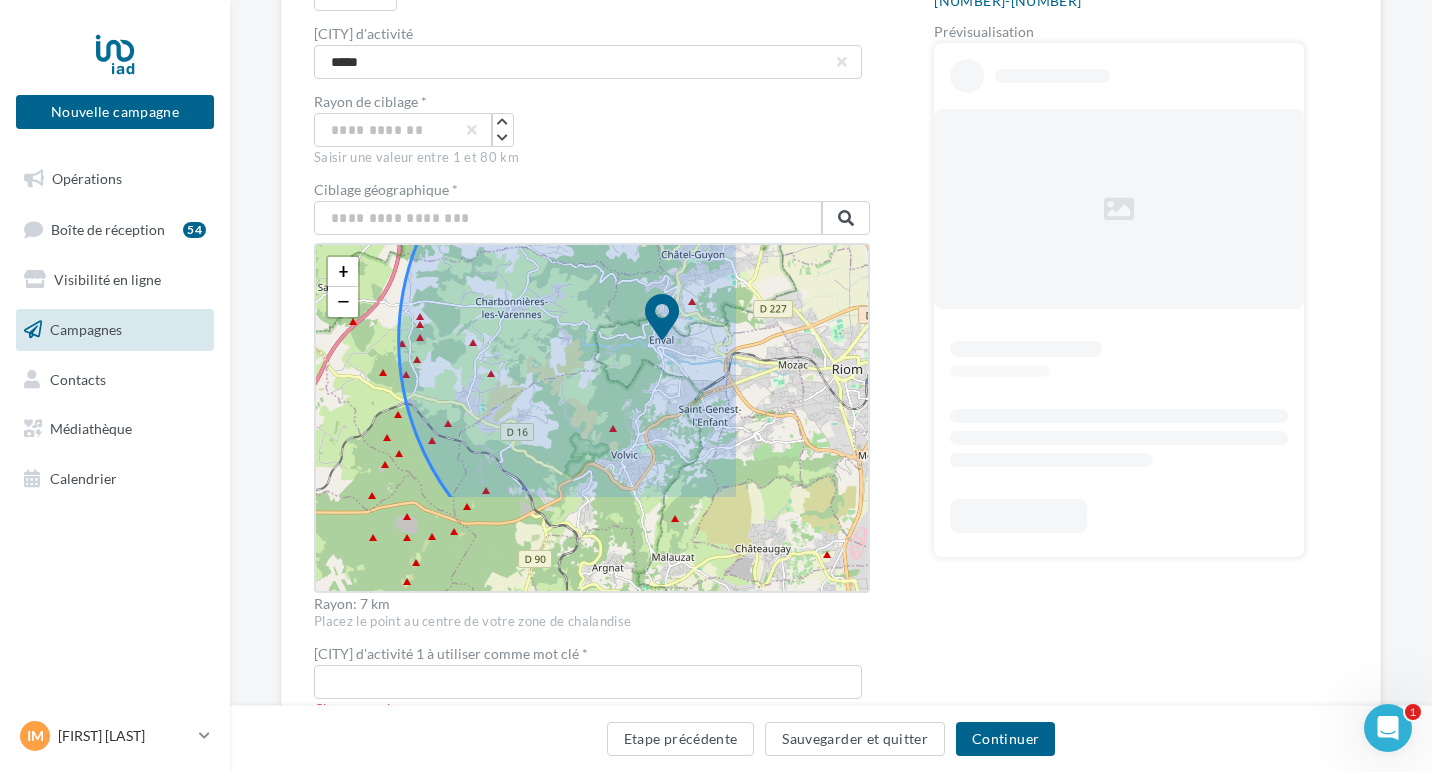 drag, startPoint x: 680, startPoint y: 365, endPoint x: 578, endPoint y: 236, distance: 164.45364 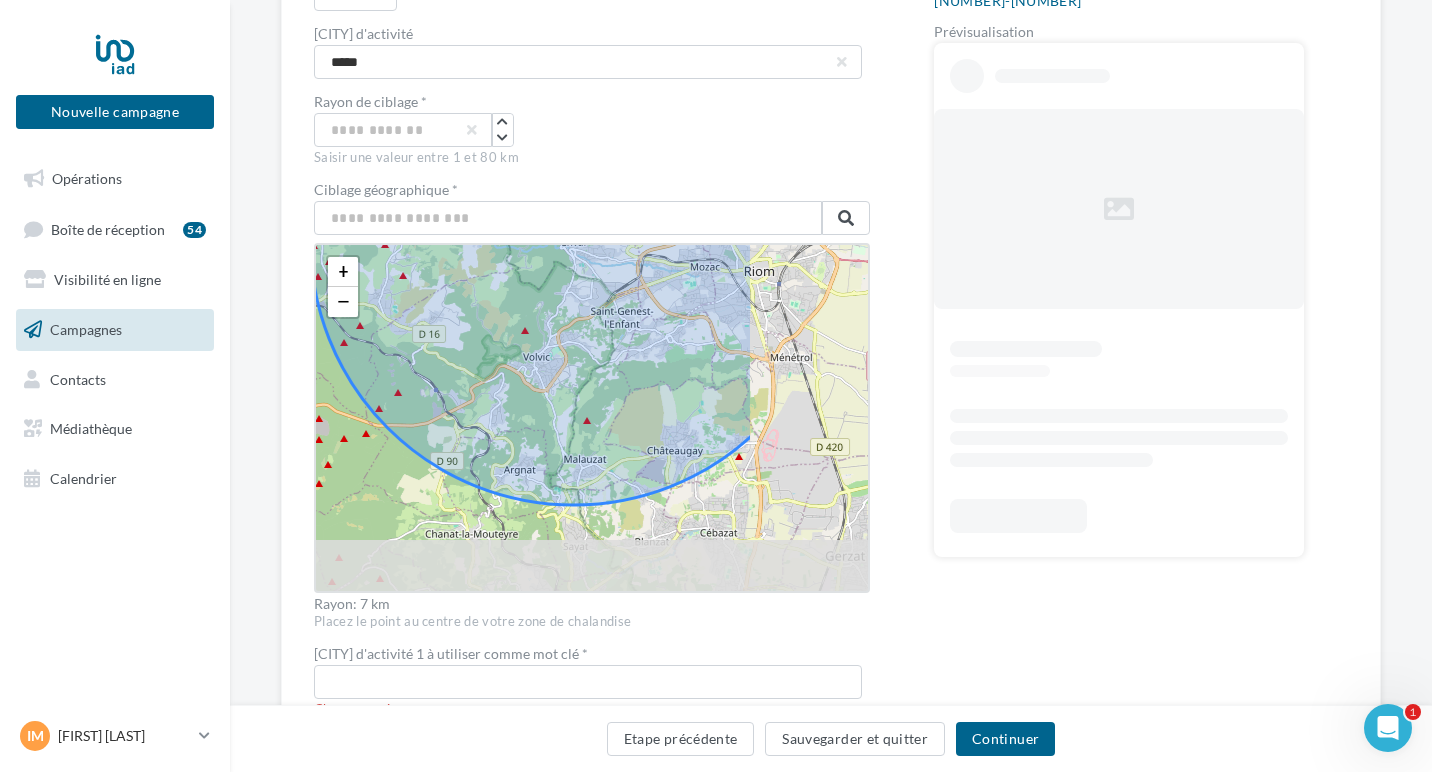 drag, startPoint x: 629, startPoint y: 416, endPoint x: 543, endPoint y: 318, distance: 130.38405 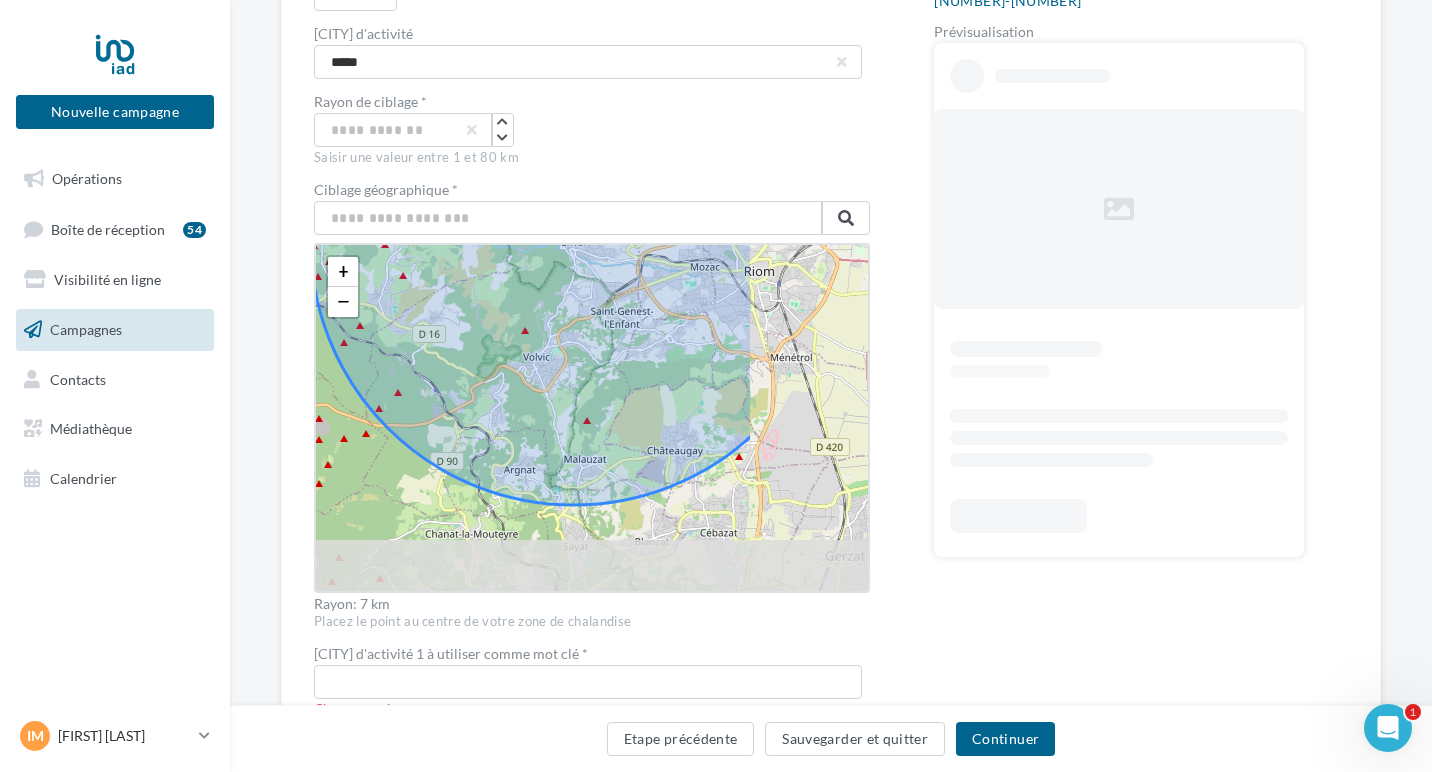 click 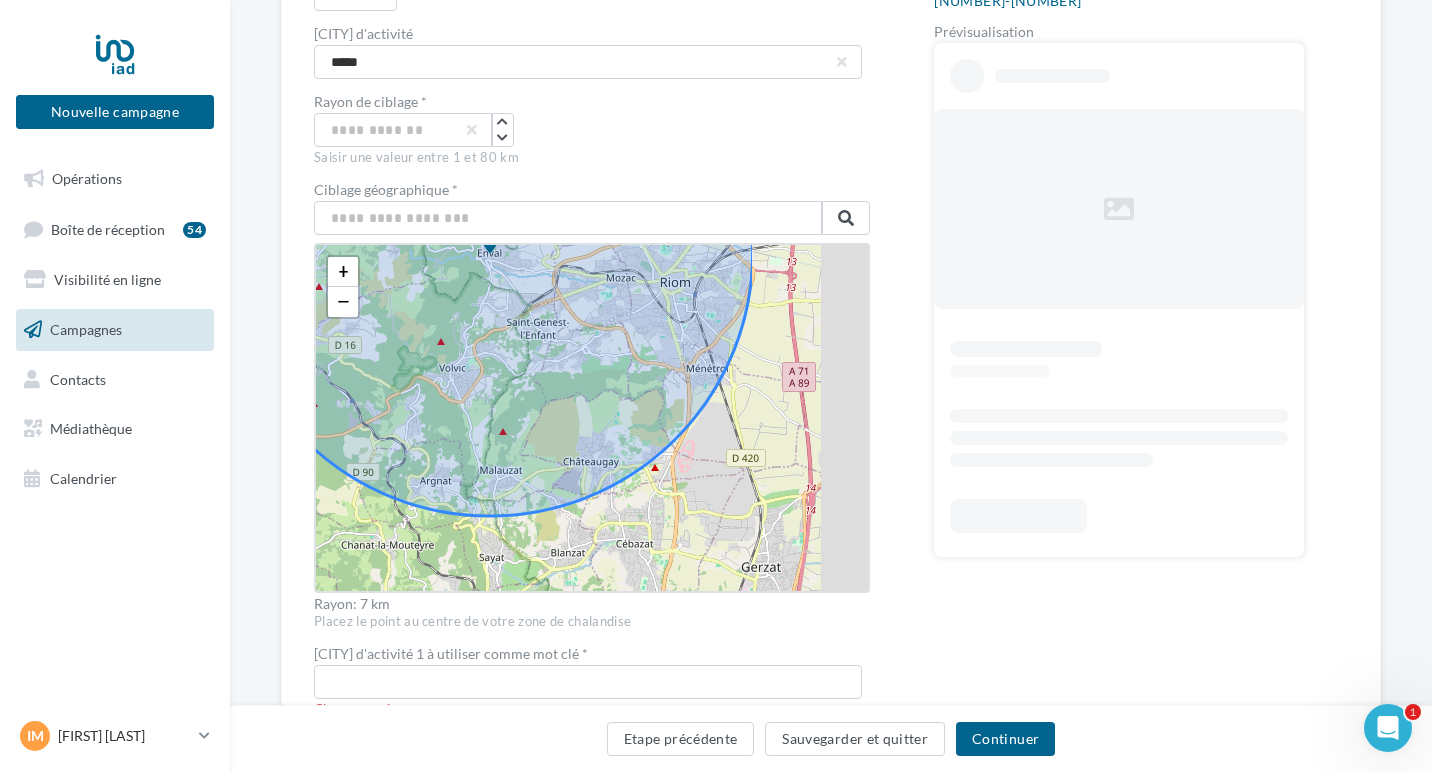 drag, startPoint x: 594, startPoint y: 368, endPoint x: 511, endPoint y: 379, distance: 83.725746 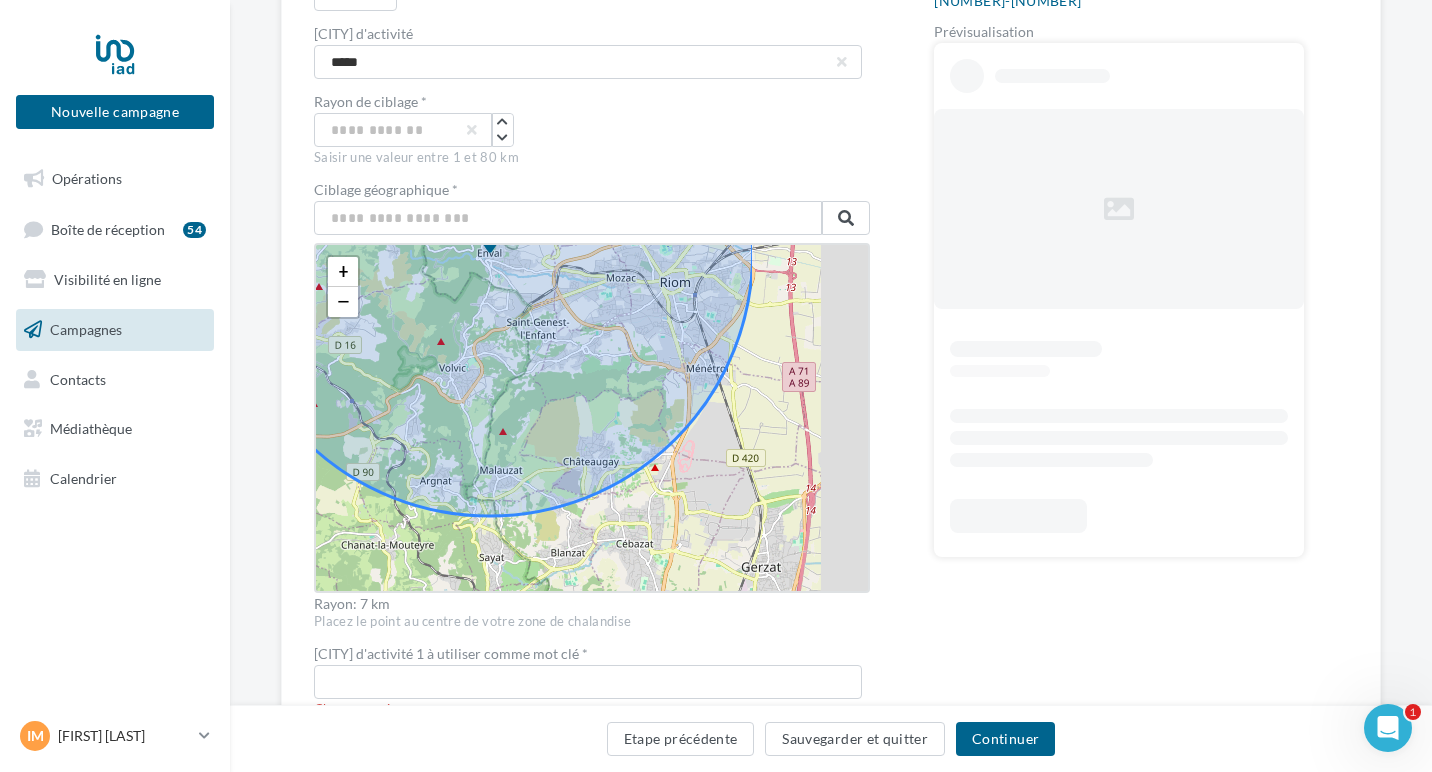 click 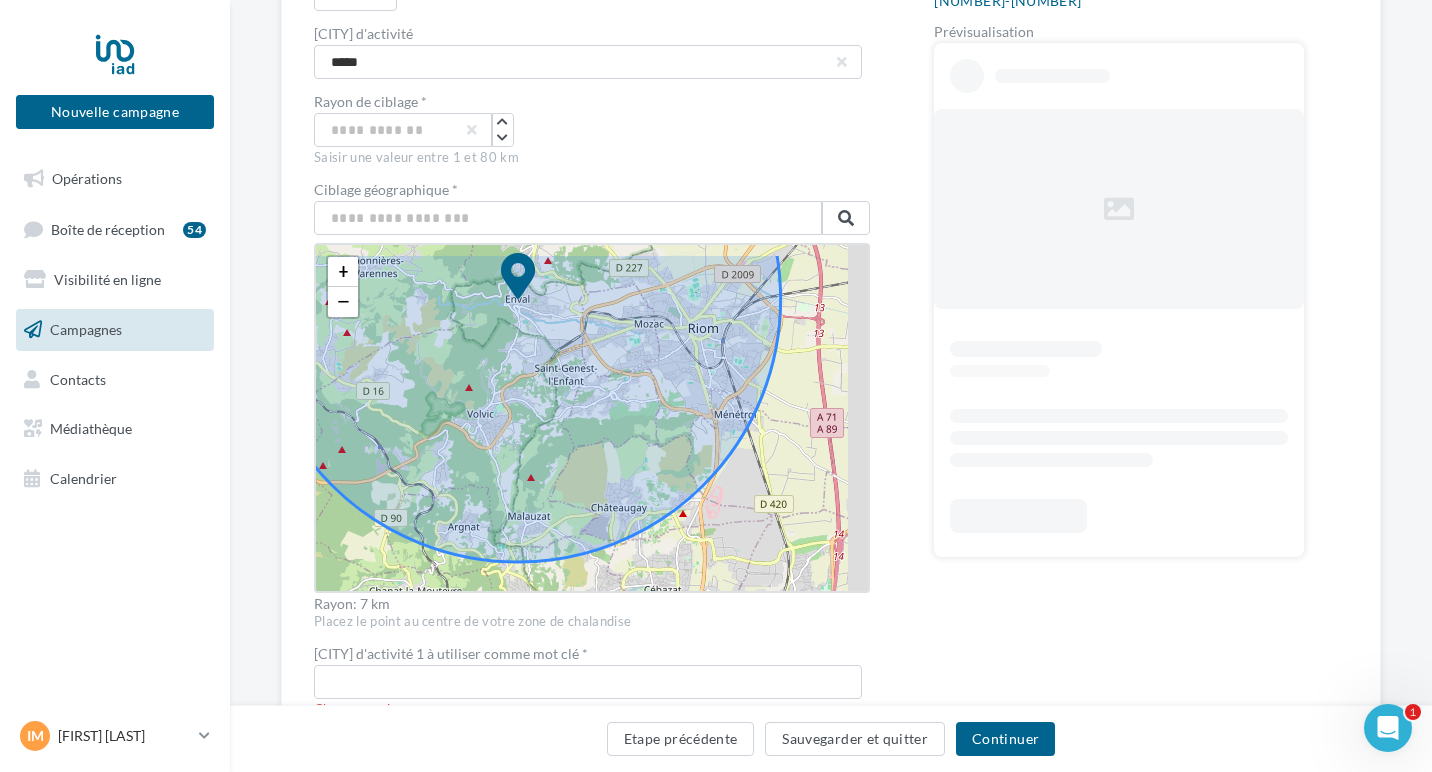 drag, startPoint x: 511, startPoint y: 379, endPoint x: 540, endPoint y: 426, distance: 55.226807 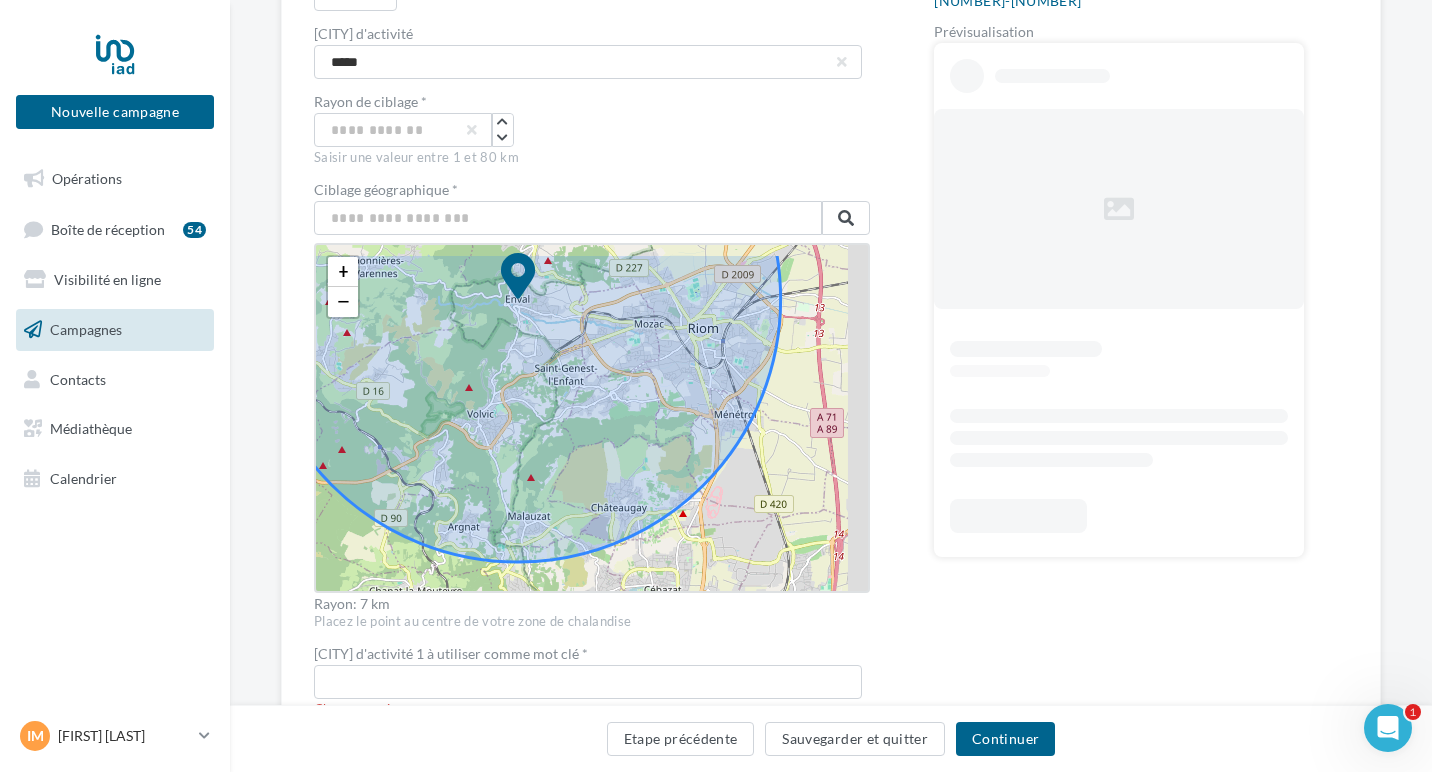 click 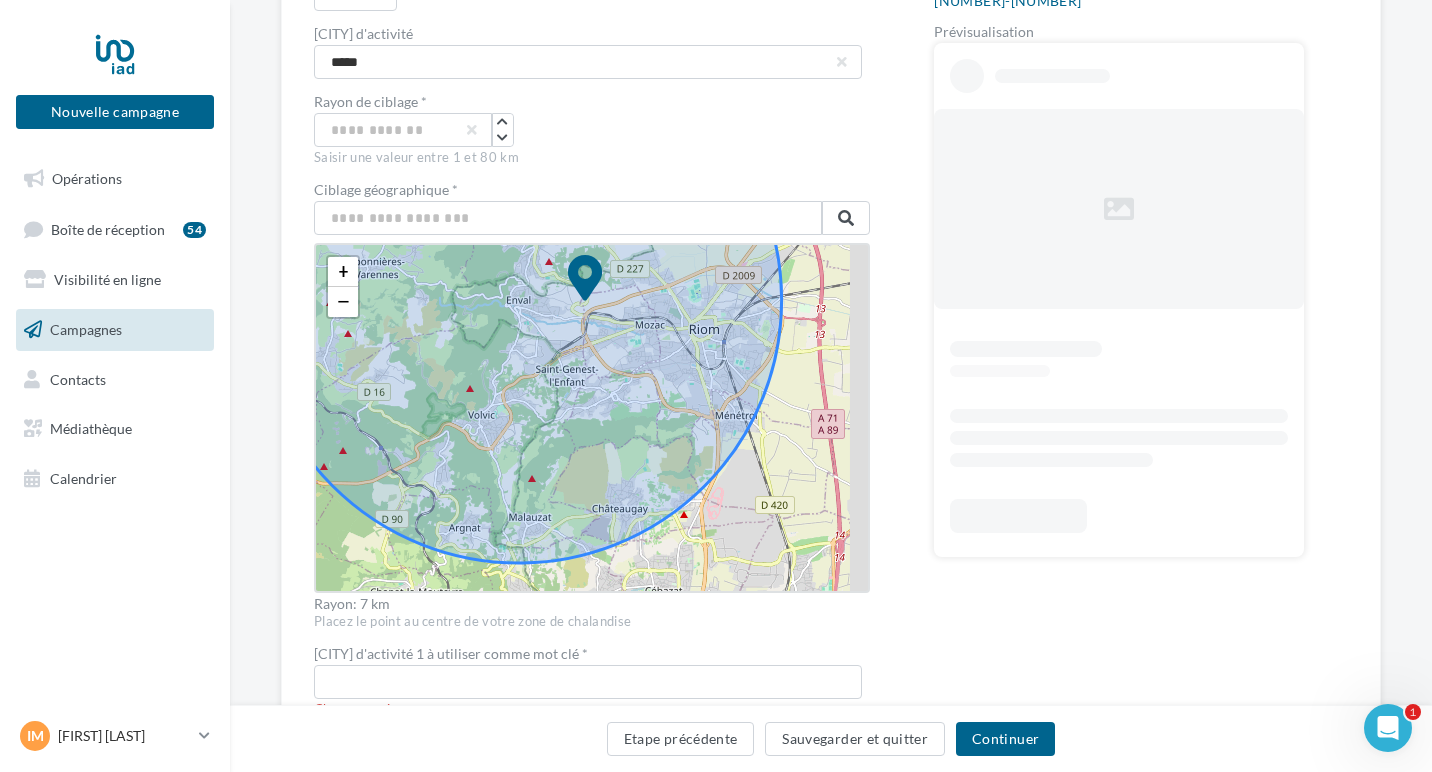 drag, startPoint x: 551, startPoint y: 280, endPoint x: 617, endPoint y: 281, distance: 66.007576 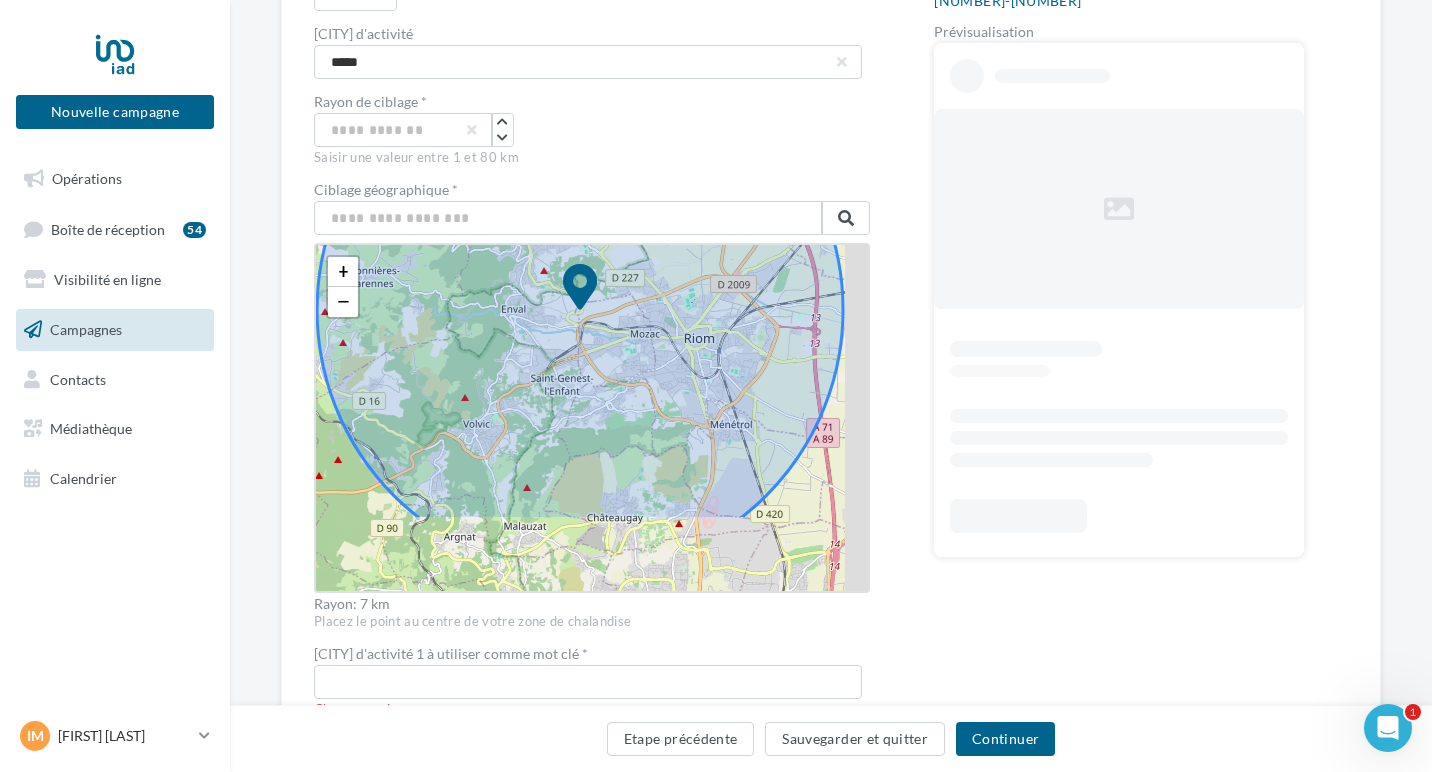 drag, startPoint x: 511, startPoint y: 448, endPoint x: 536, endPoint y: 340, distance: 110.85576 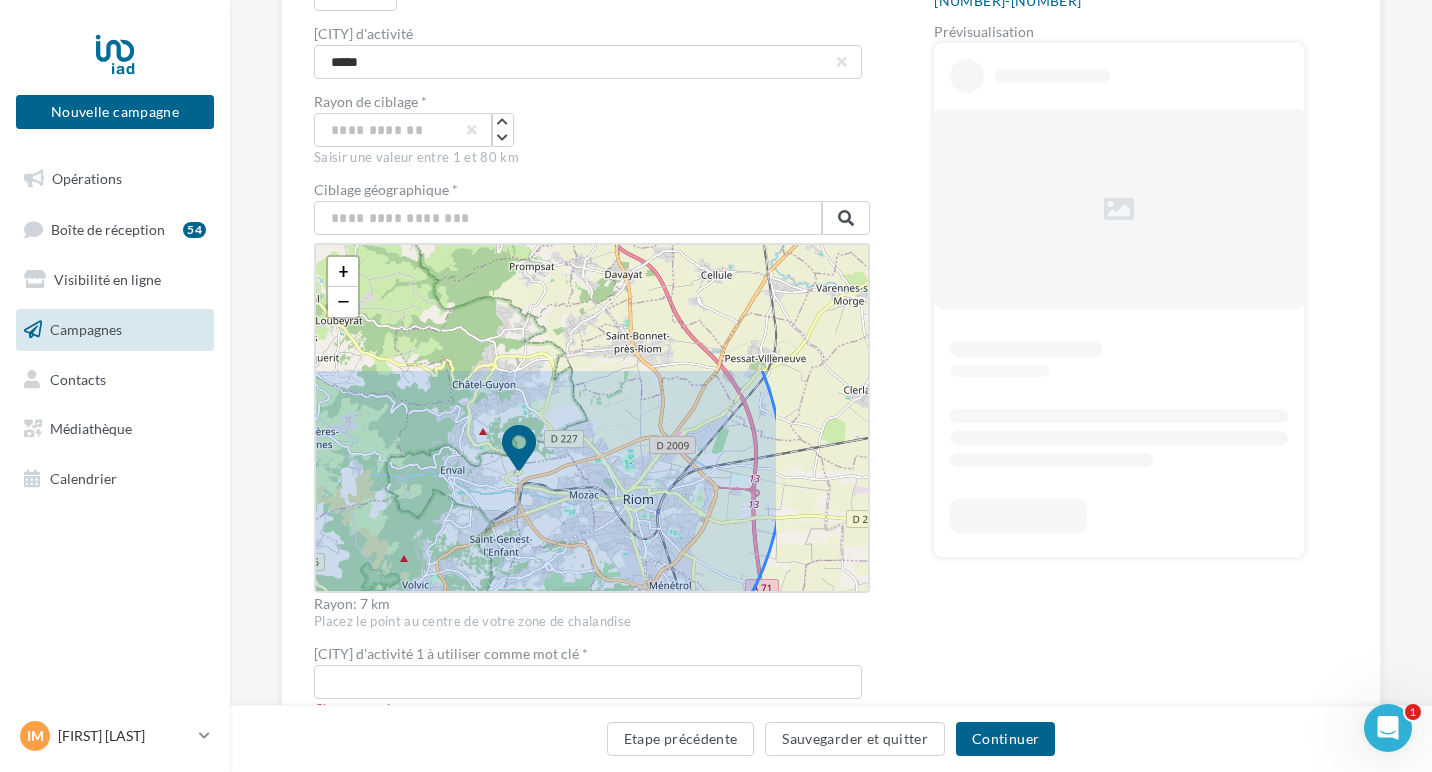 drag, startPoint x: 663, startPoint y: 386, endPoint x: 604, endPoint y: 547, distance: 171.47011 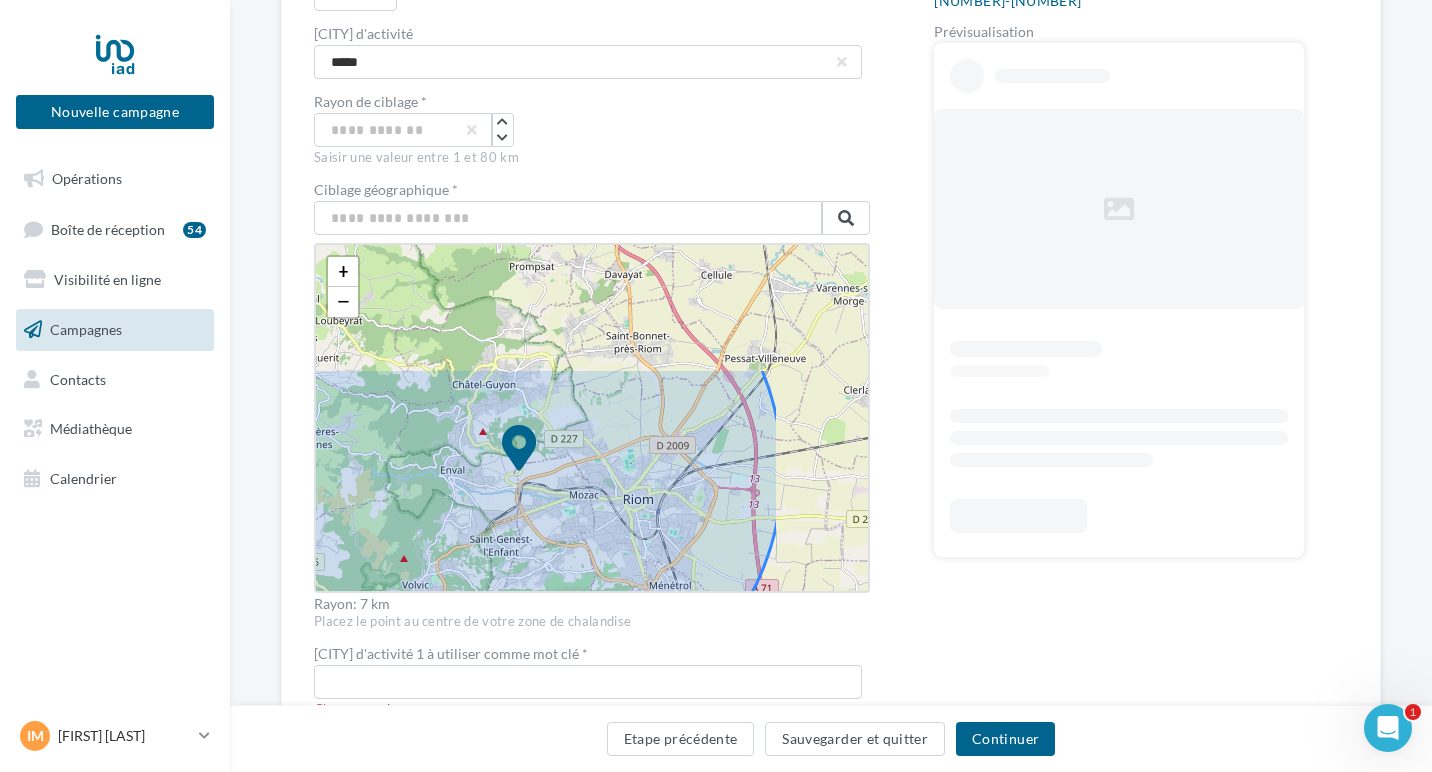 click 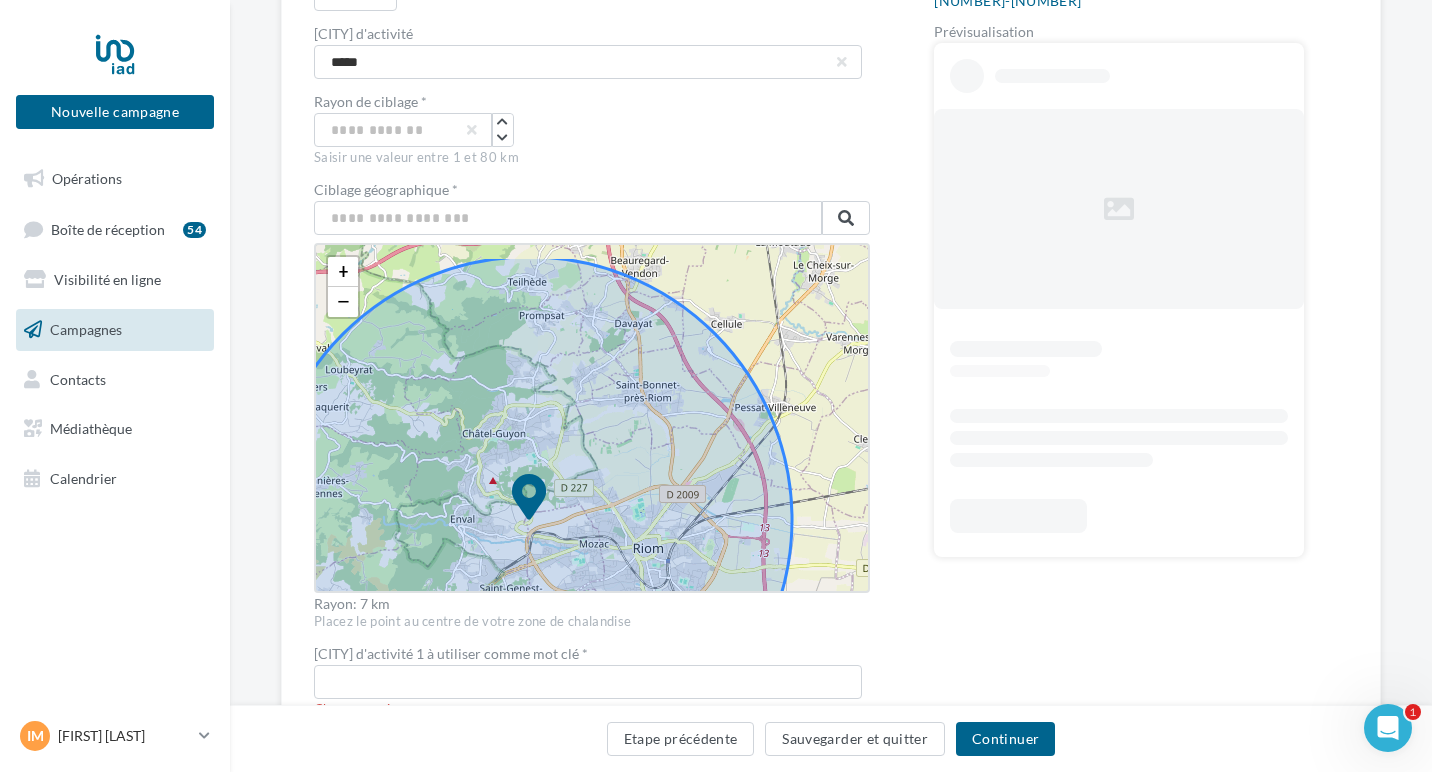 drag, startPoint x: 602, startPoint y: 420, endPoint x: 612, endPoint y: 469, distance: 50.01 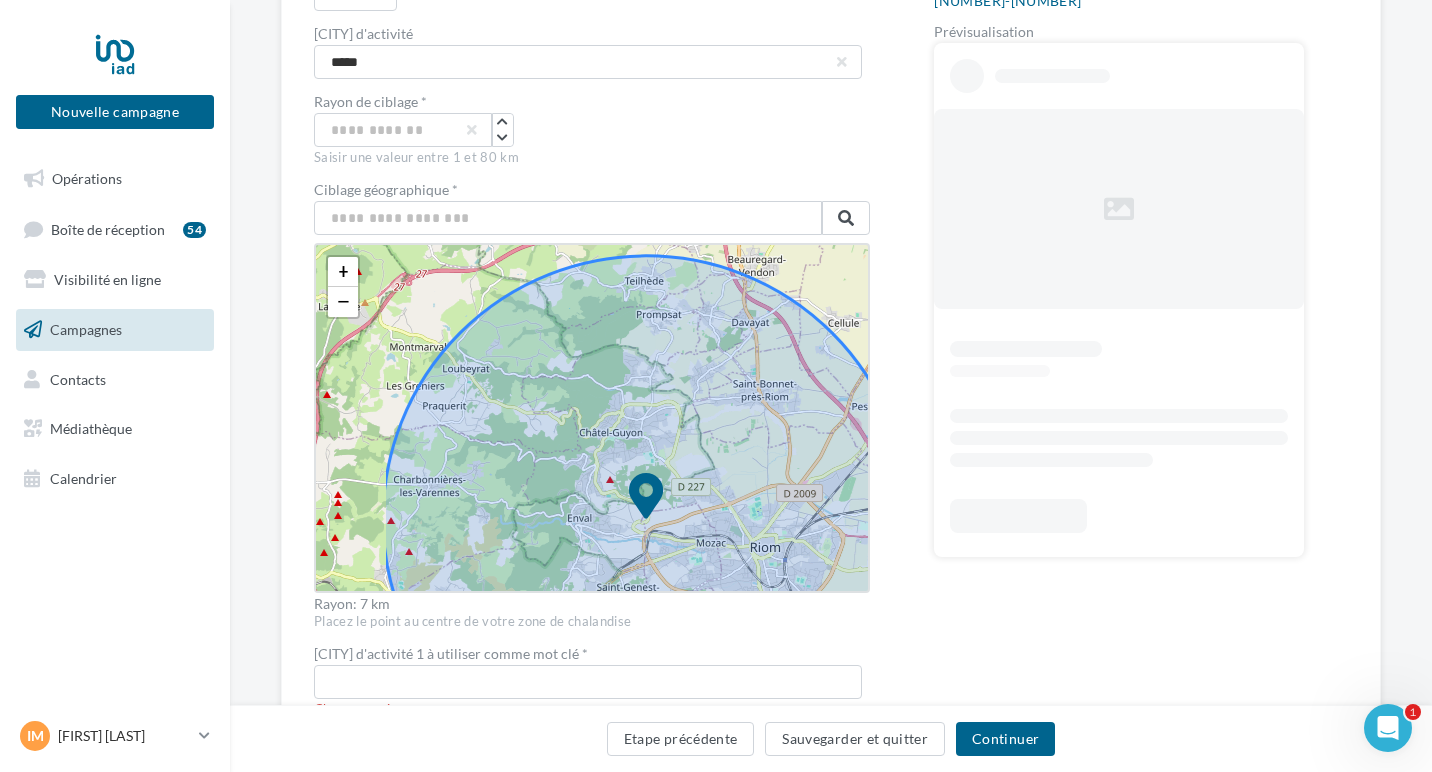 drag, startPoint x: 552, startPoint y: 392, endPoint x: 670, endPoint y: 392, distance: 118 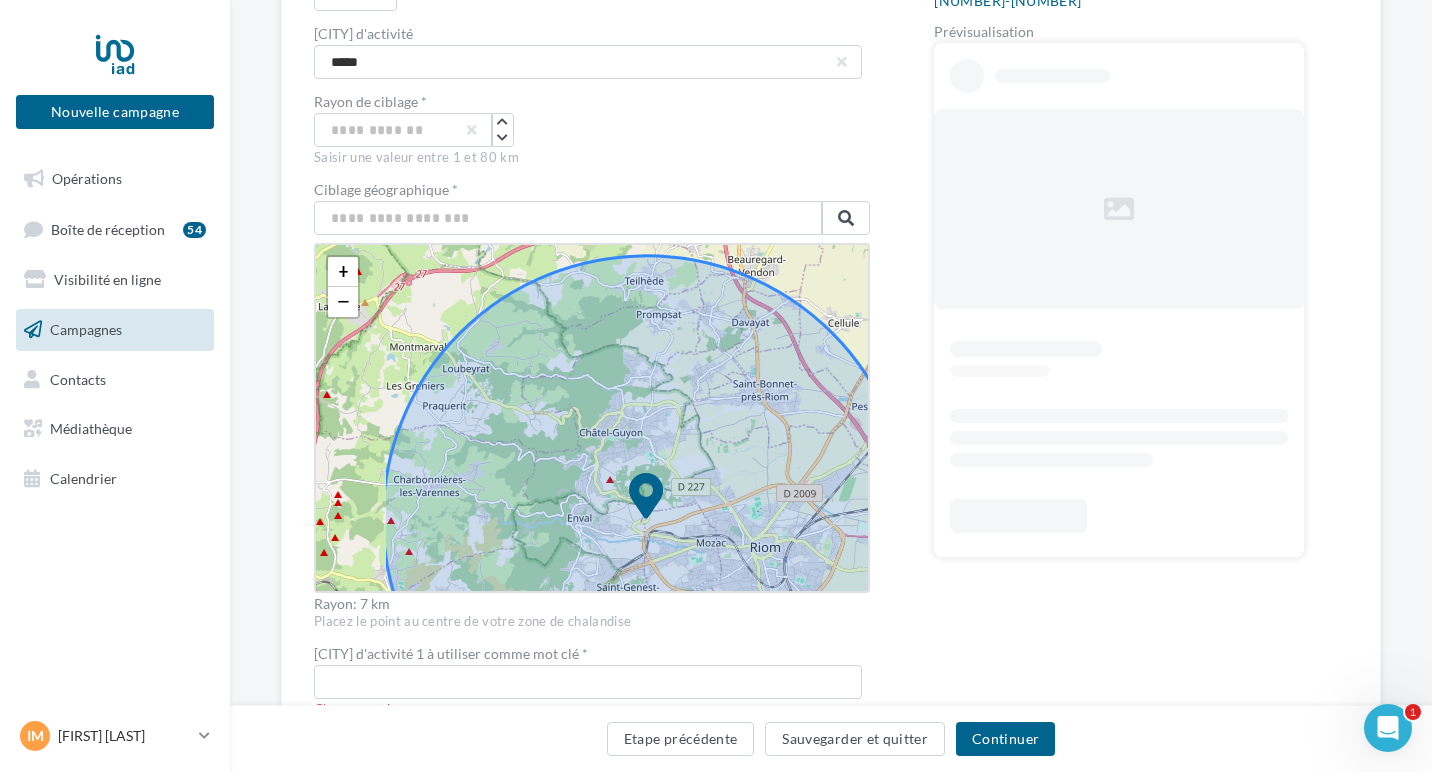 click 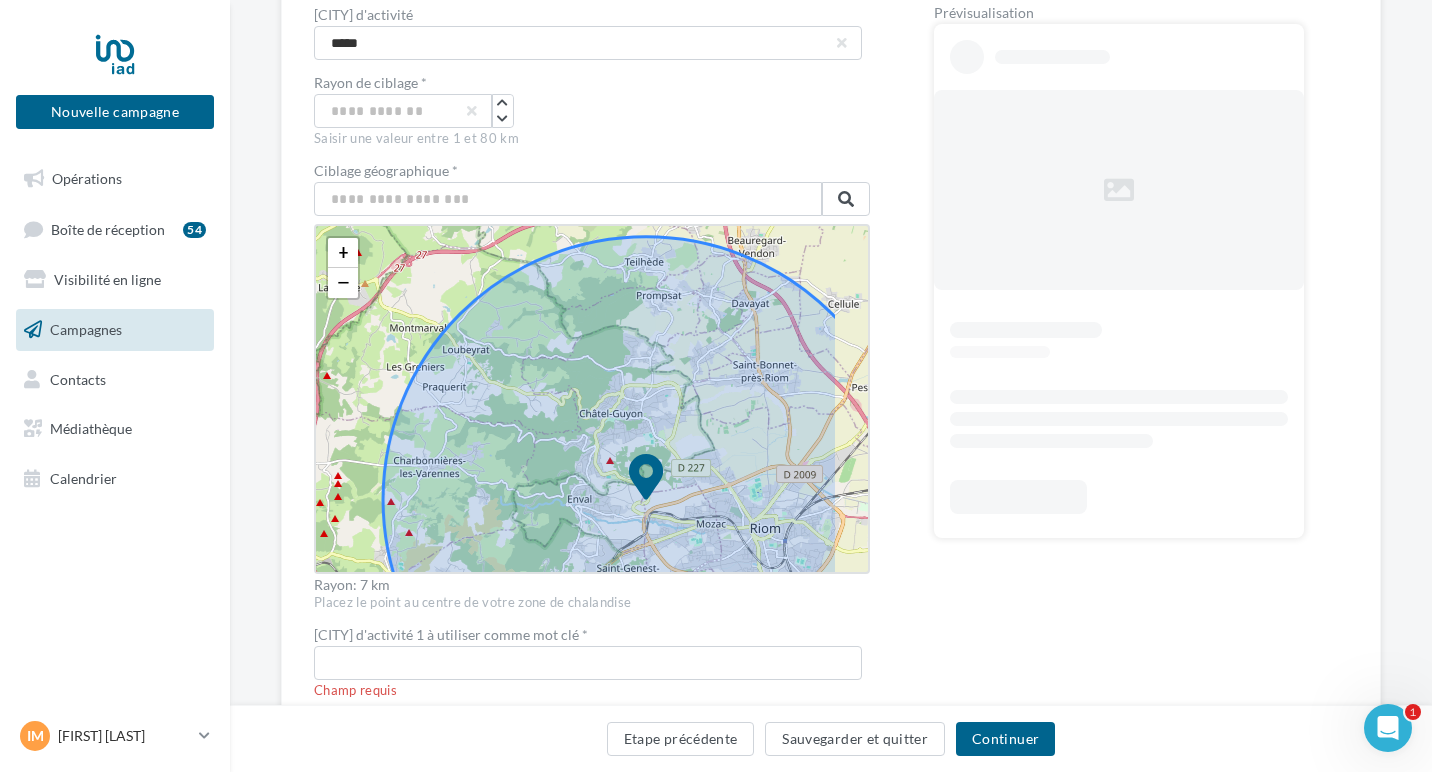 scroll, scrollTop: 102, scrollLeft: 0, axis: vertical 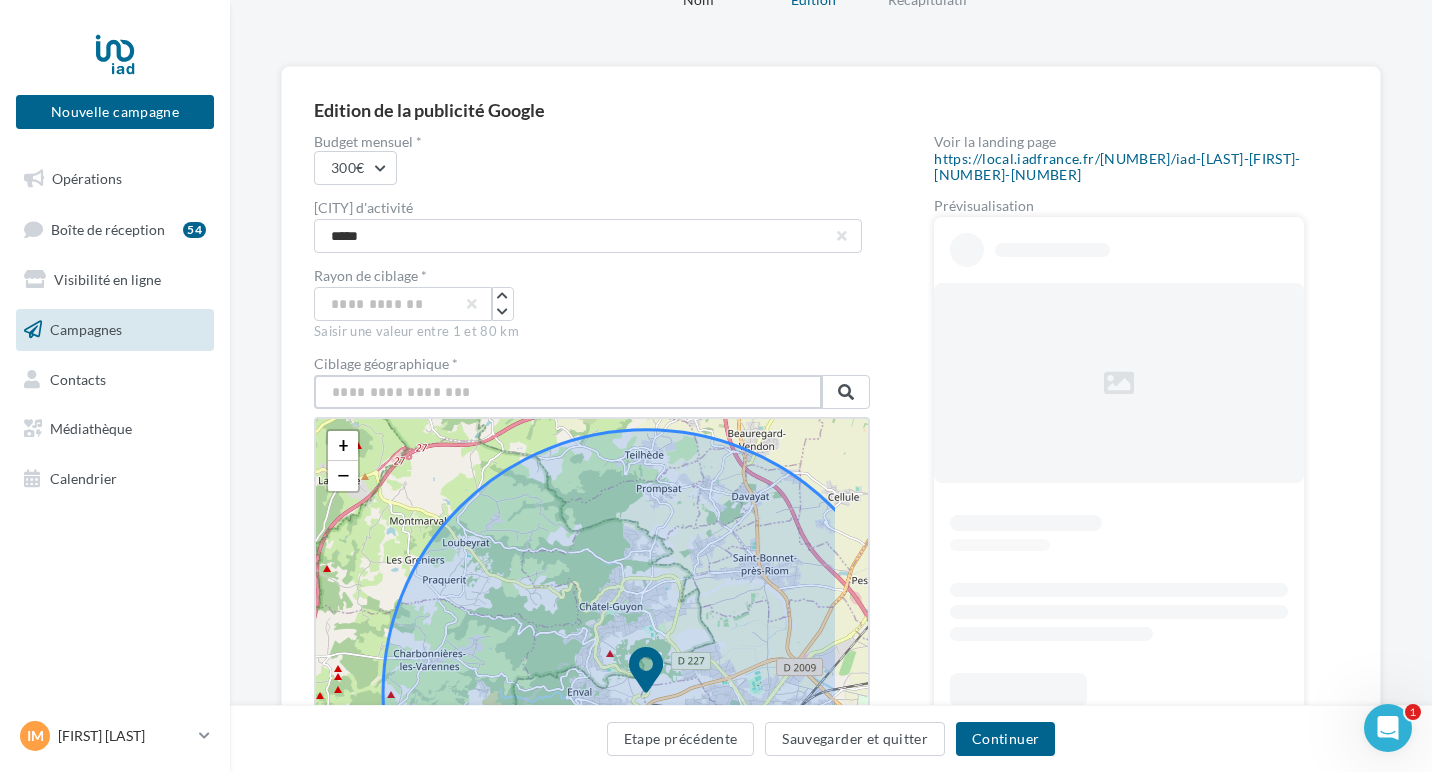 click at bounding box center (568, 392) 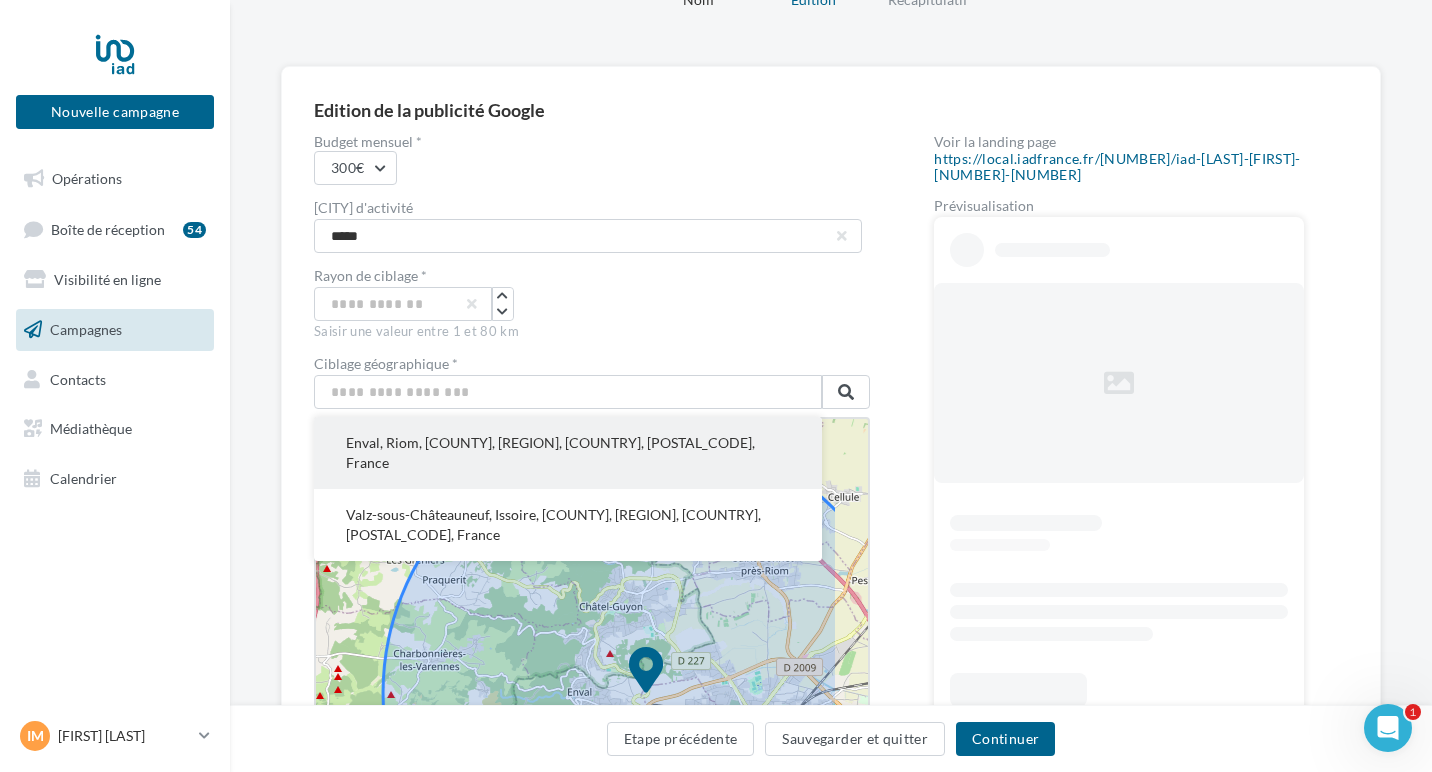 click on "Enval, Riom, Puy-de-Dôme, Auvergne-Rhône-Alpes, France métropolitaine, 63530, France" at bounding box center [568, 453] 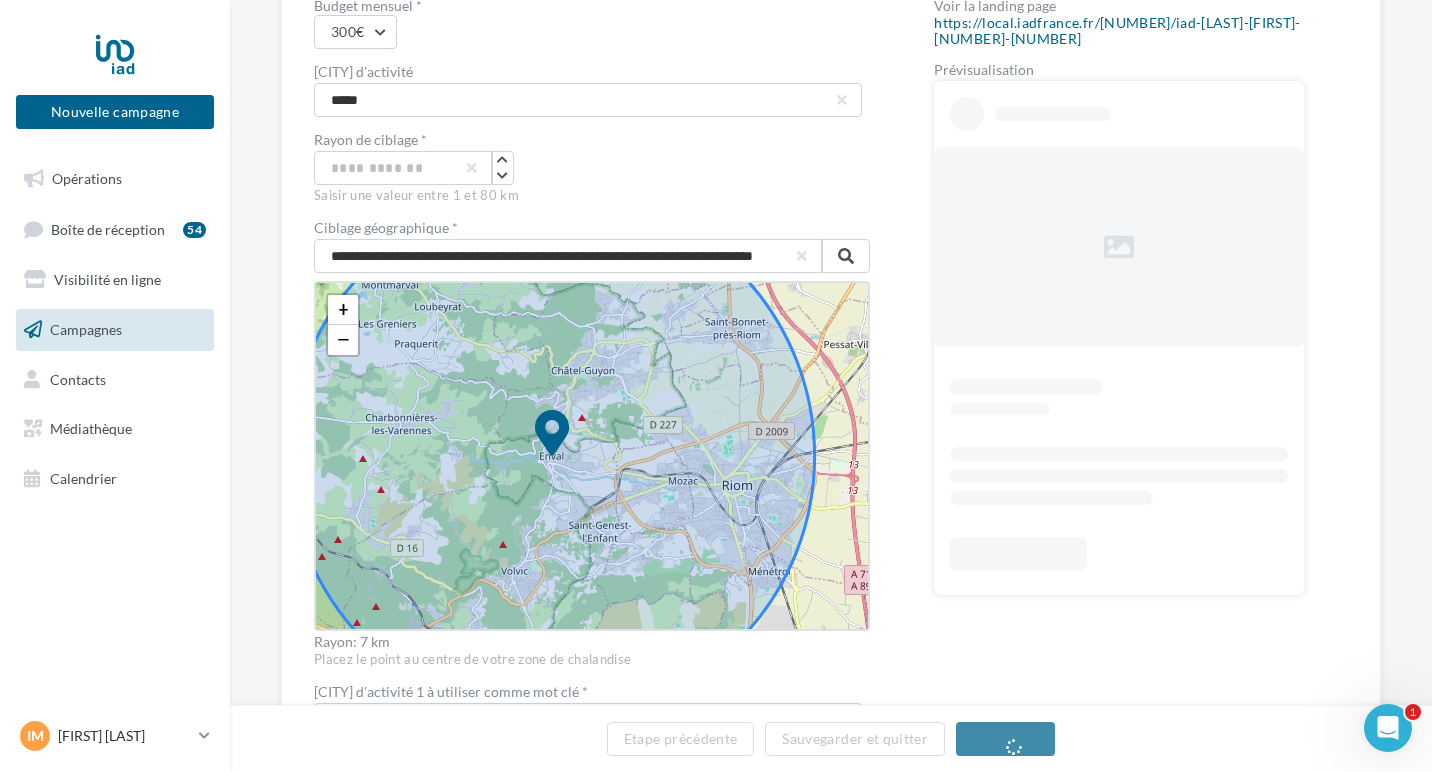 scroll, scrollTop: 245, scrollLeft: 0, axis: vertical 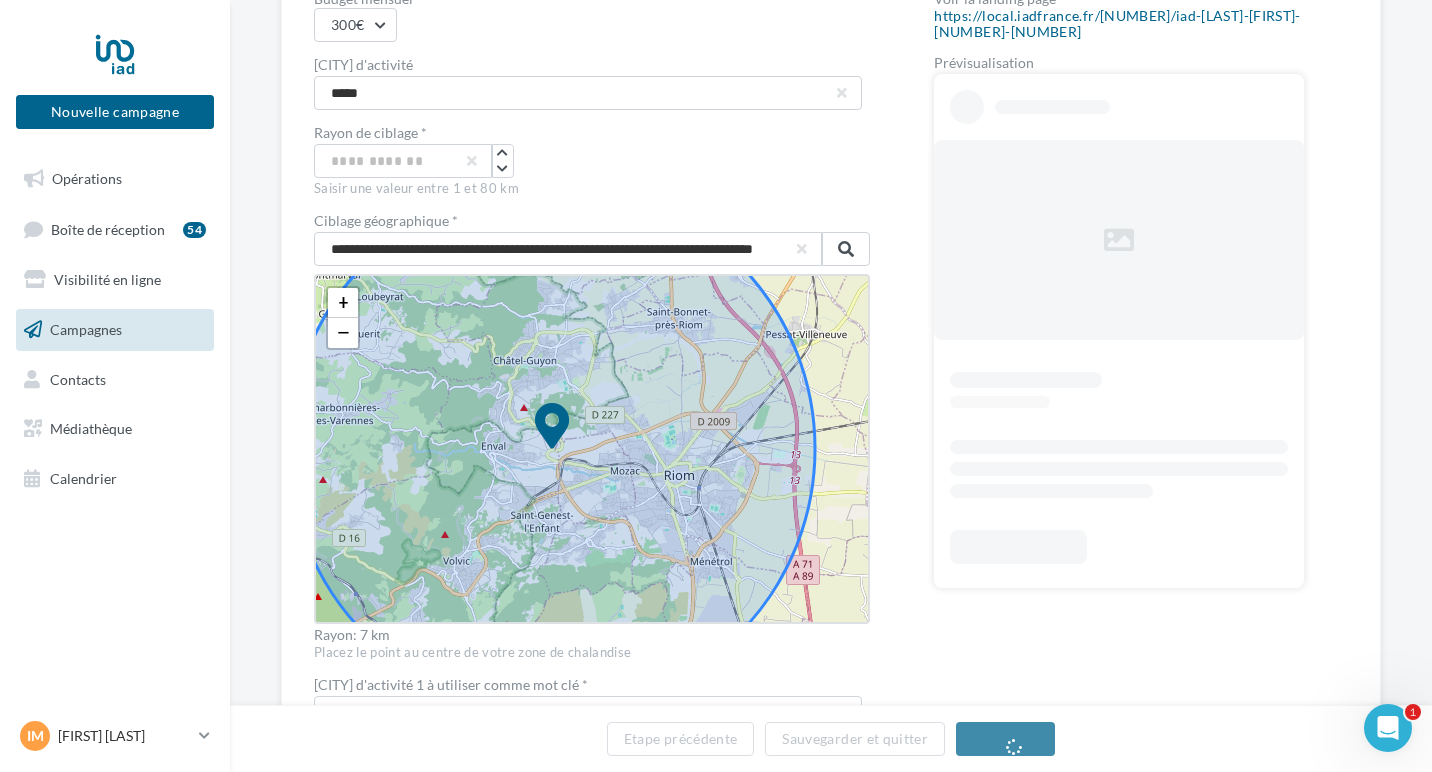 drag, startPoint x: 585, startPoint y: 435, endPoint x: 637, endPoint y: 437, distance: 52.03845 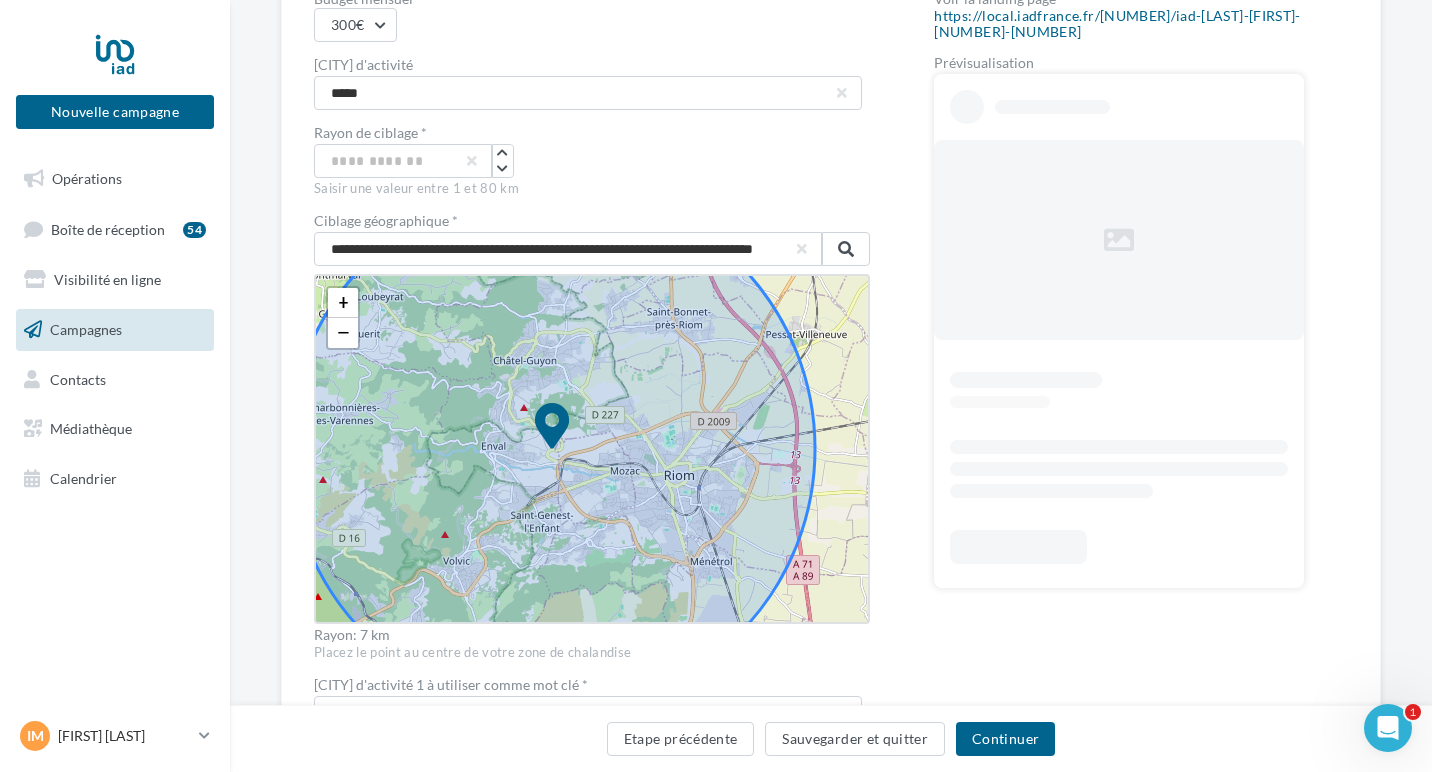 click at bounding box center [552, 426] 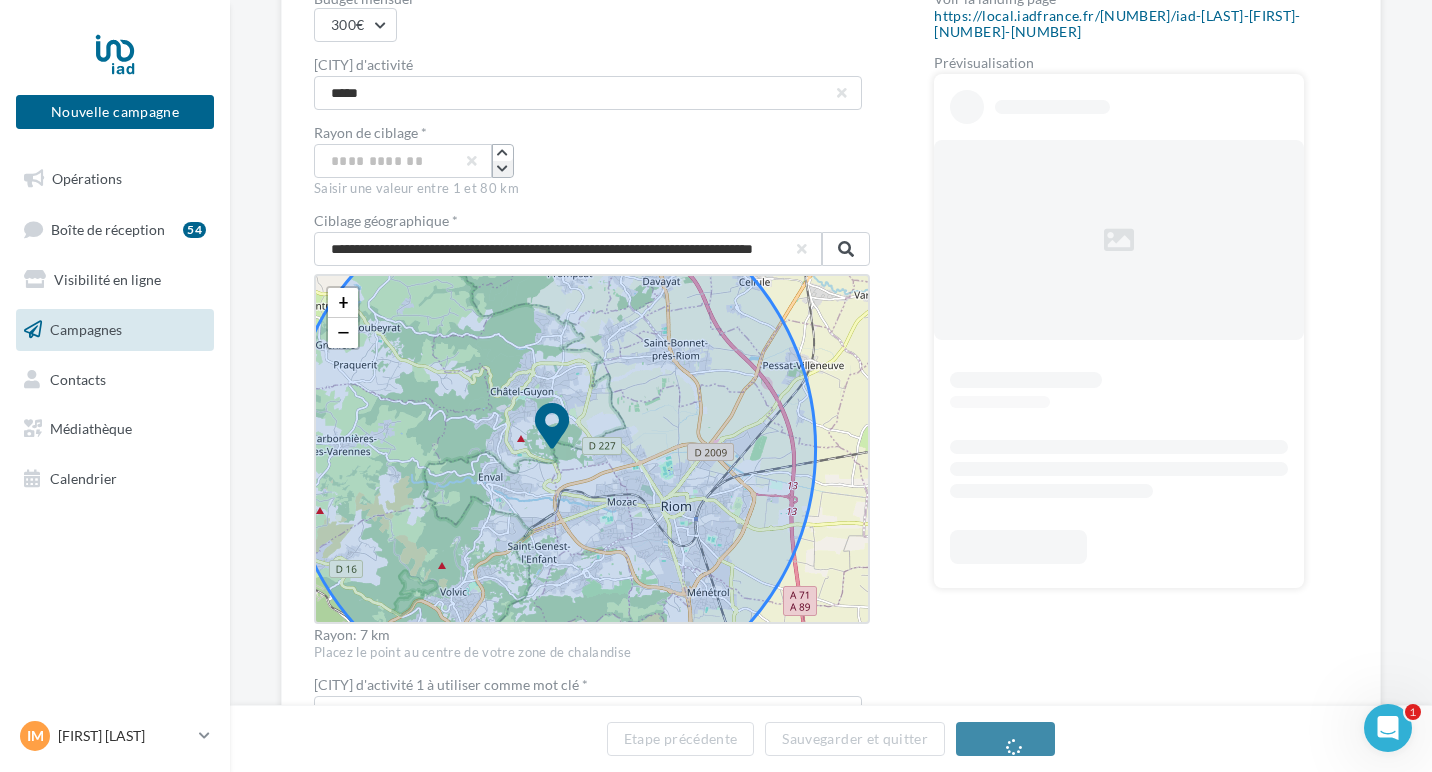 click at bounding box center [502, 169] 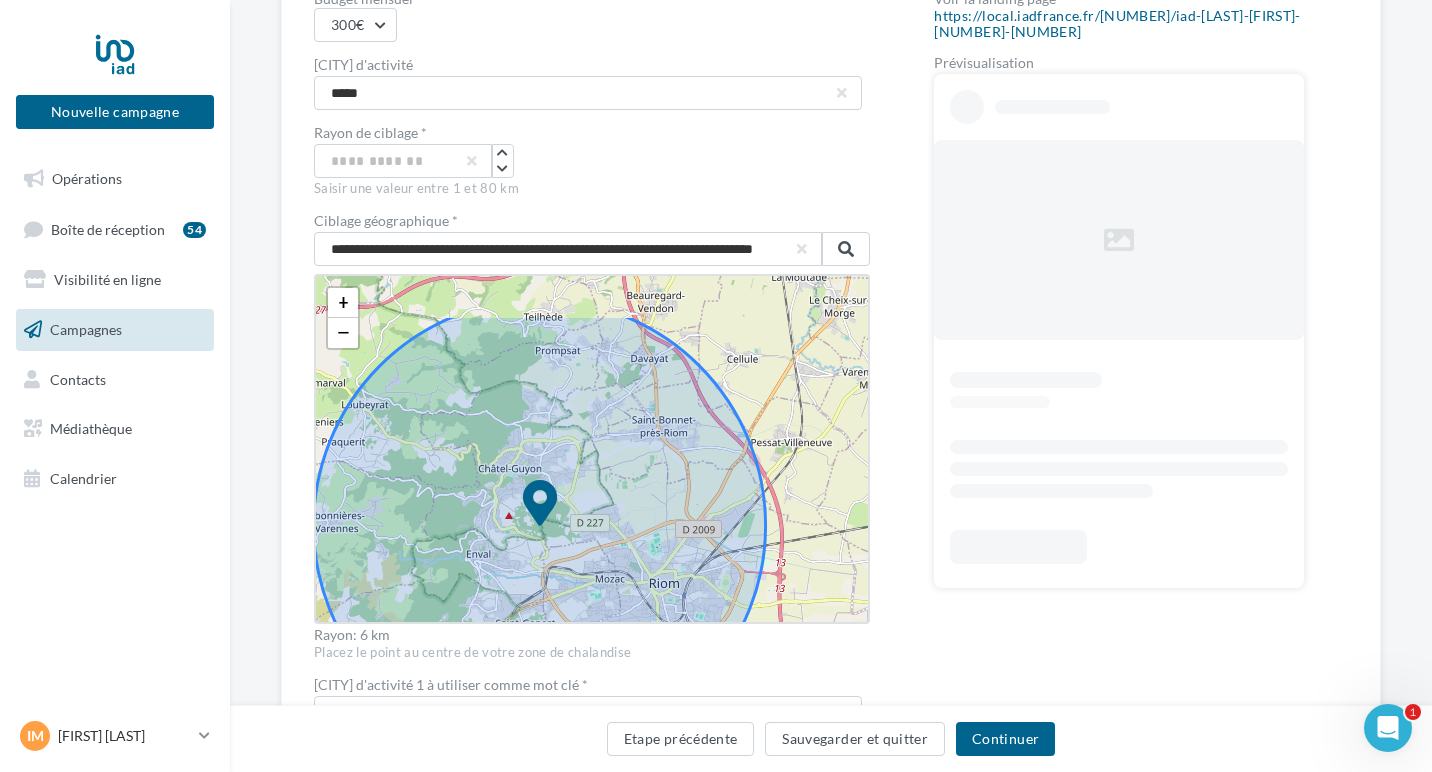 drag, startPoint x: 453, startPoint y: 429, endPoint x: 441, endPoint y: 506, distance: 77.92946 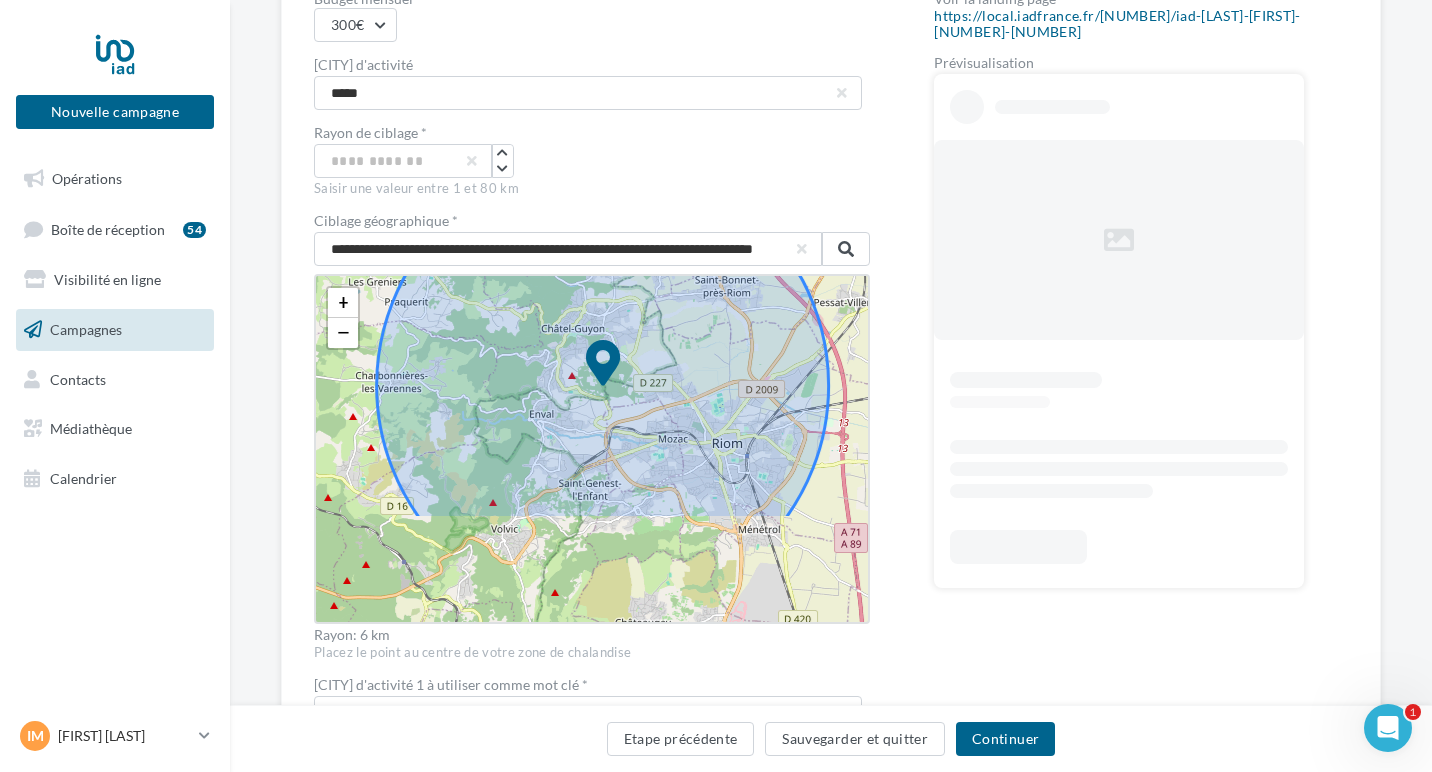 drag, startPoint x: 455, startPoint y: 478, endPoint x: 512, endPoint y: 338, distance: 151.15886 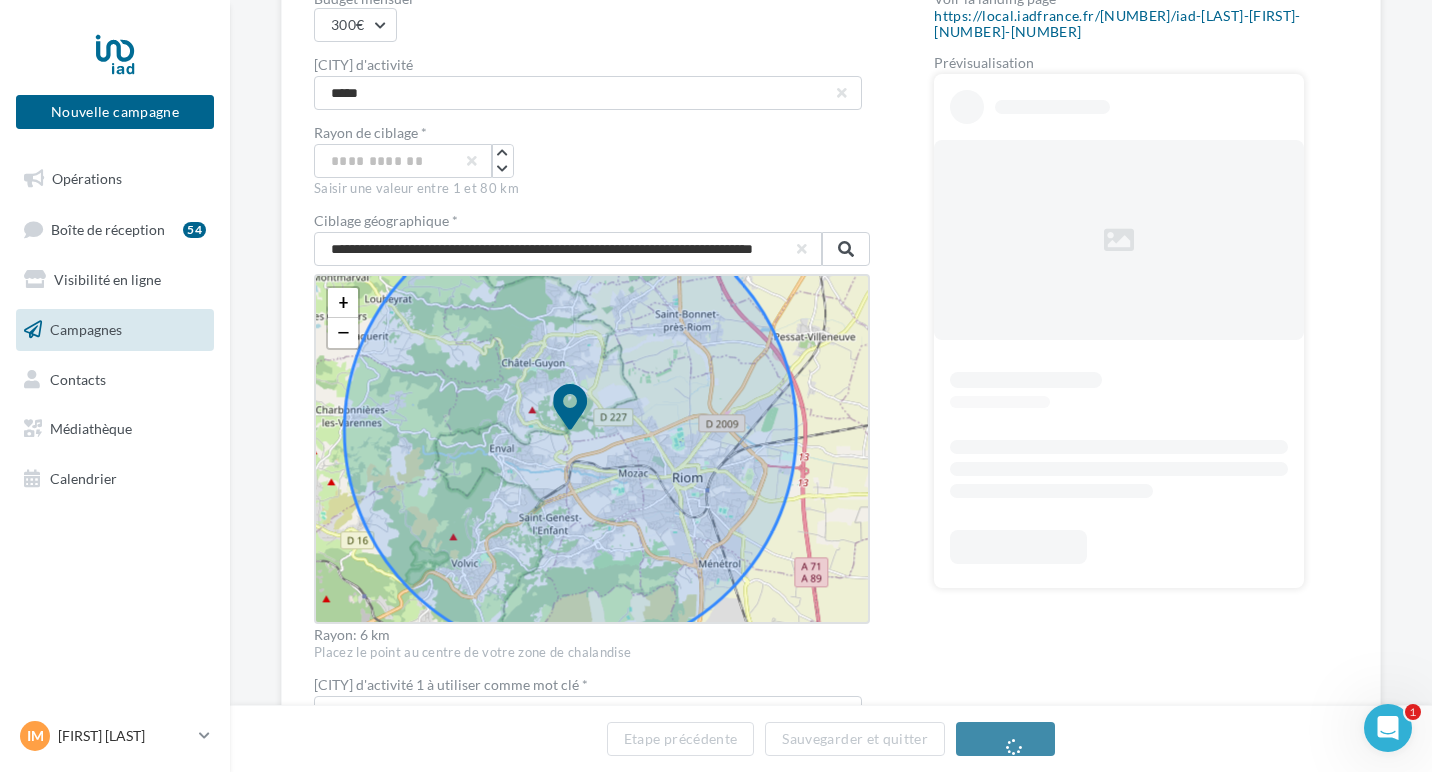 drag, startPoint x: 623, startPoint y: 354, endPoint x: 630, endPoint y: 364, distance: 12.206555 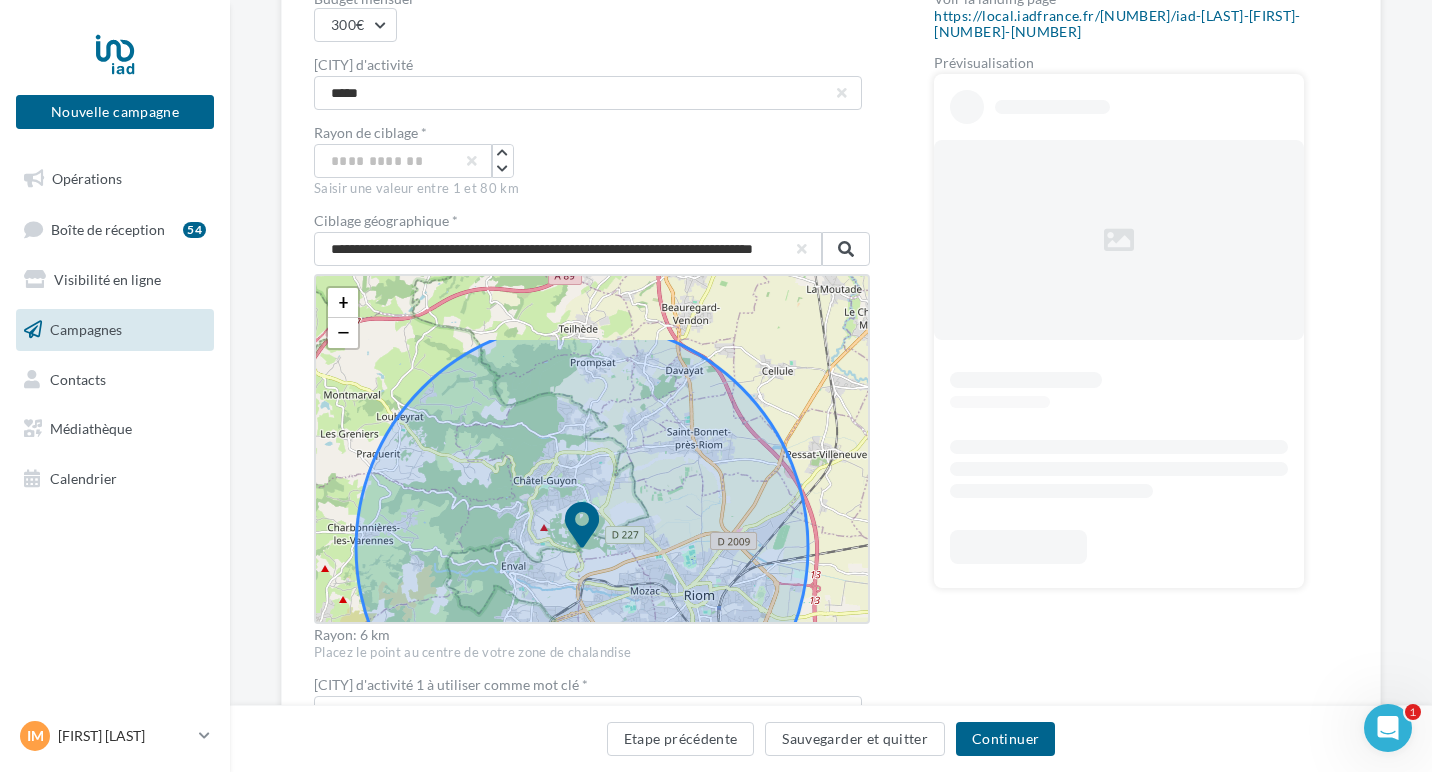 drag, startPoint x: 483, startPoint y: 347, endPoint x: 513, endPoint y: 445, distance: 102.48902 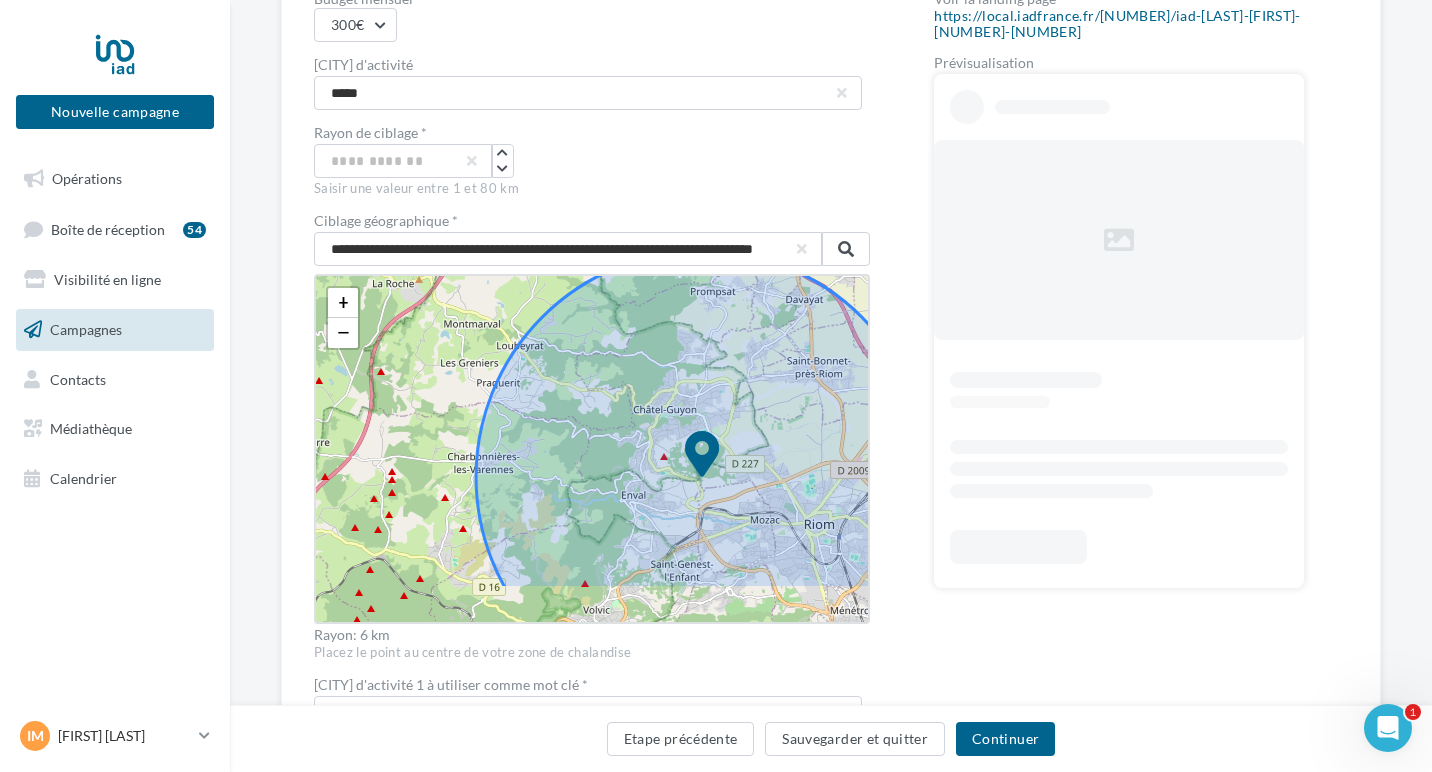 drag, startPoint x: 494, startPoint y: 408, endPoint x: 613, endPoint y: 338, distance: 138.06158 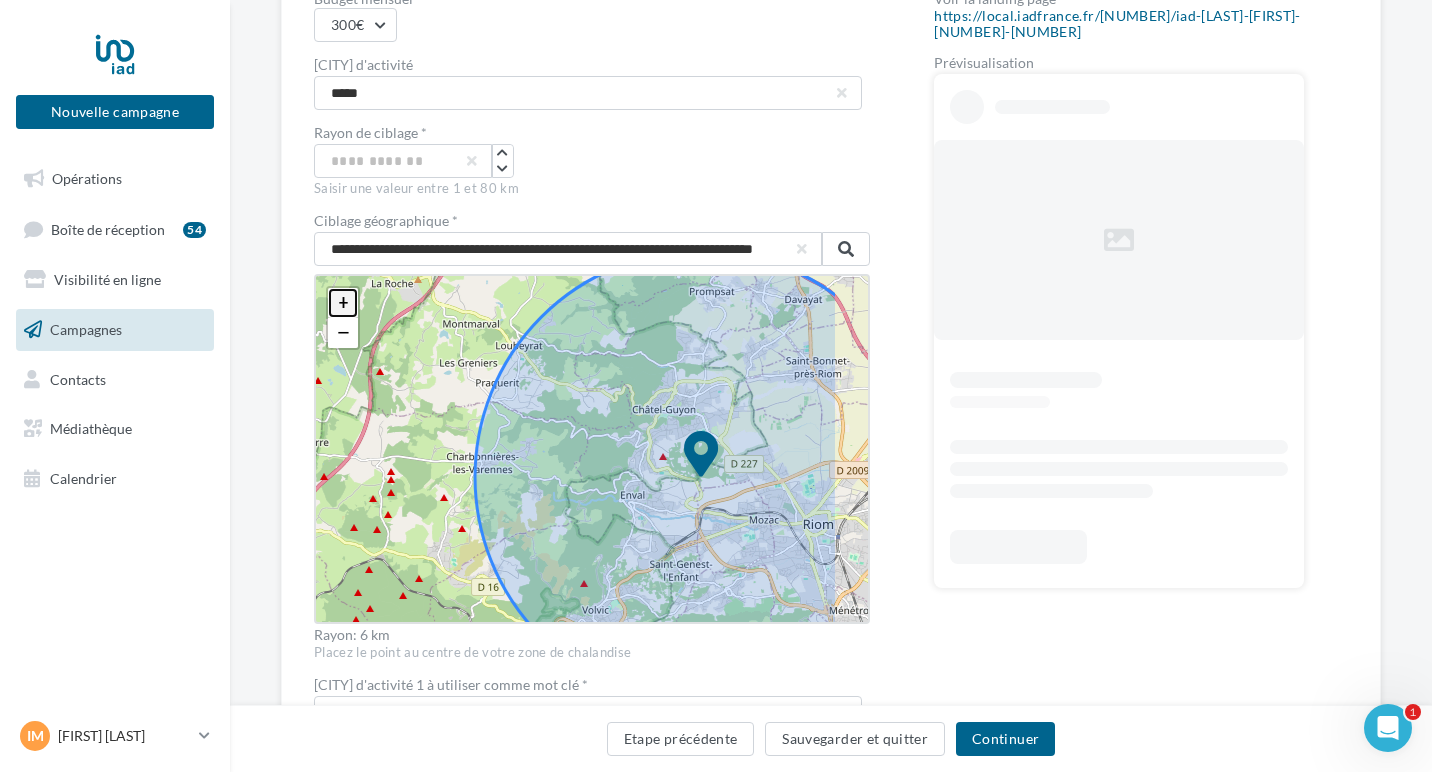 click on "+" at bounding box center [343, 303] 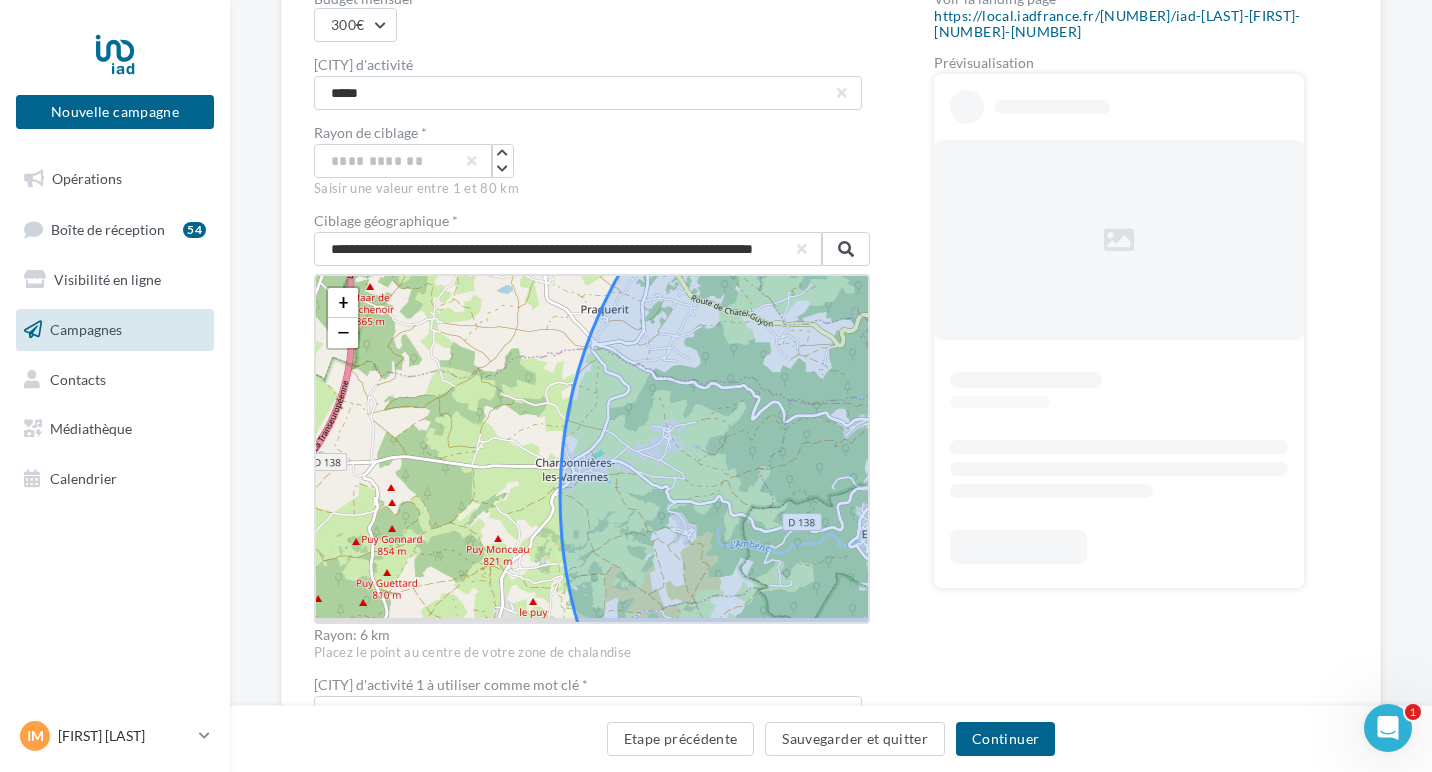 drag, startPoint x: 598, startPoint y: 432, endPoint x: 778, endPoint y: 425, distance: 180.13606 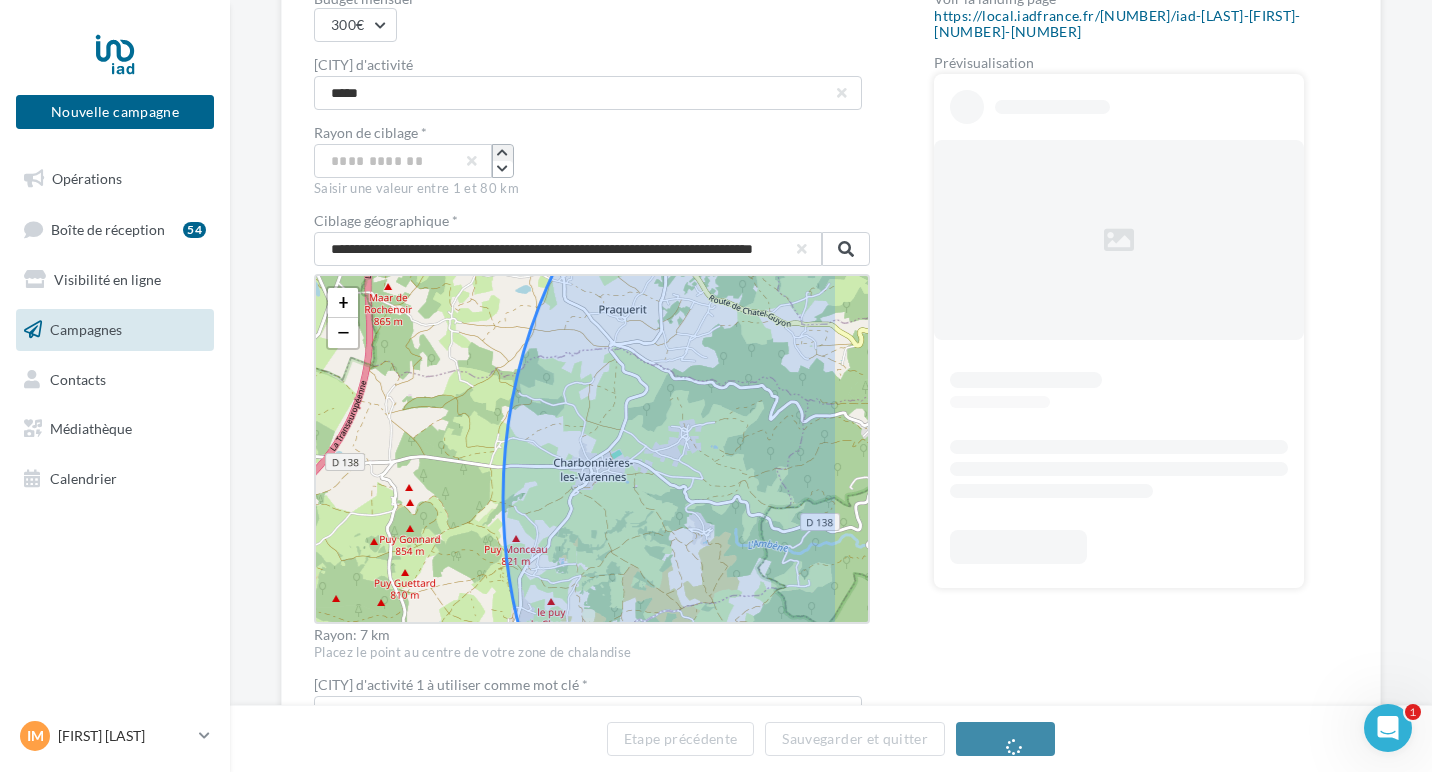 click at bounding box center [502, 153] 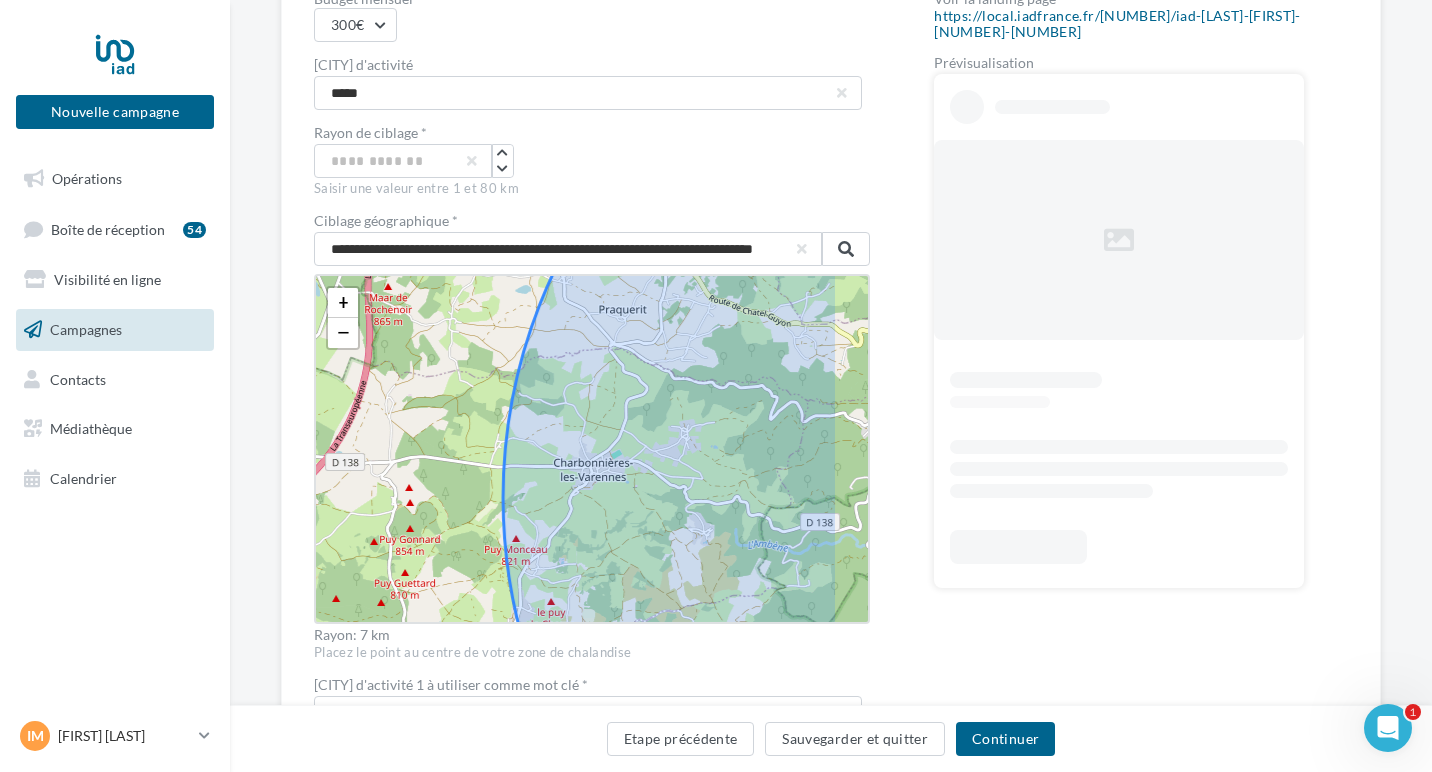 click on "**********" at bounding box center (592, 526) 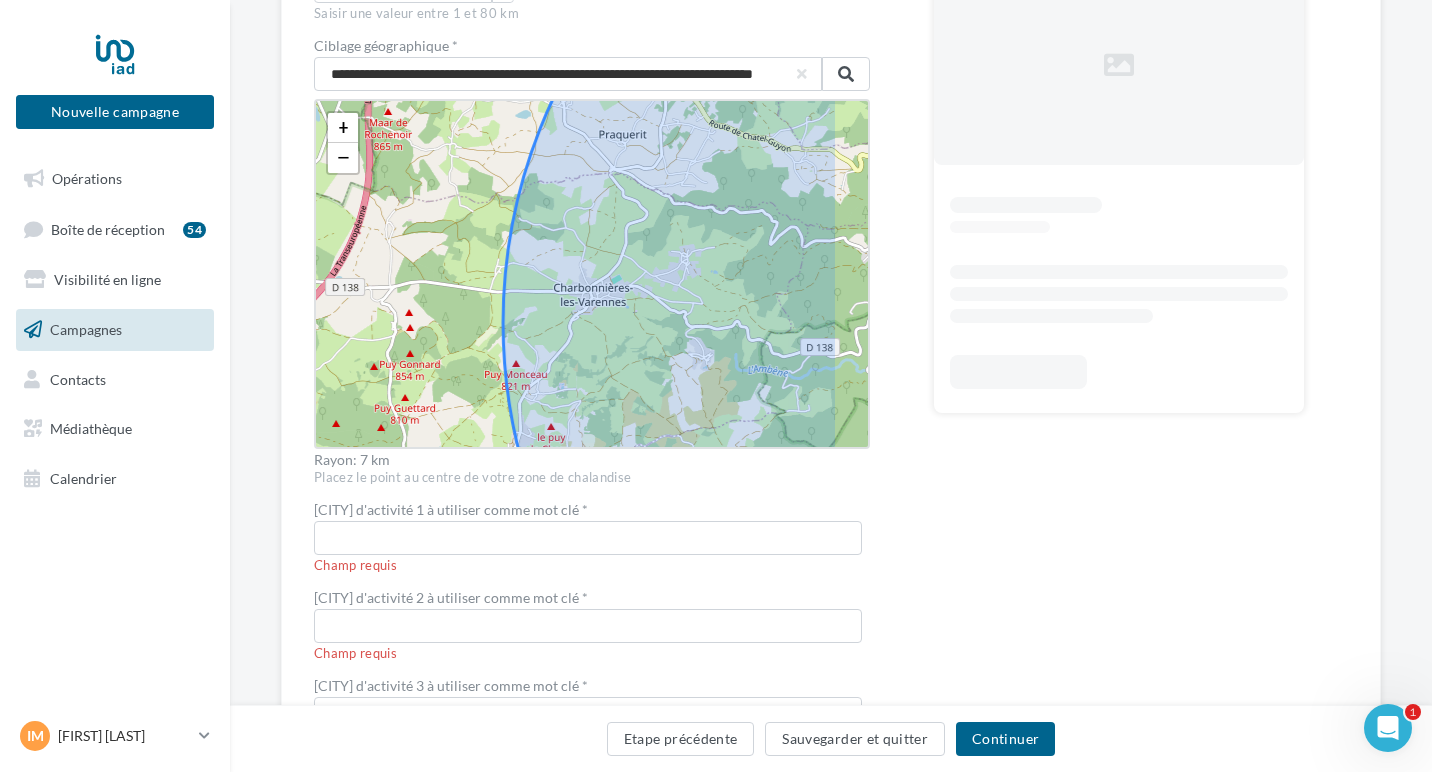 scroll, scrollTop: 438, scrollLeft: 0, axis: vertical 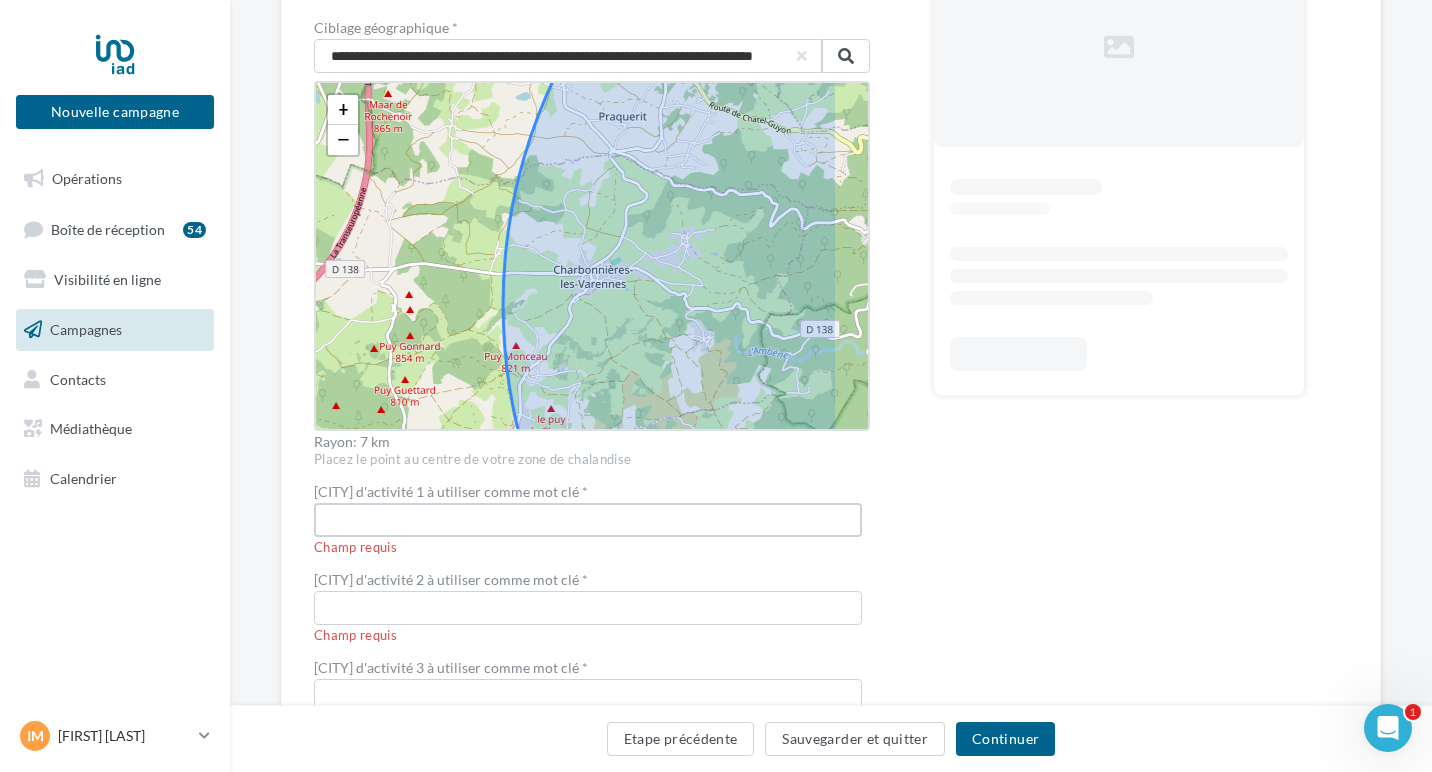 click at bounding box center (588, 520) 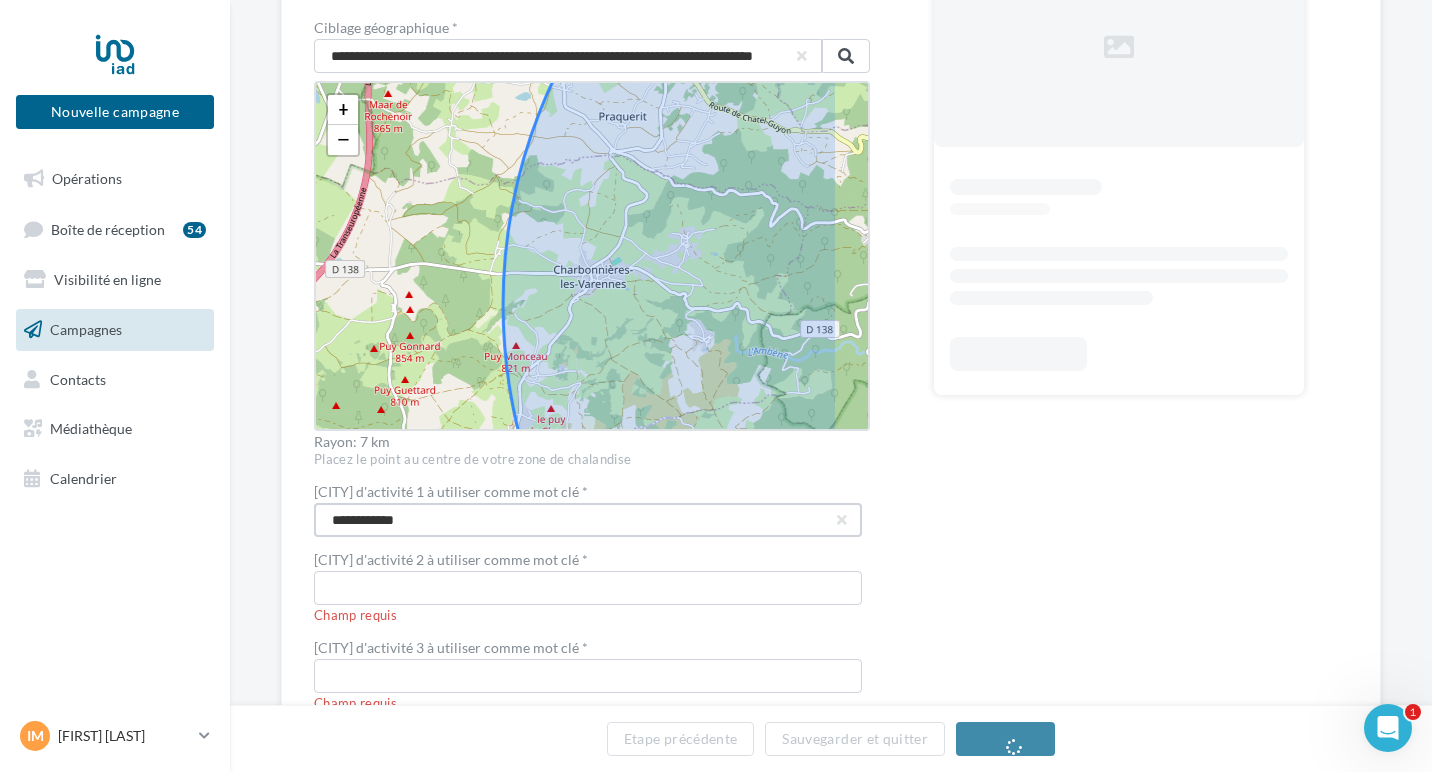 scroll, scrollTop: 622, scrollLeft: 0, axis: vertical 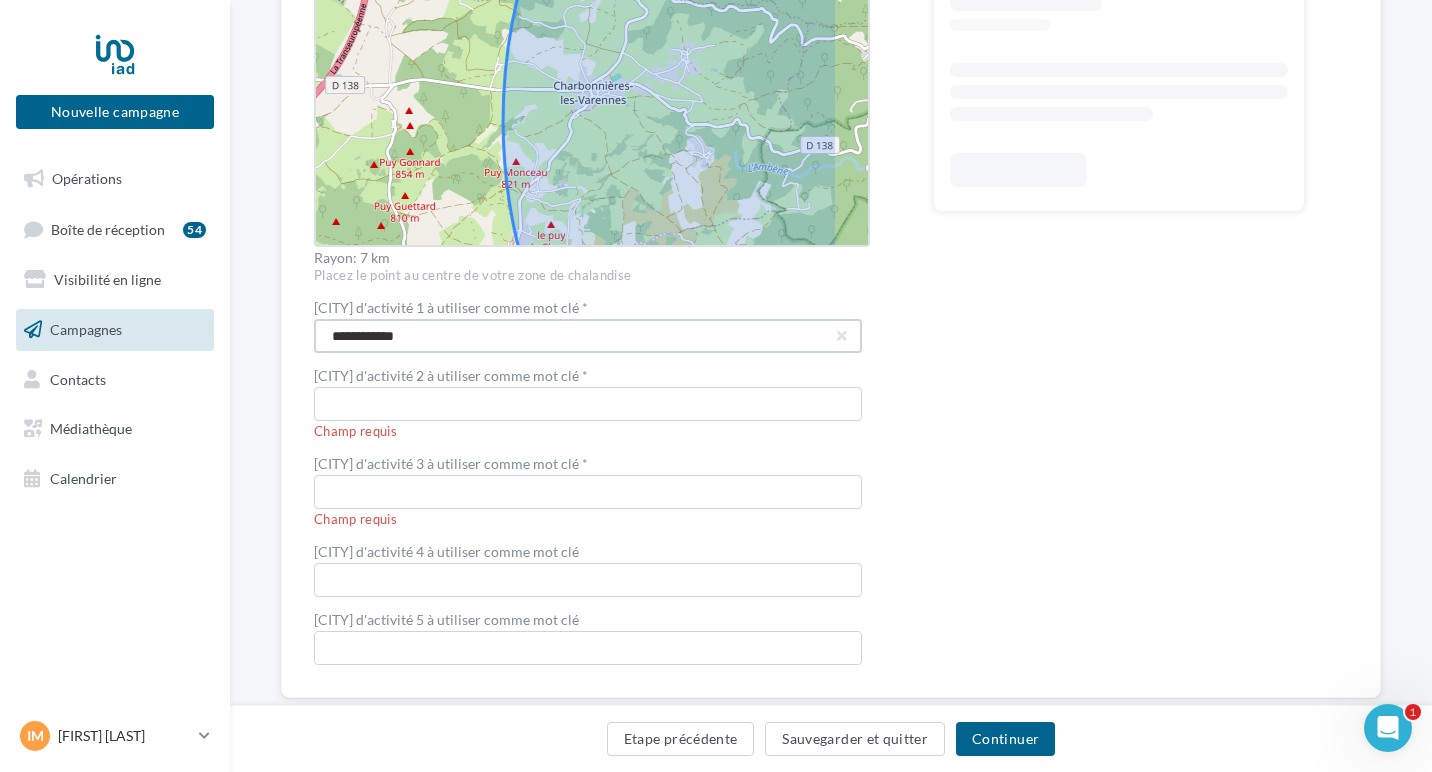 type on "**********" 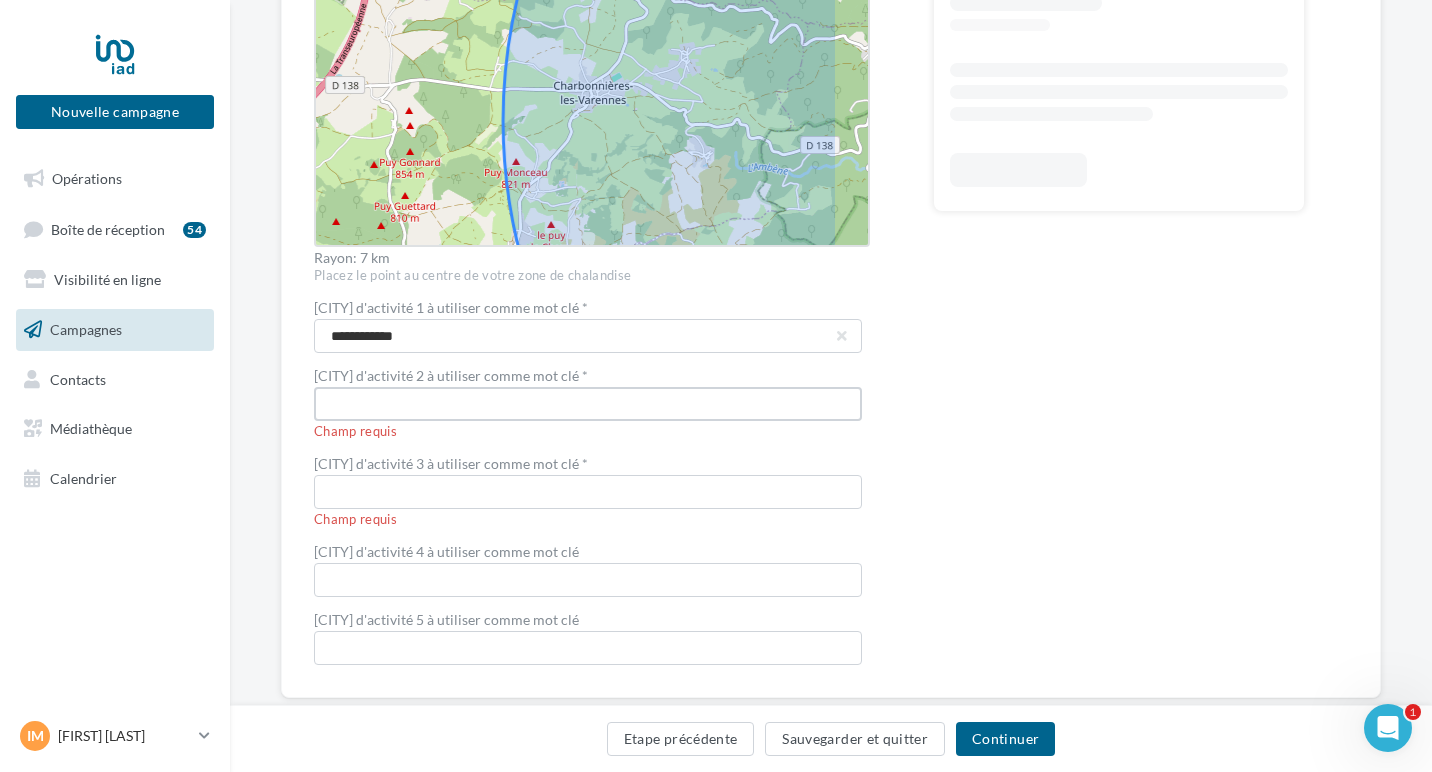 click at bounding box center [588, 404] 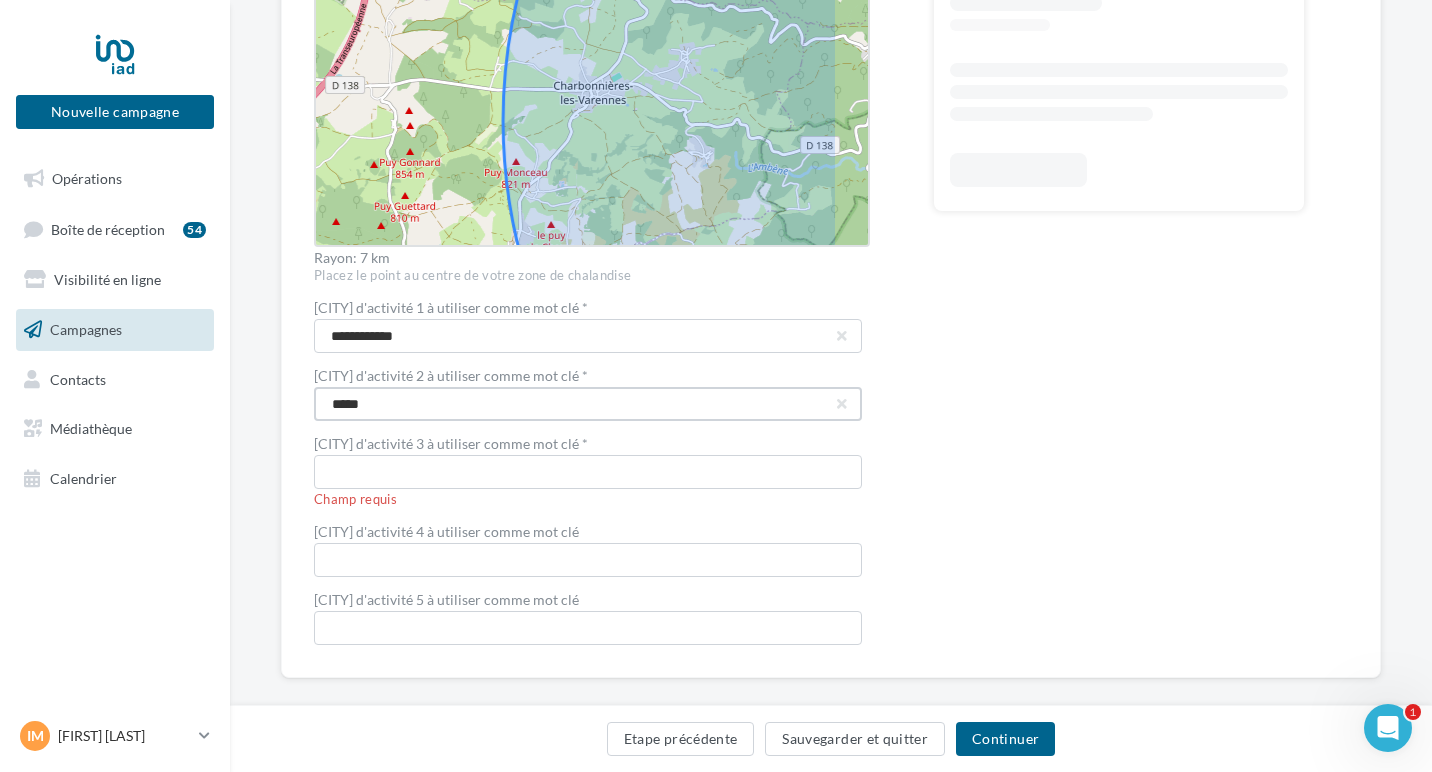 type on "*****" 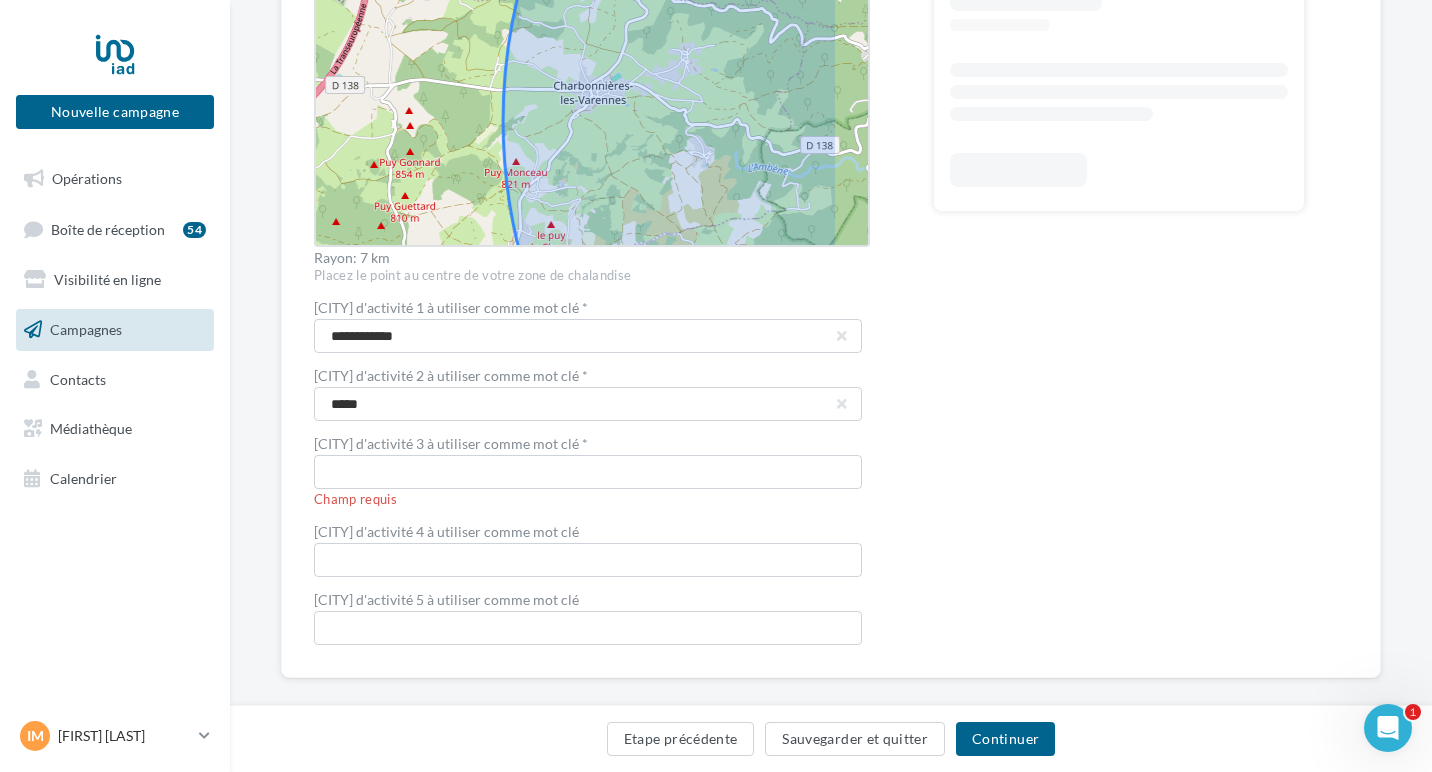 click on "Ville d'activité 3 à utiliser comme mot clé
*" at bounding box center (584, 444) 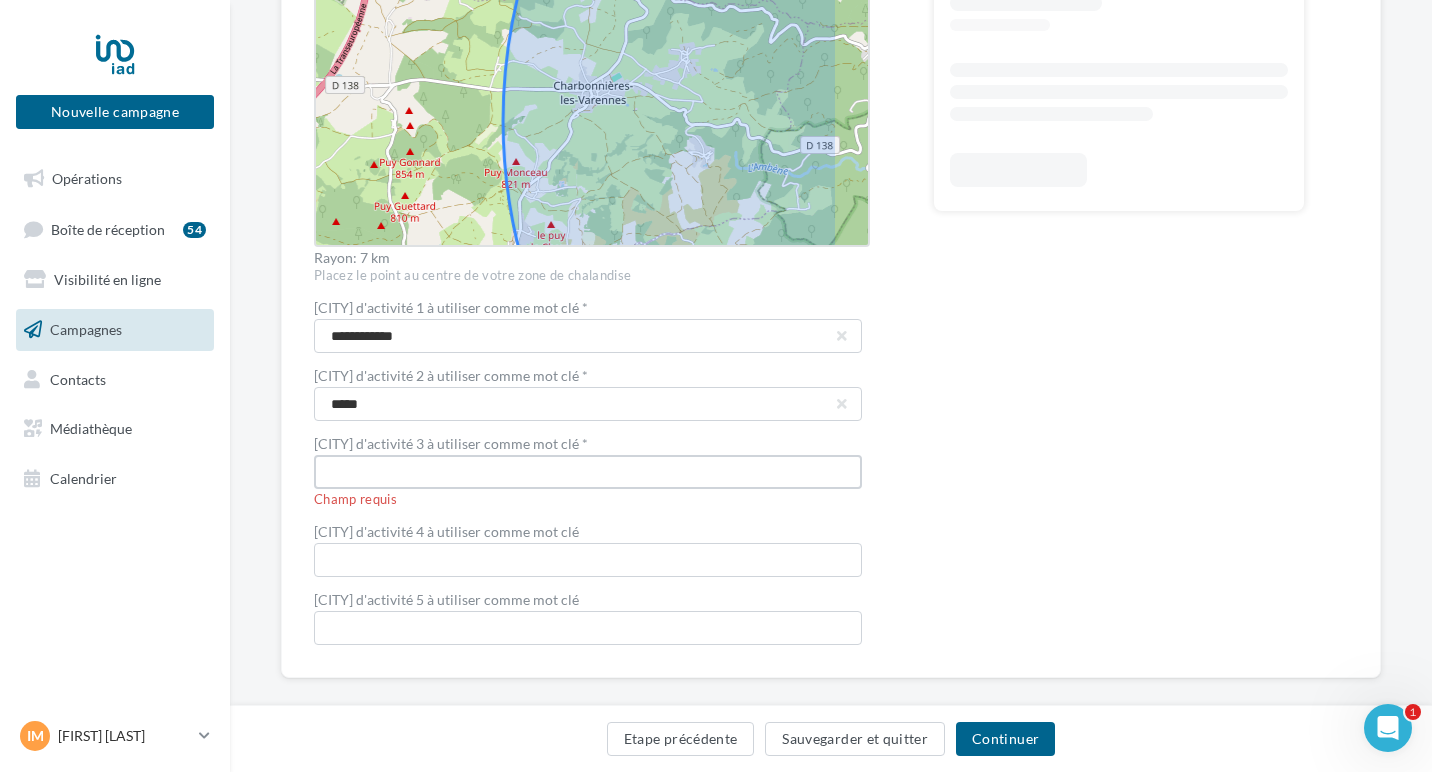 click at bounding box center [588, 472] 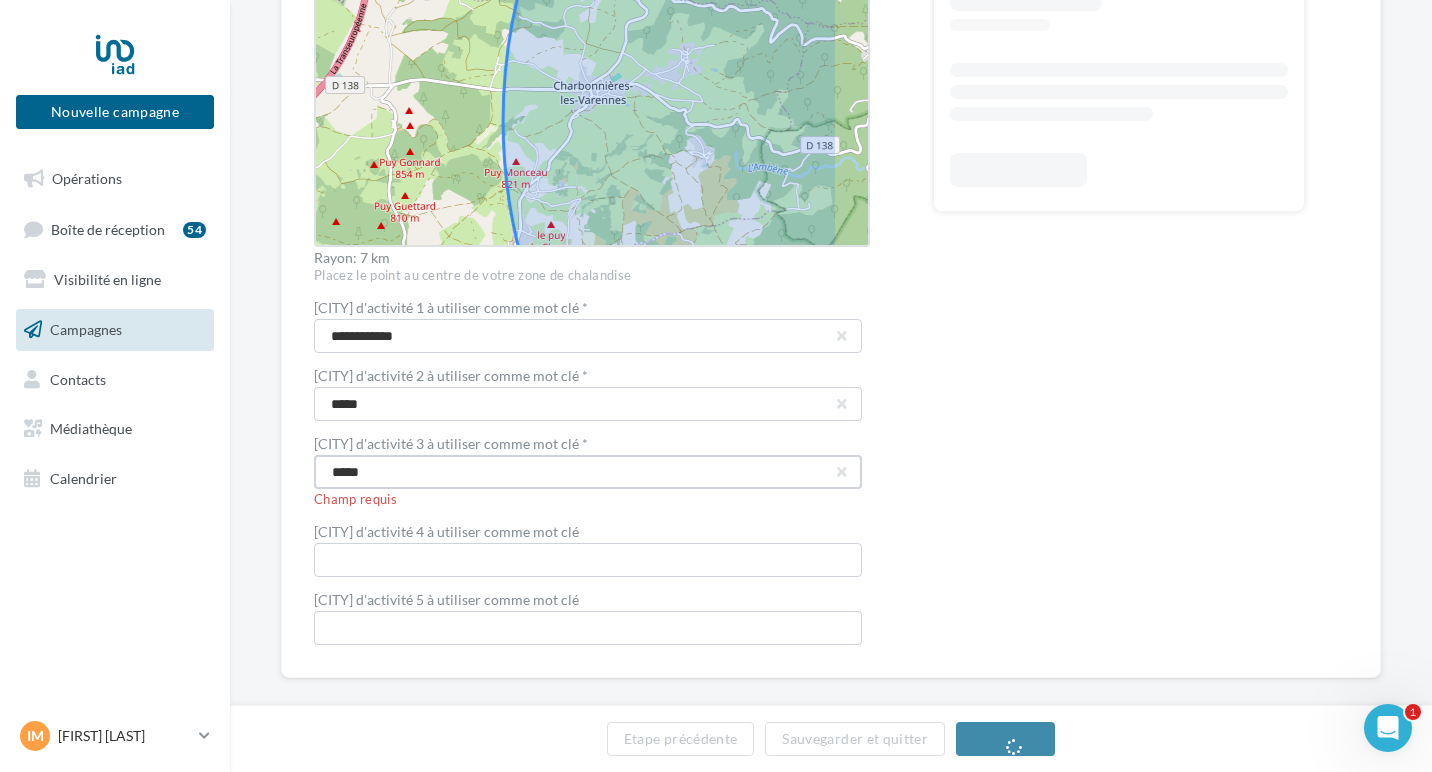 type on "*****" 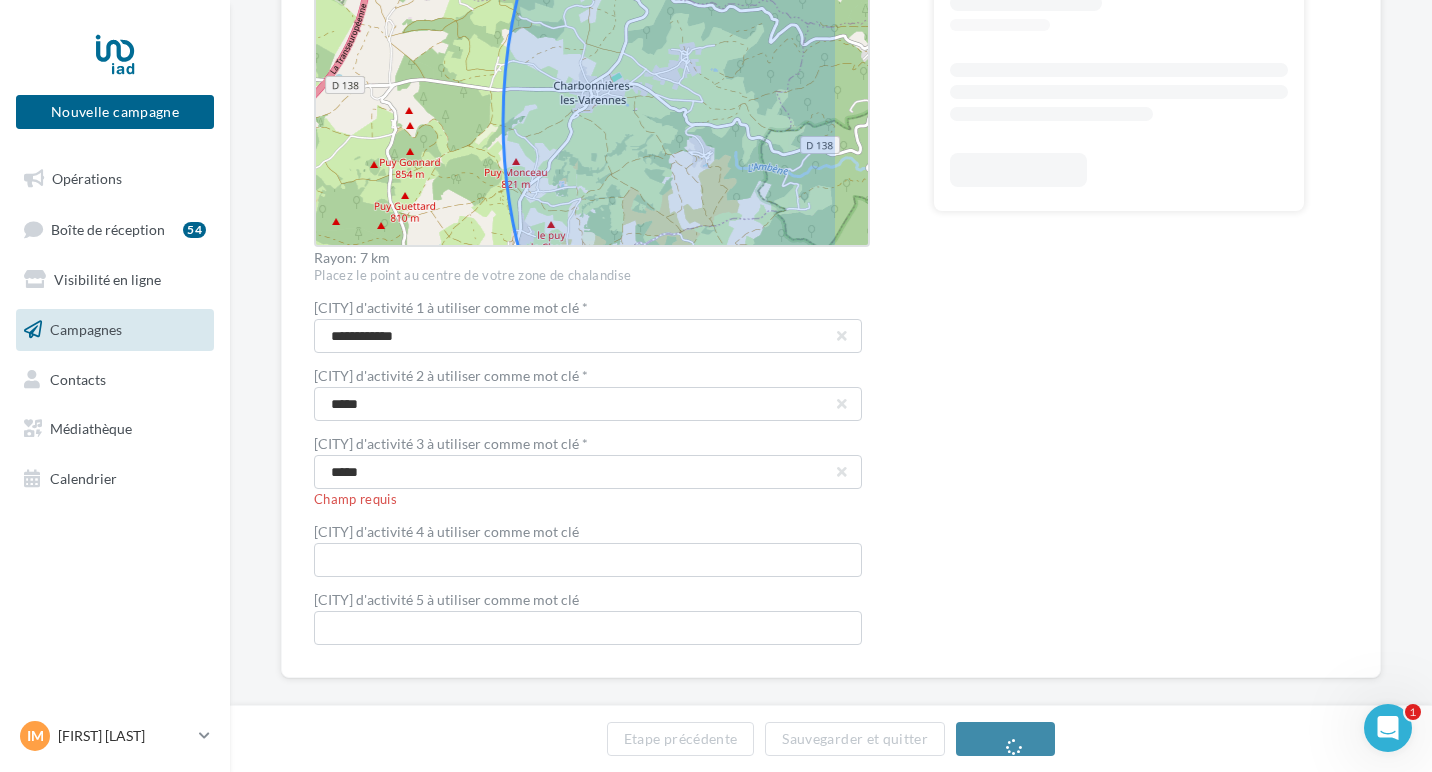click on "**********" at bounding box center [831, 144] 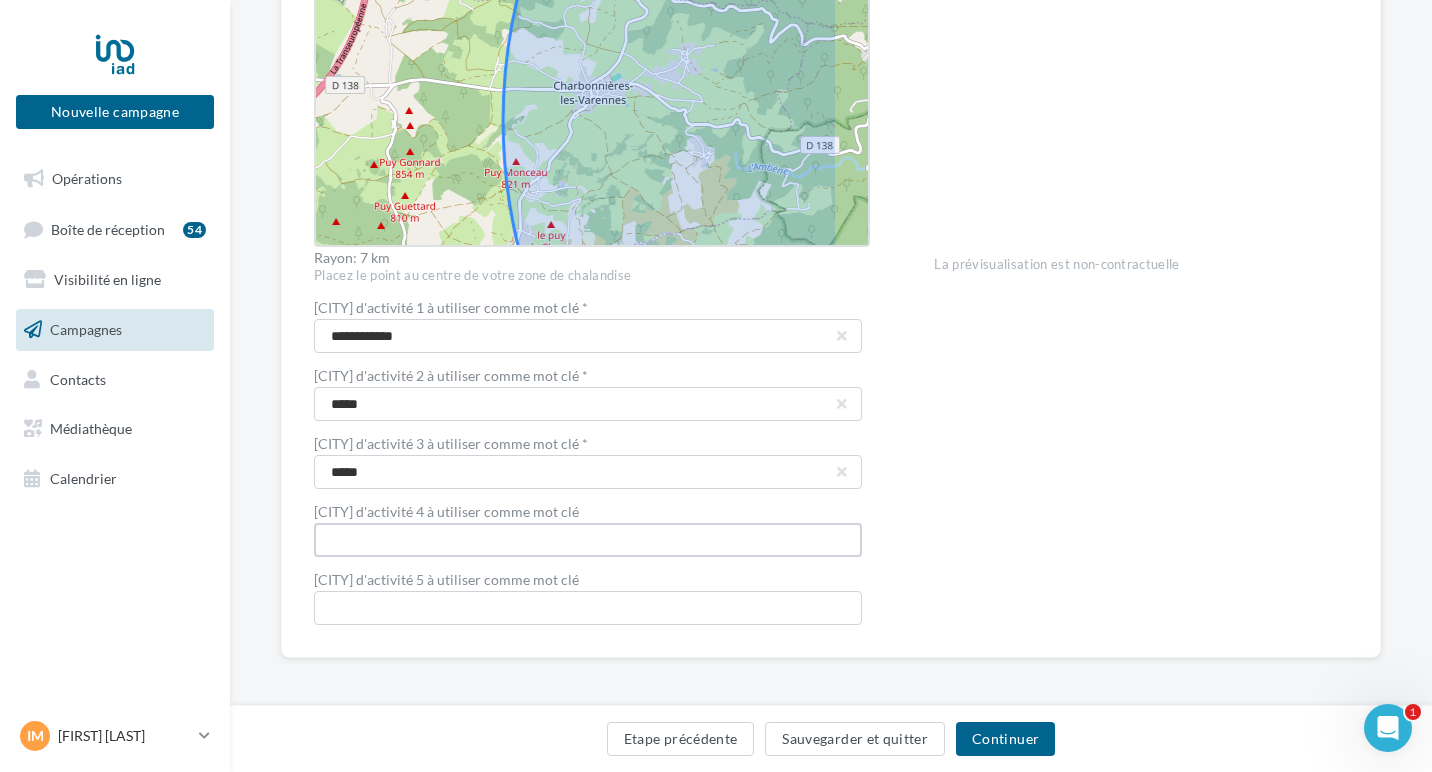 click at bounding box center (588, 540) 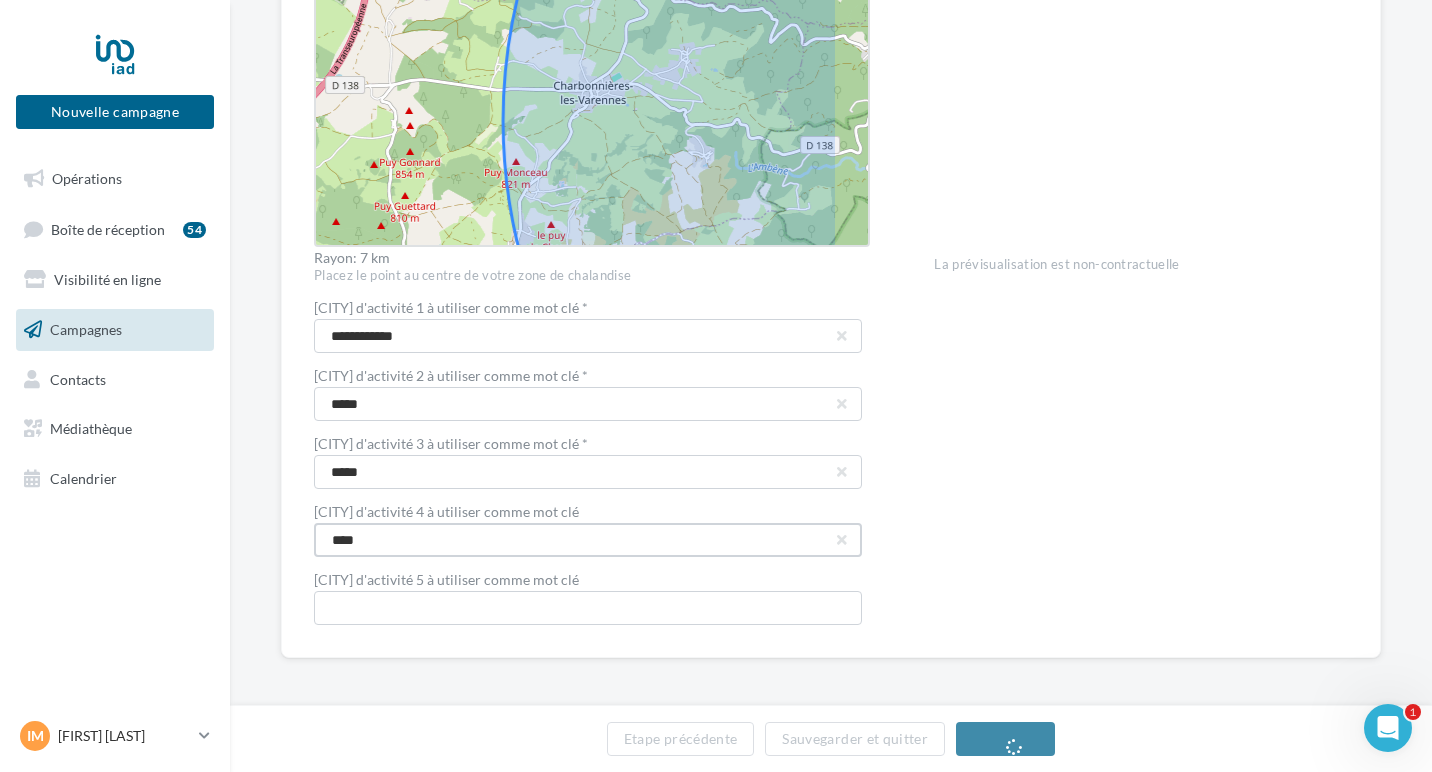 type on "****" 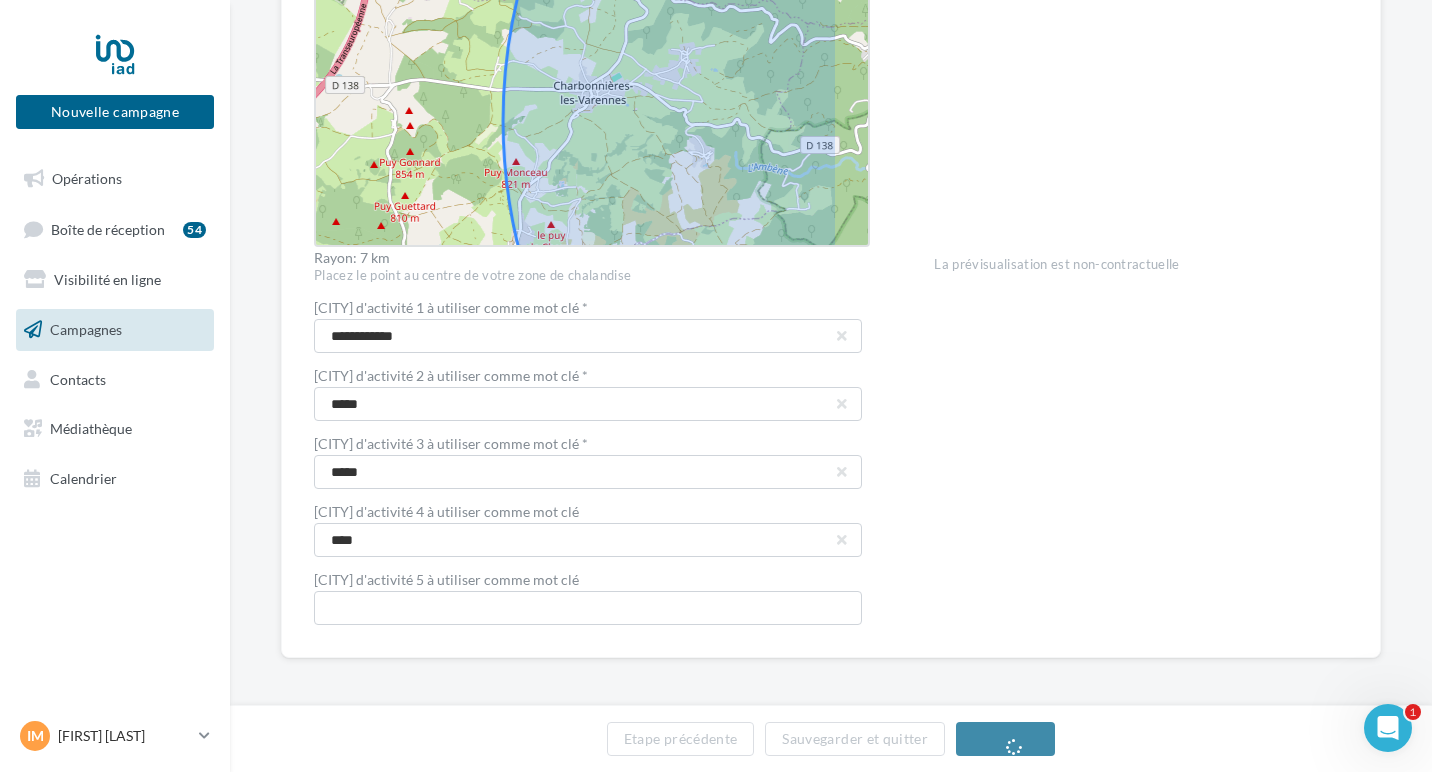 click on "**********" at bounding box center [831, 134] 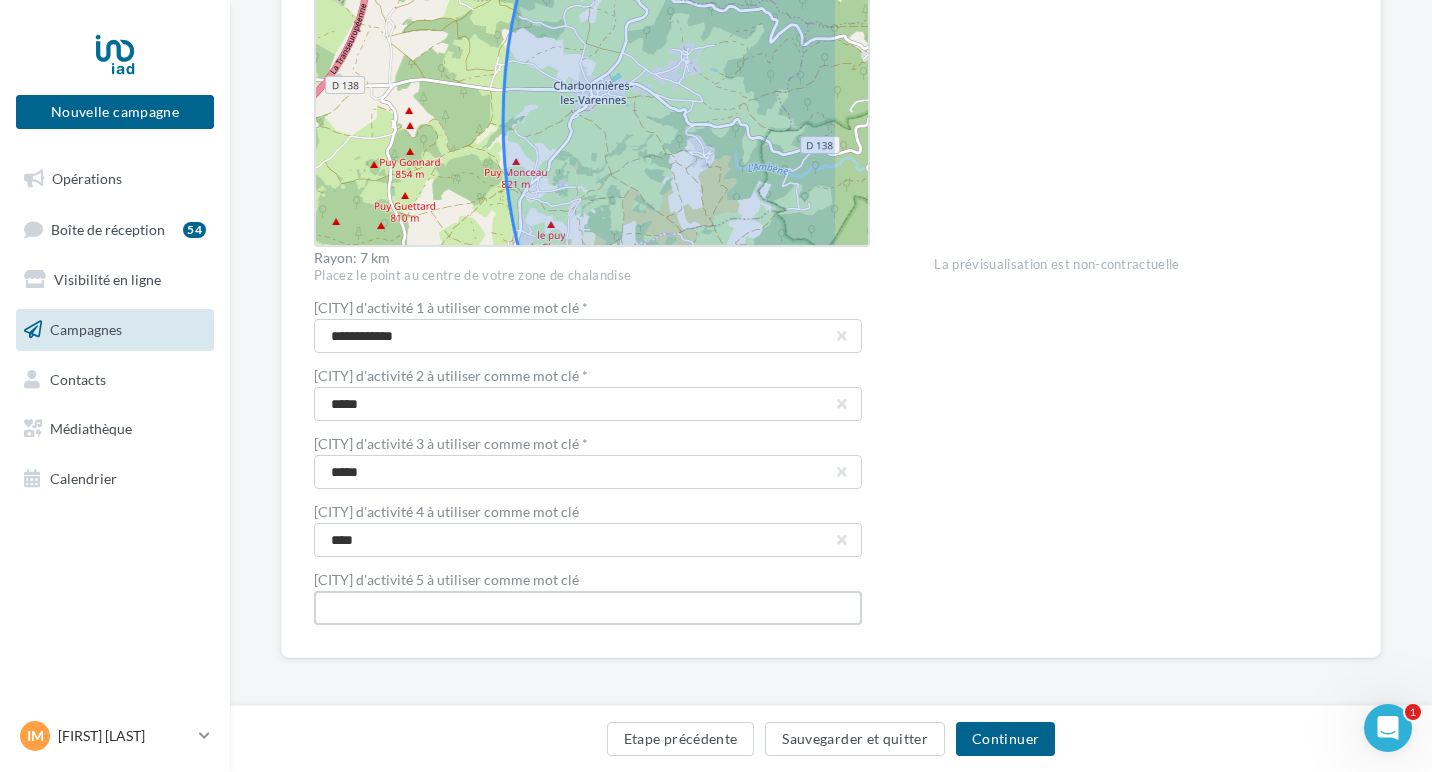 click at bounding box center [588, 608] 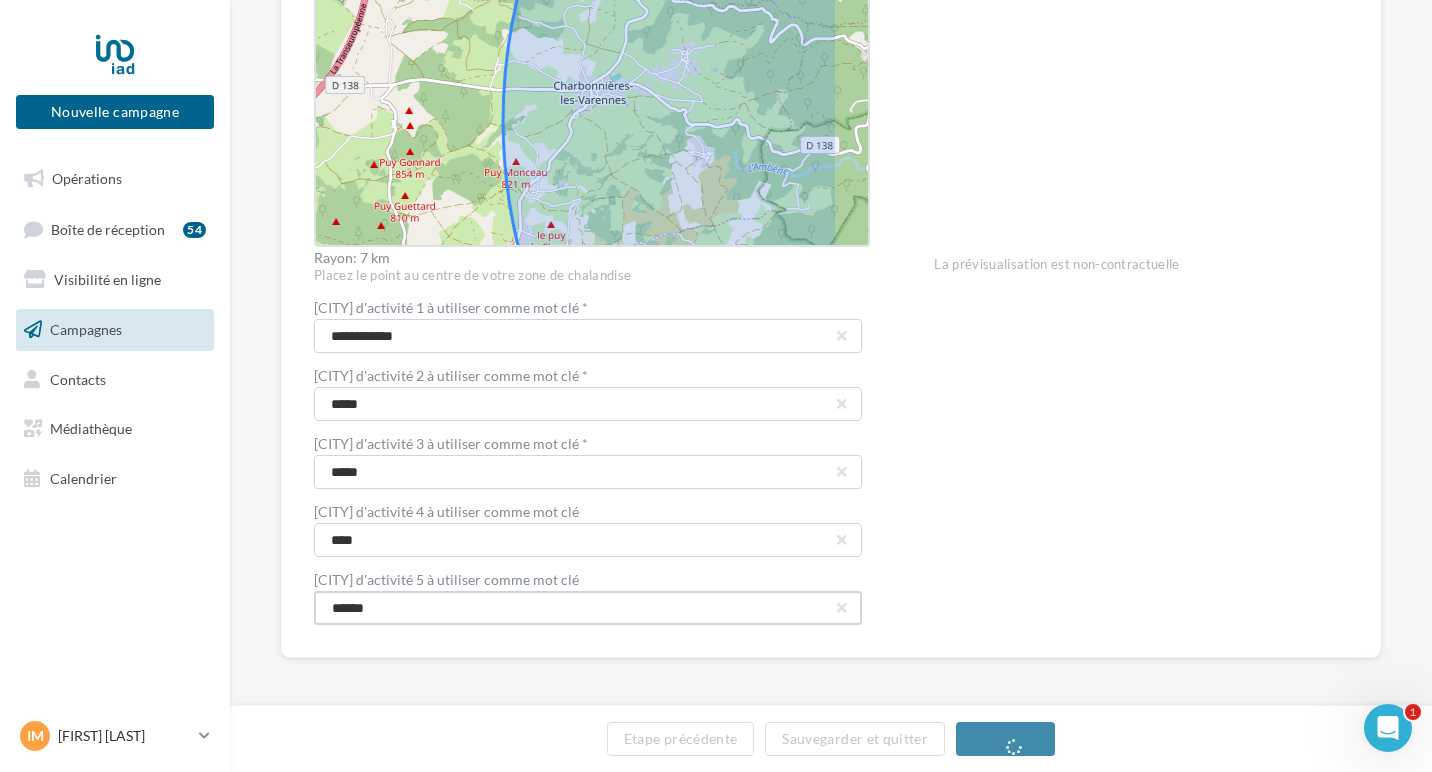 type on "******" 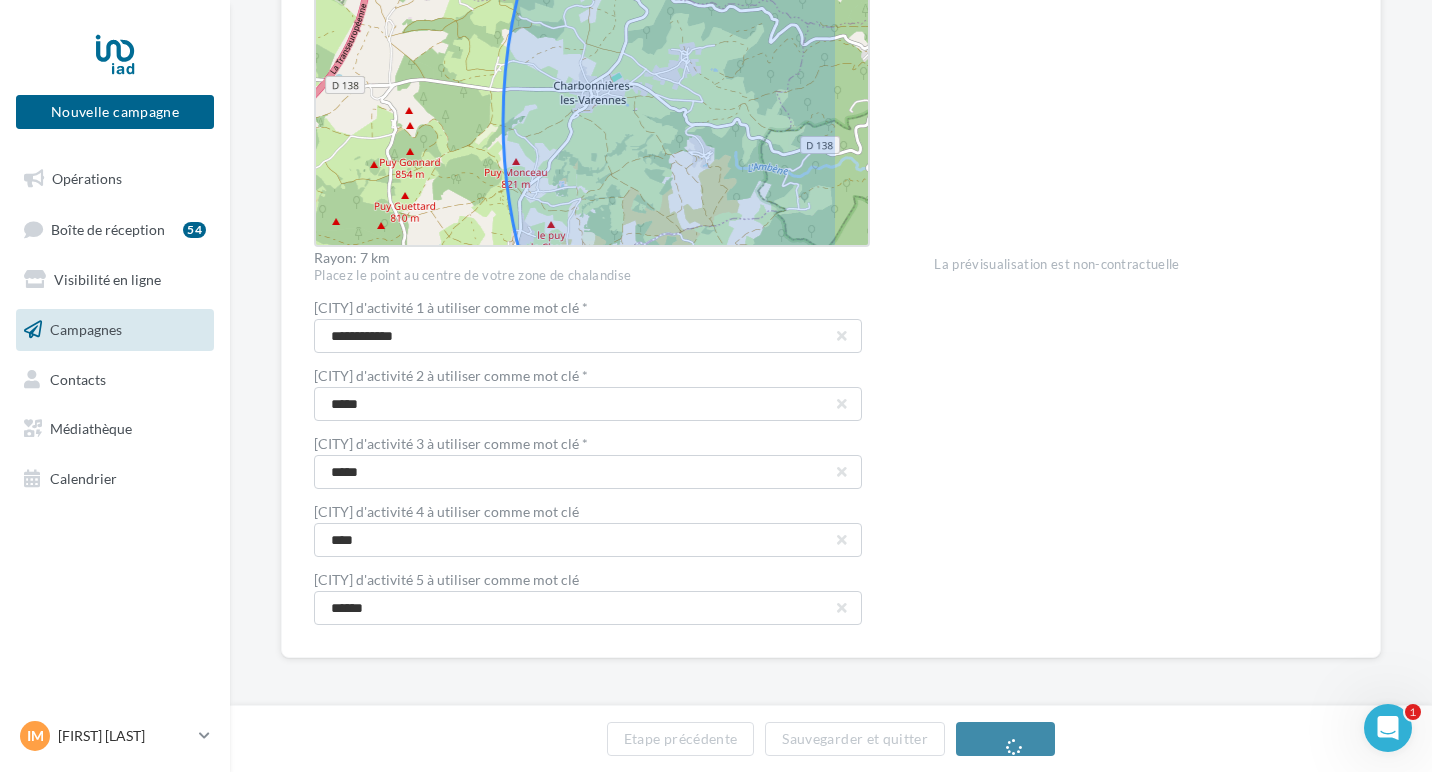 click on "**********" at bounding box center (831, 134) 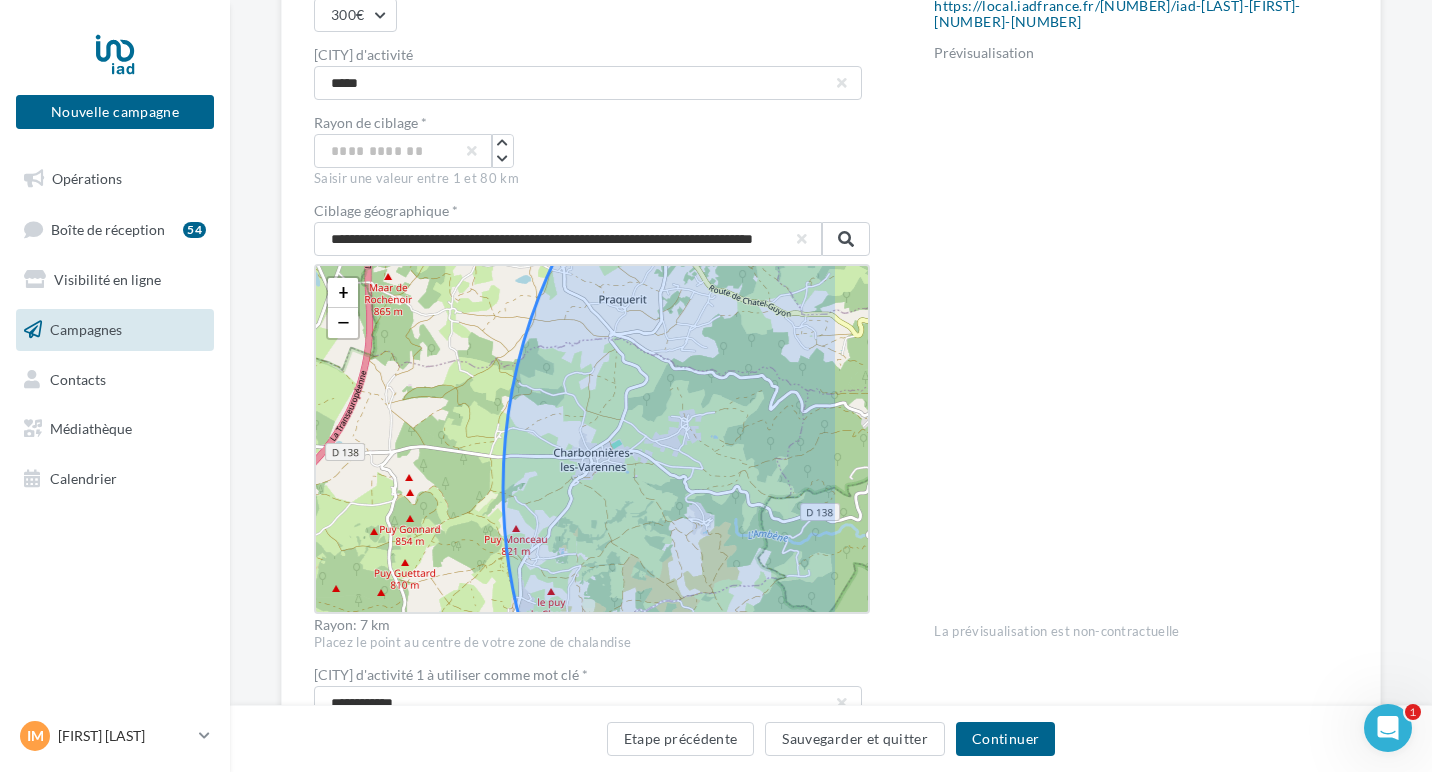 scroll, scrollTop: 253, scrollLeft: 0, axis: vertical 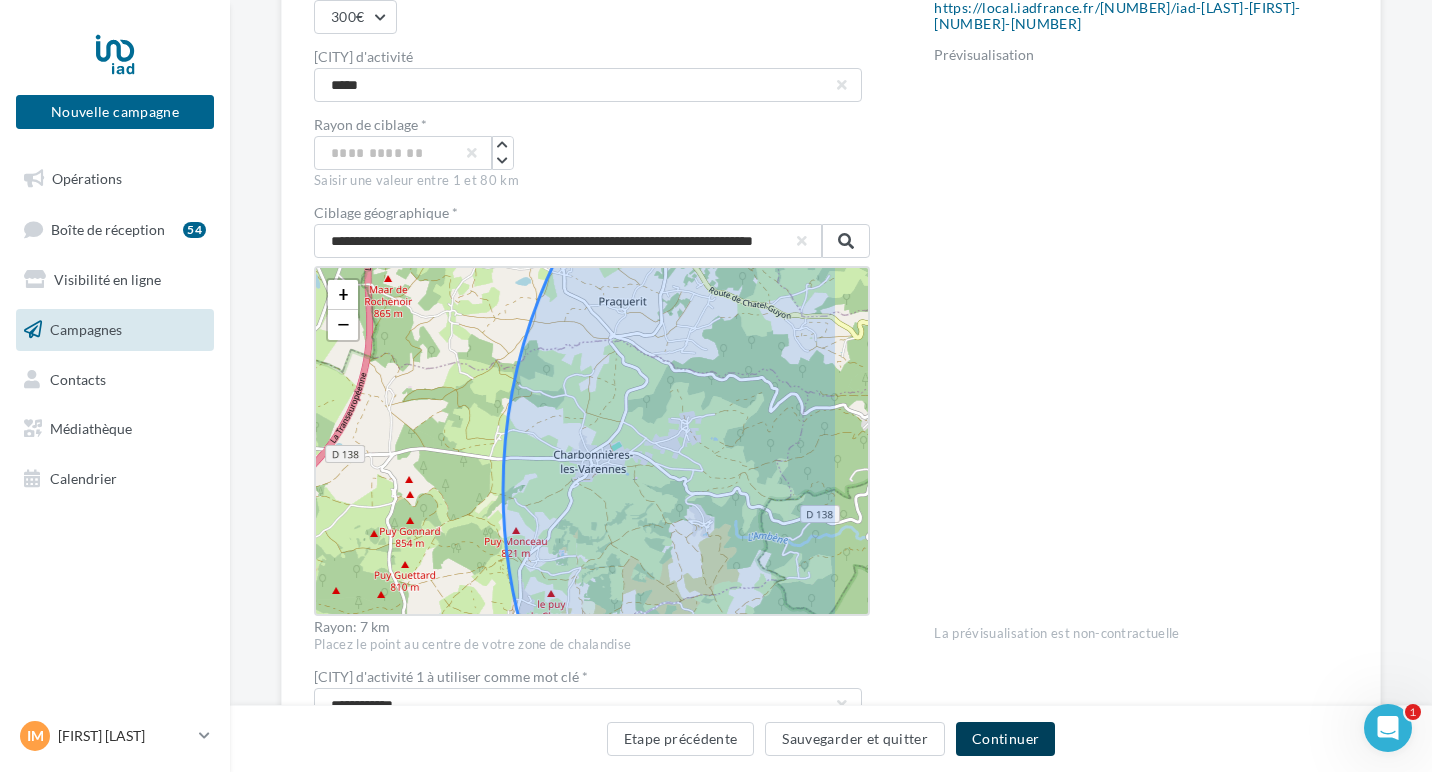 click on "Continuer" at bounding box center (1005, 739) 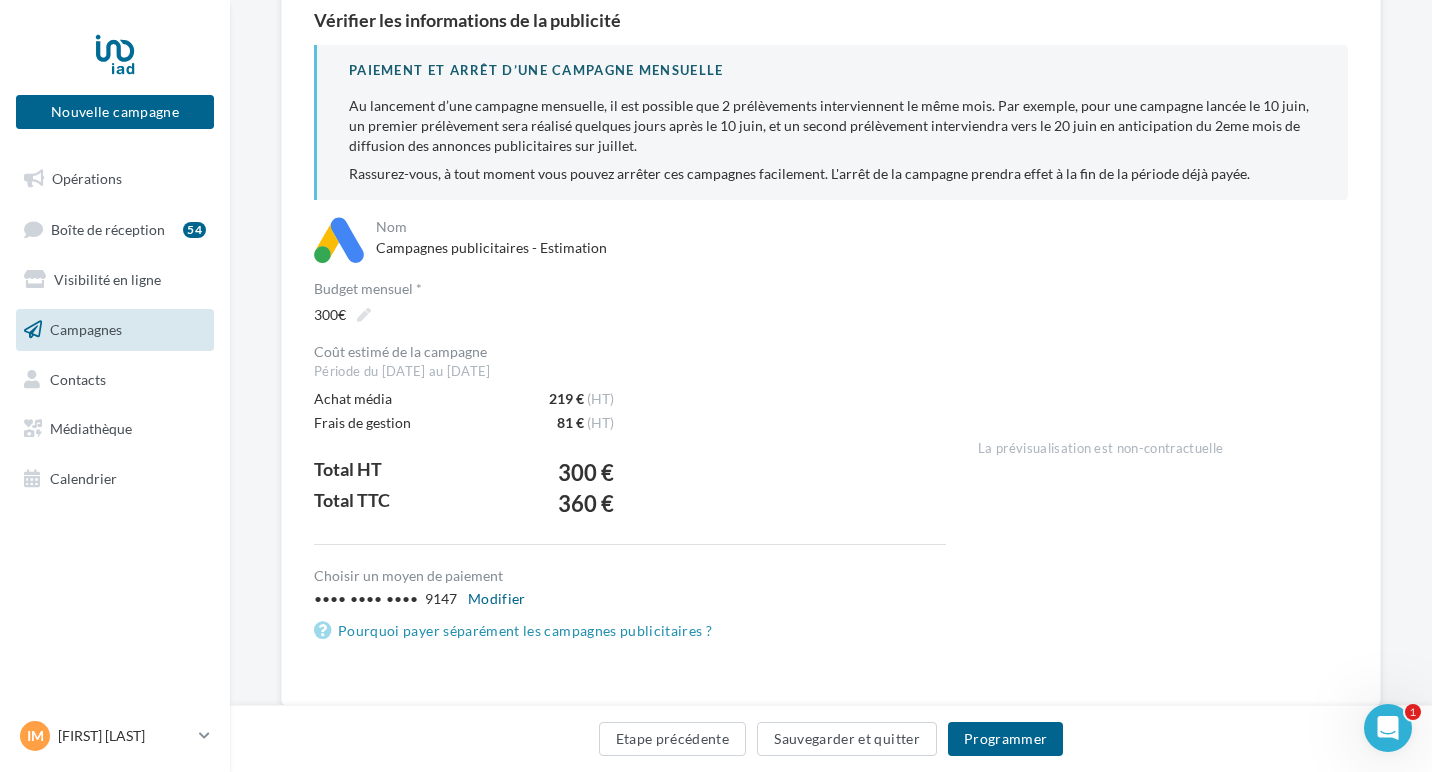scroll, scrollTop: 246, scrollLeft: 0, axis: vertical 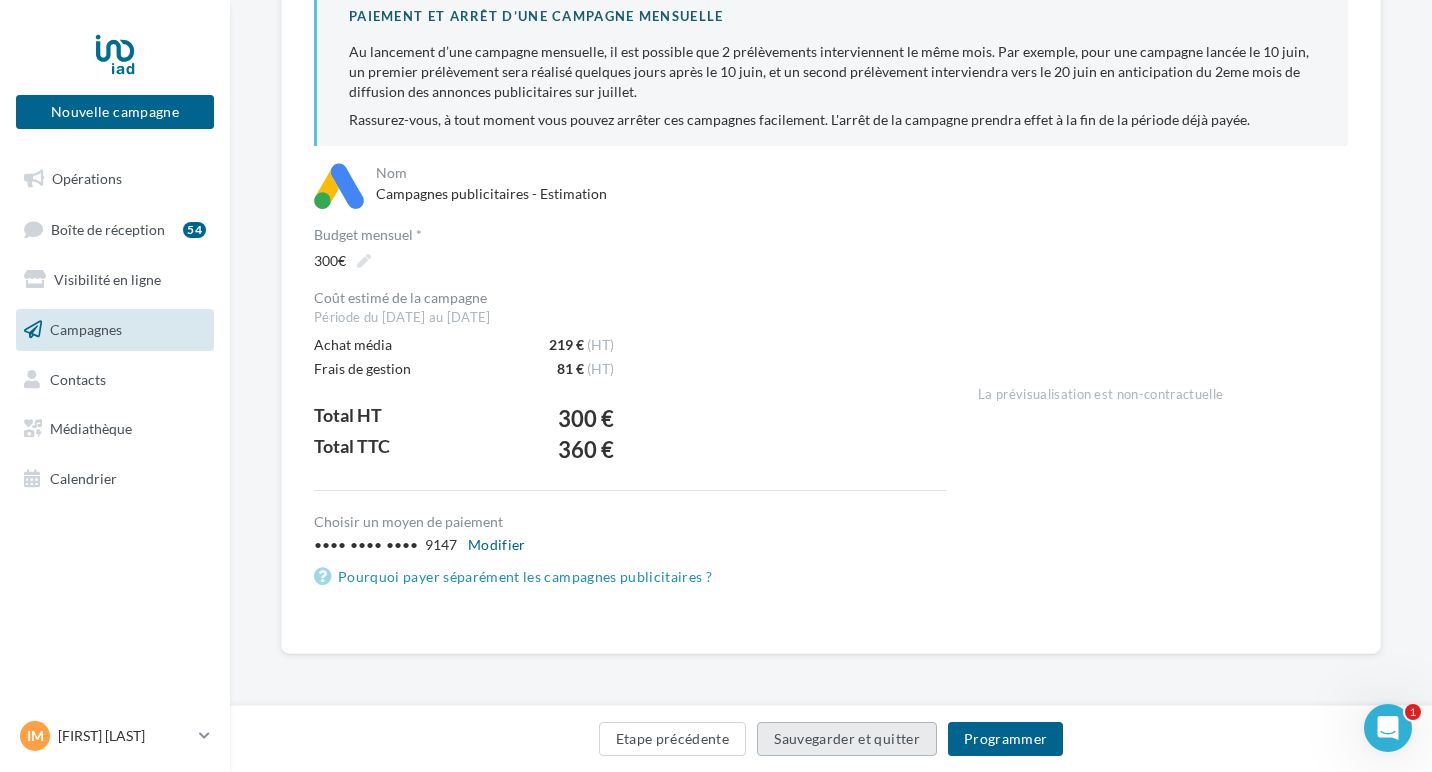 click on "Sauvegarder et quitter" at bounding box center [847, 739] 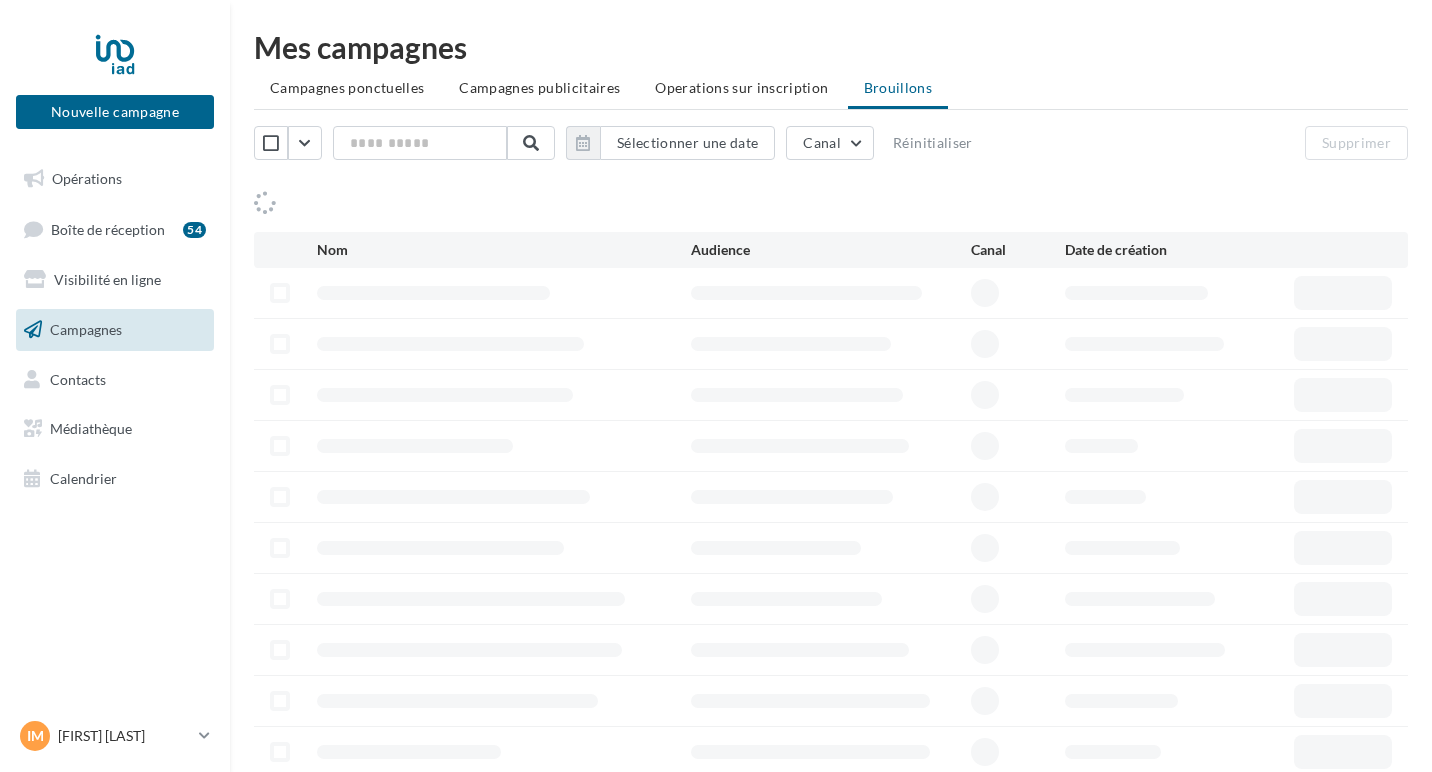 scroll, scrollTop: 0, scrollLeft: 0, axis: both 